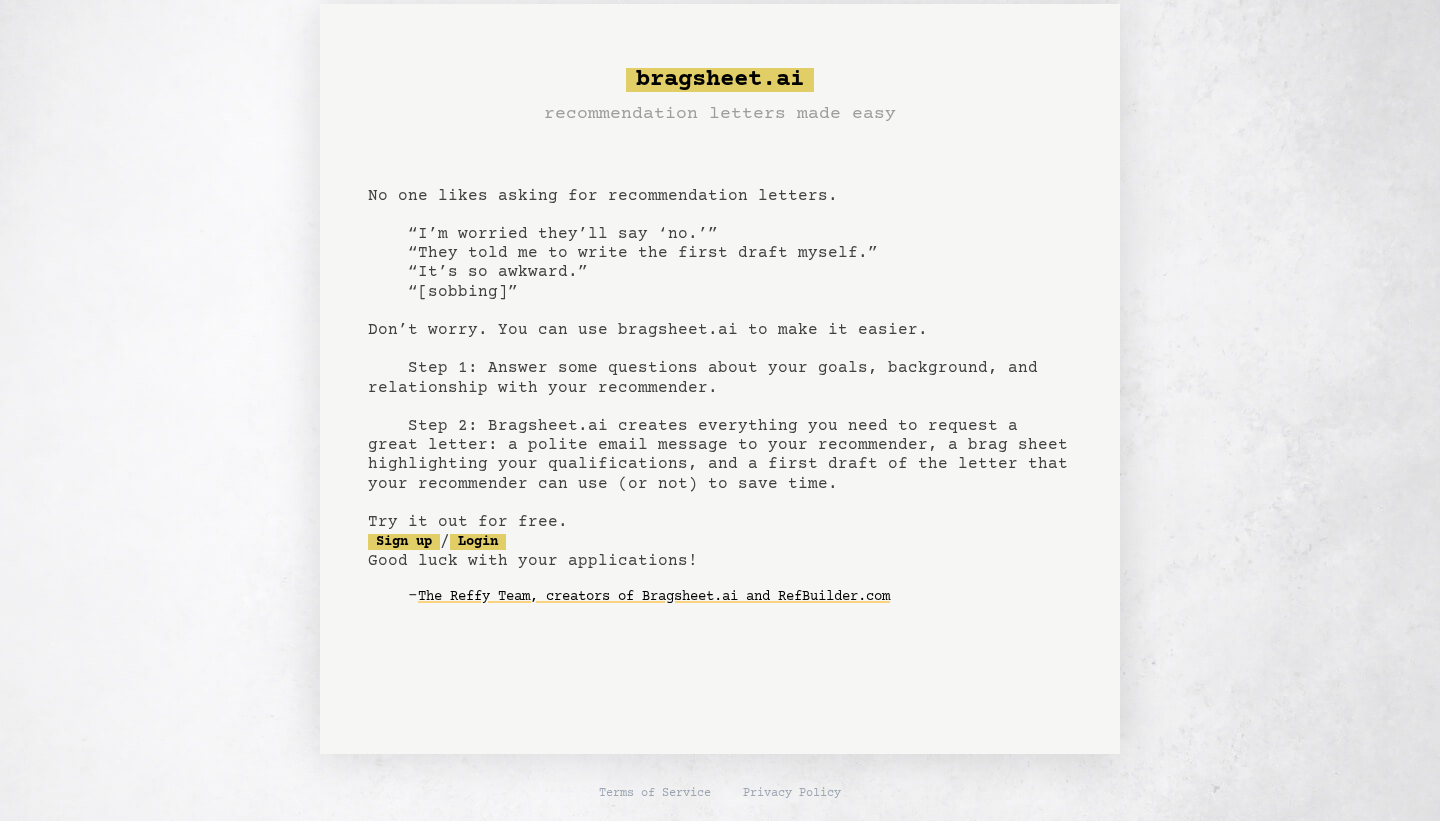scroll, scrollTop: 0, scrollLeft: 0, axis: both 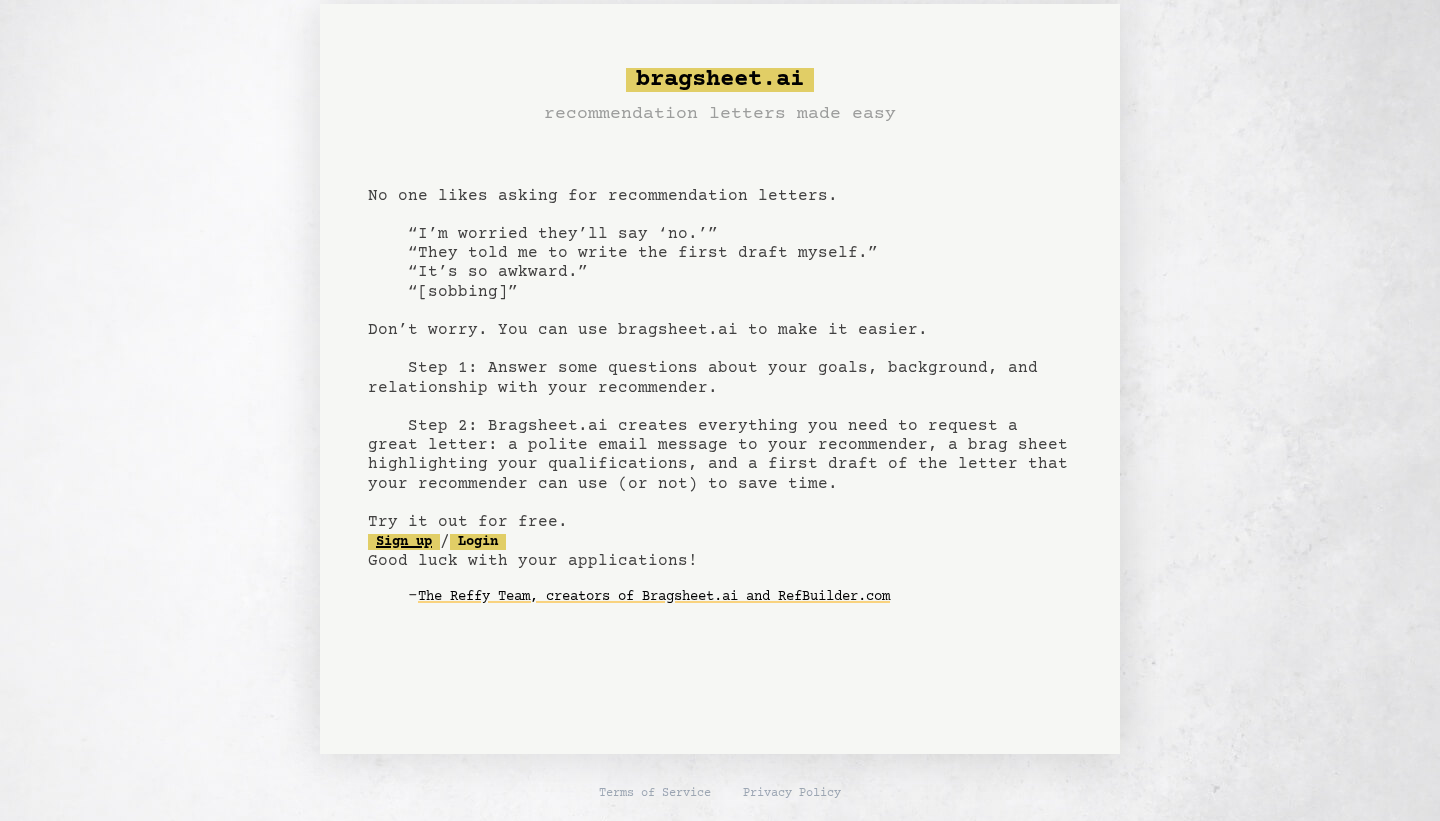 click on "Sign up" at bounding box center [404, 542] 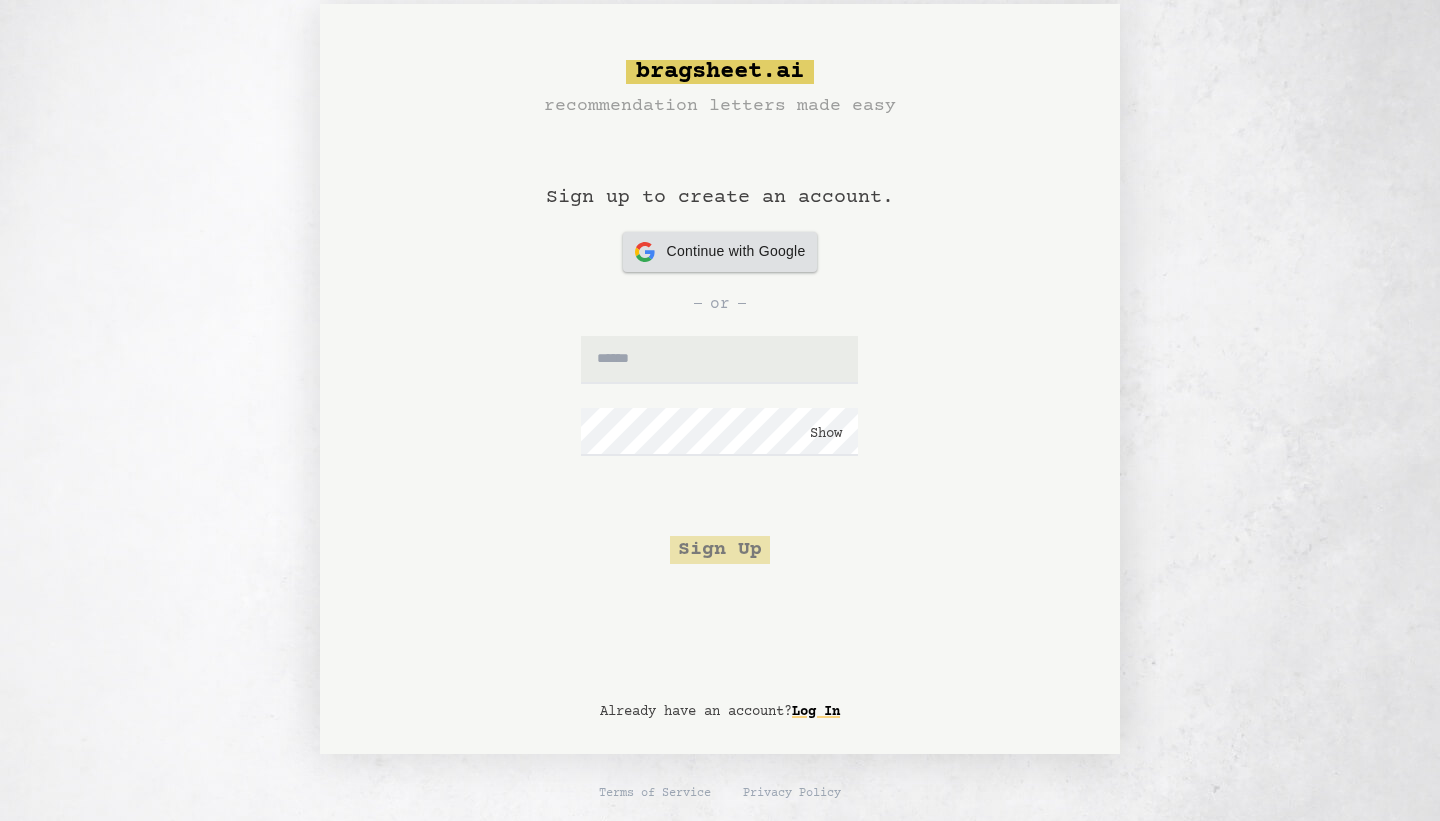 click on "Continue with Google" at bounding box center [736, 251] 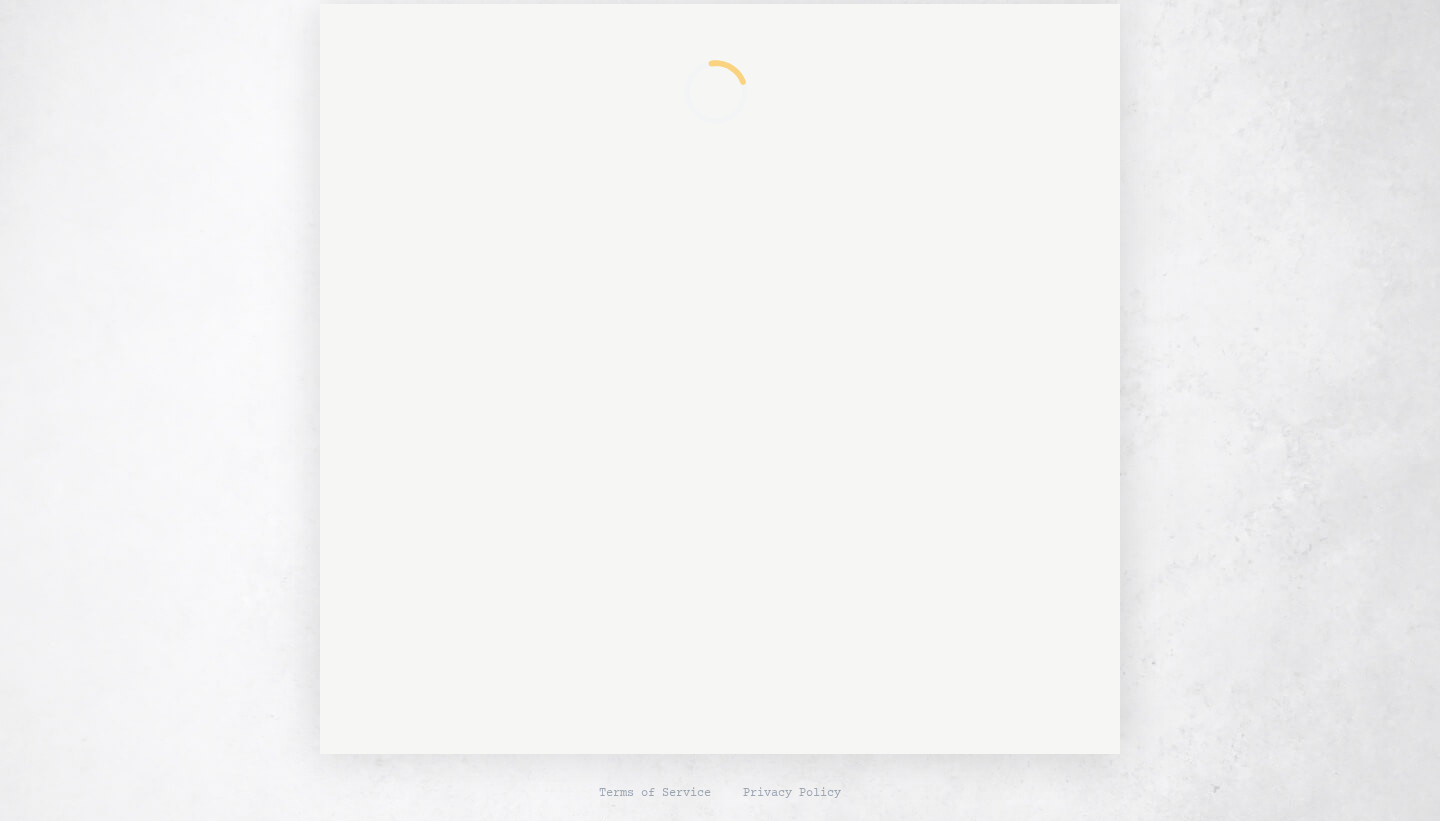 scroll, scrollTop: 0, scrollLeft: 0, axis: both 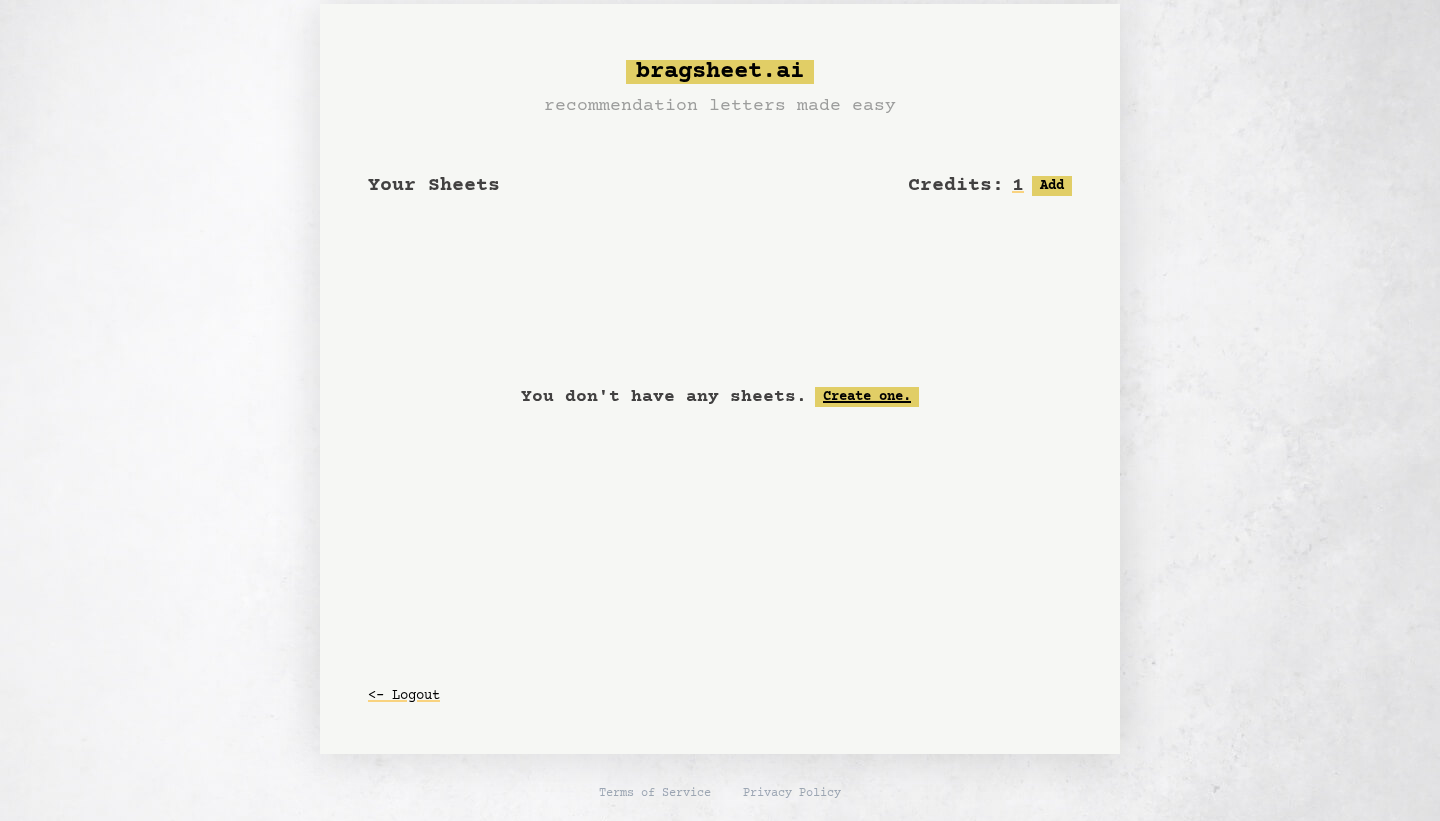 click on "Create one." at bounding box center [867, 397] 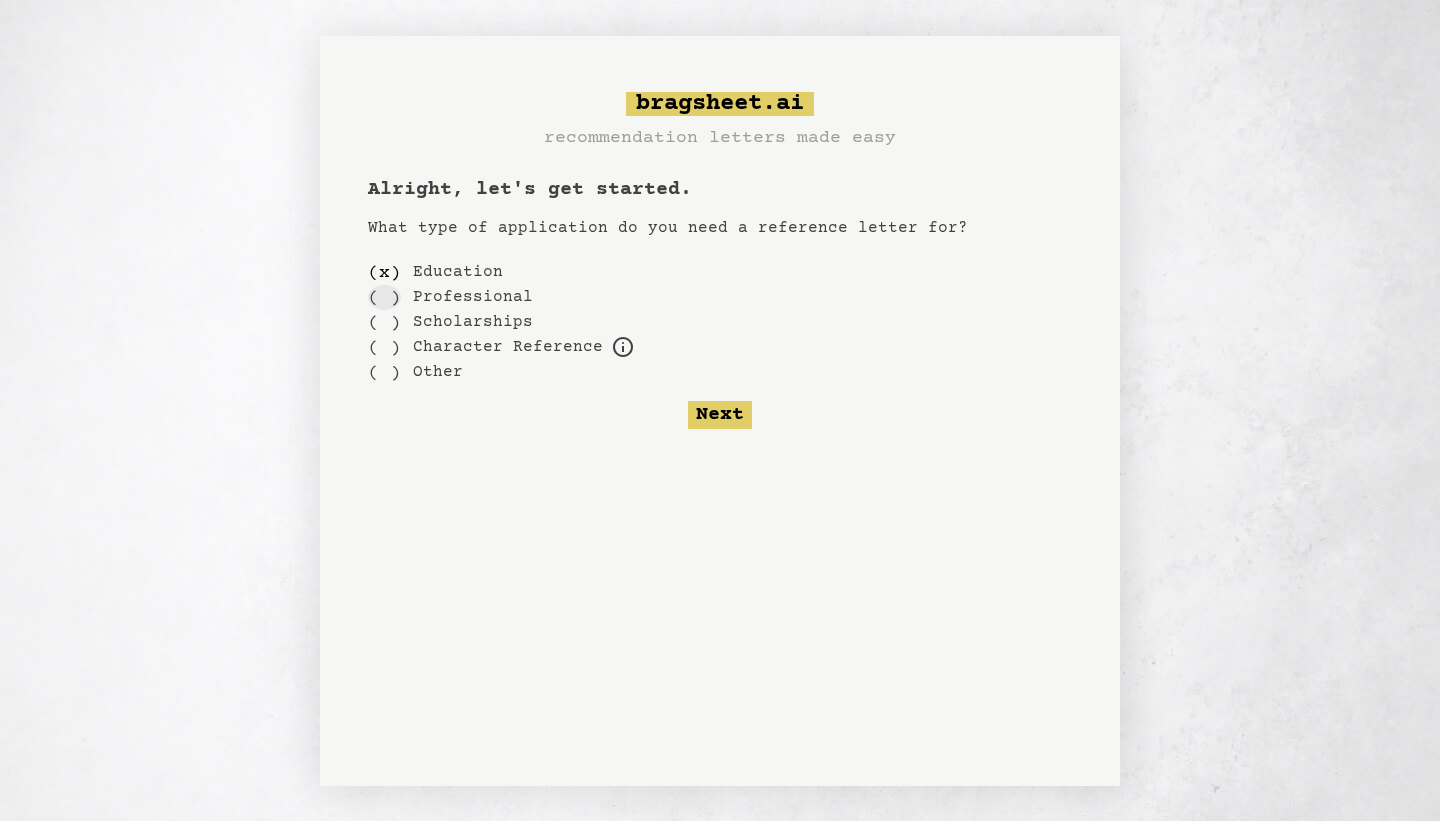 click on "(    )" at bounding box center [384, 297] 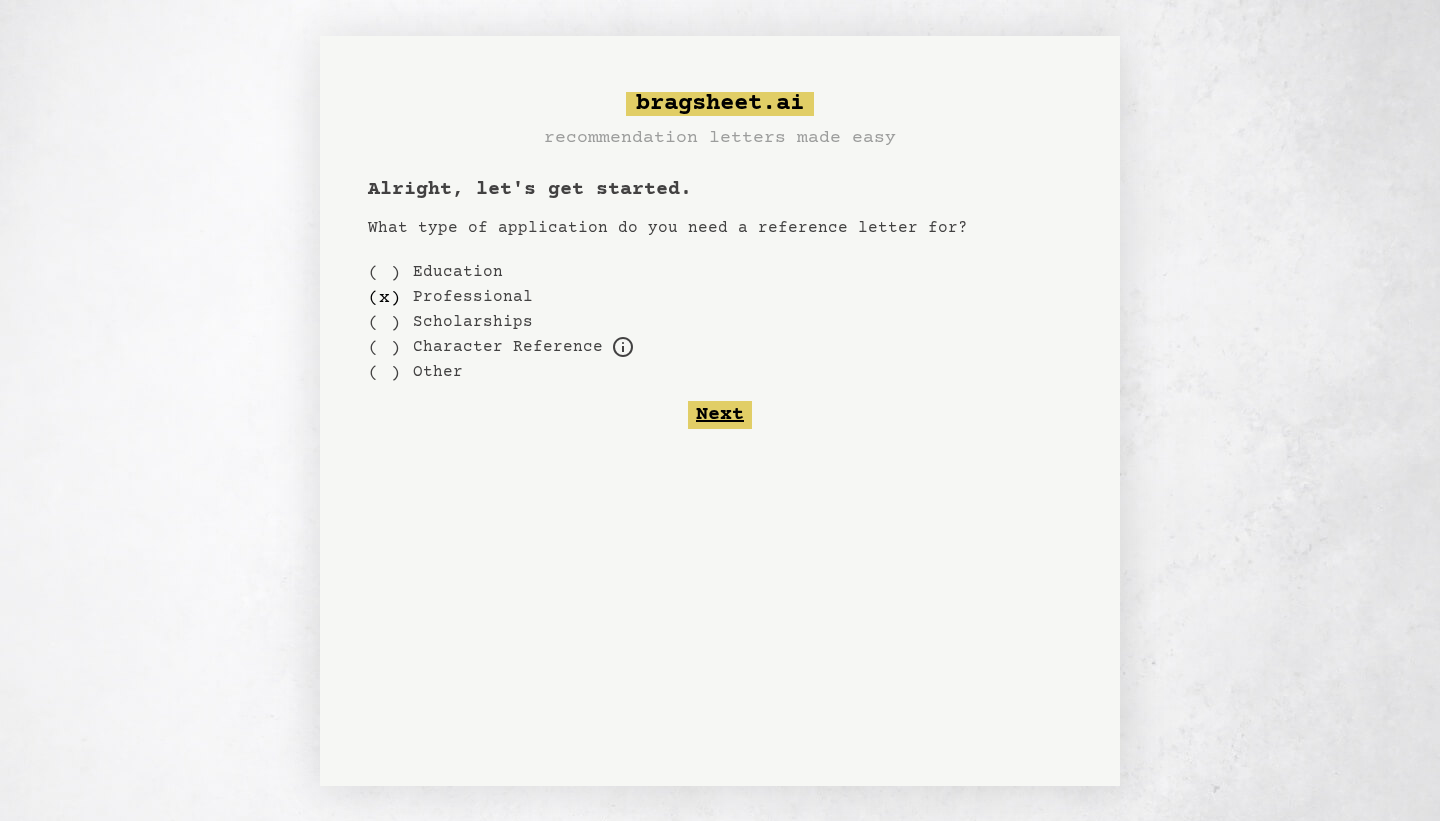 click on "Next" at bounding box center (720, 415) 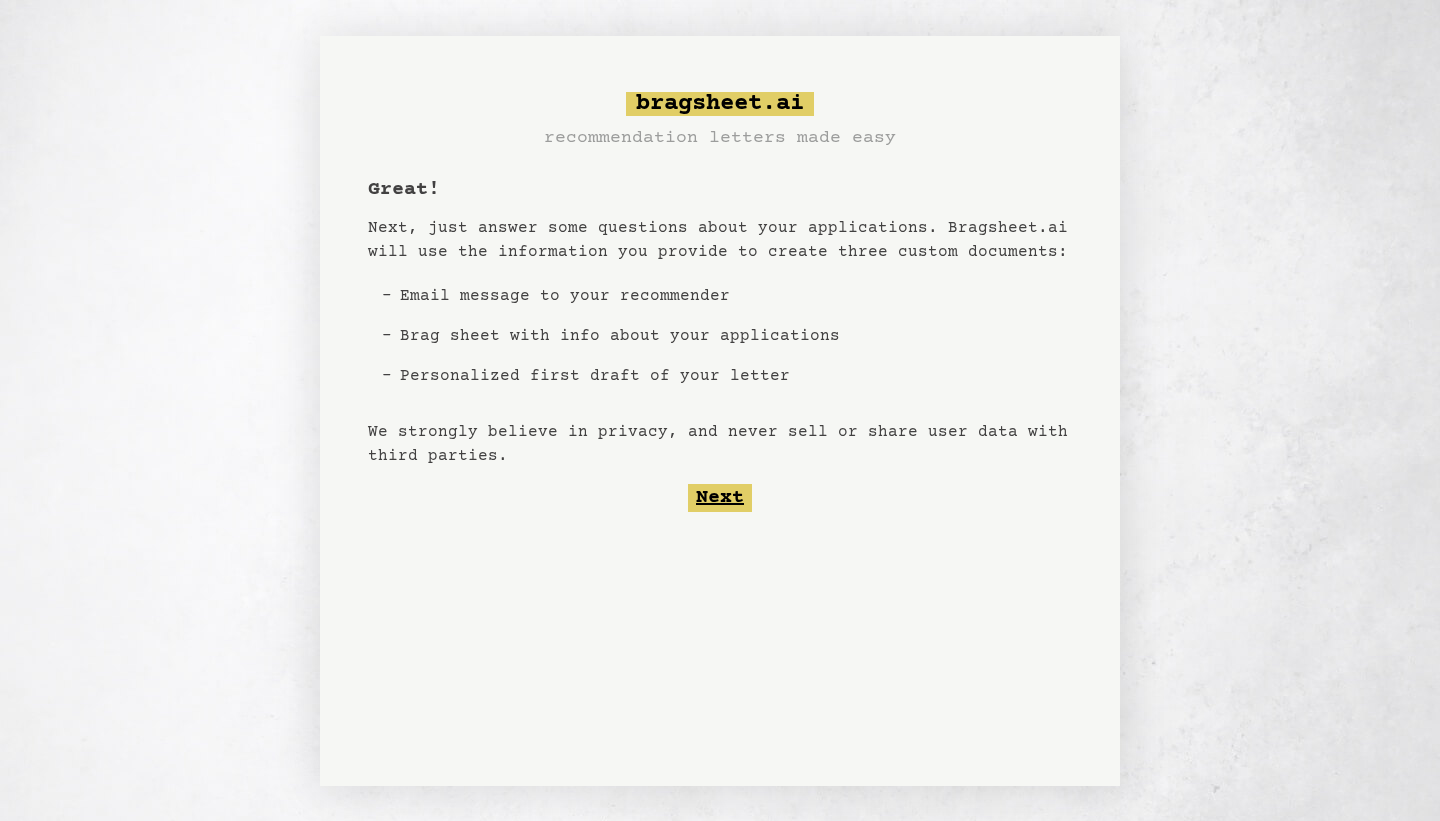 click on "Next" at bounding box center [720, 498] 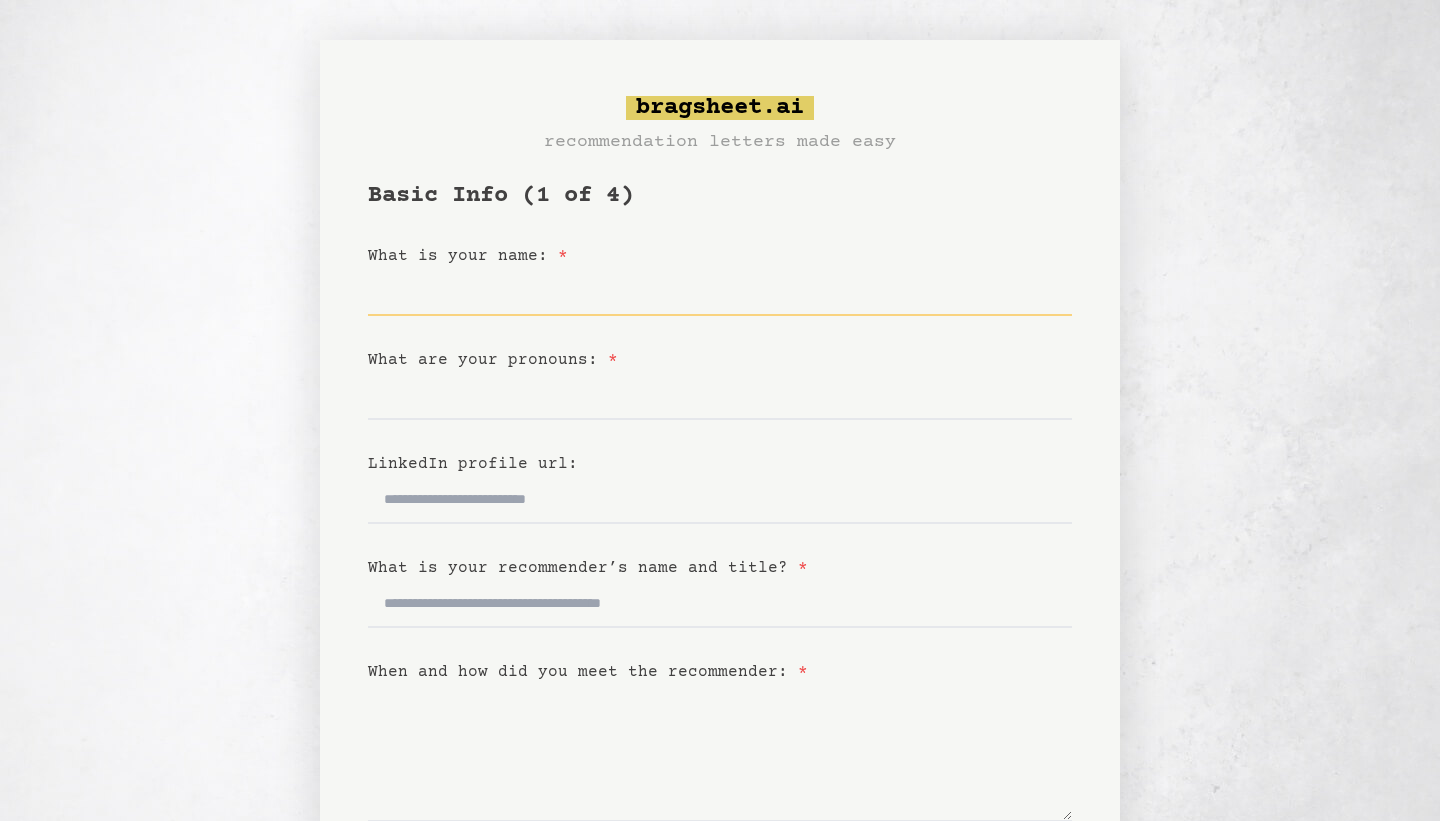 click on "What is your name:   *" at bounding box center (720, 292) 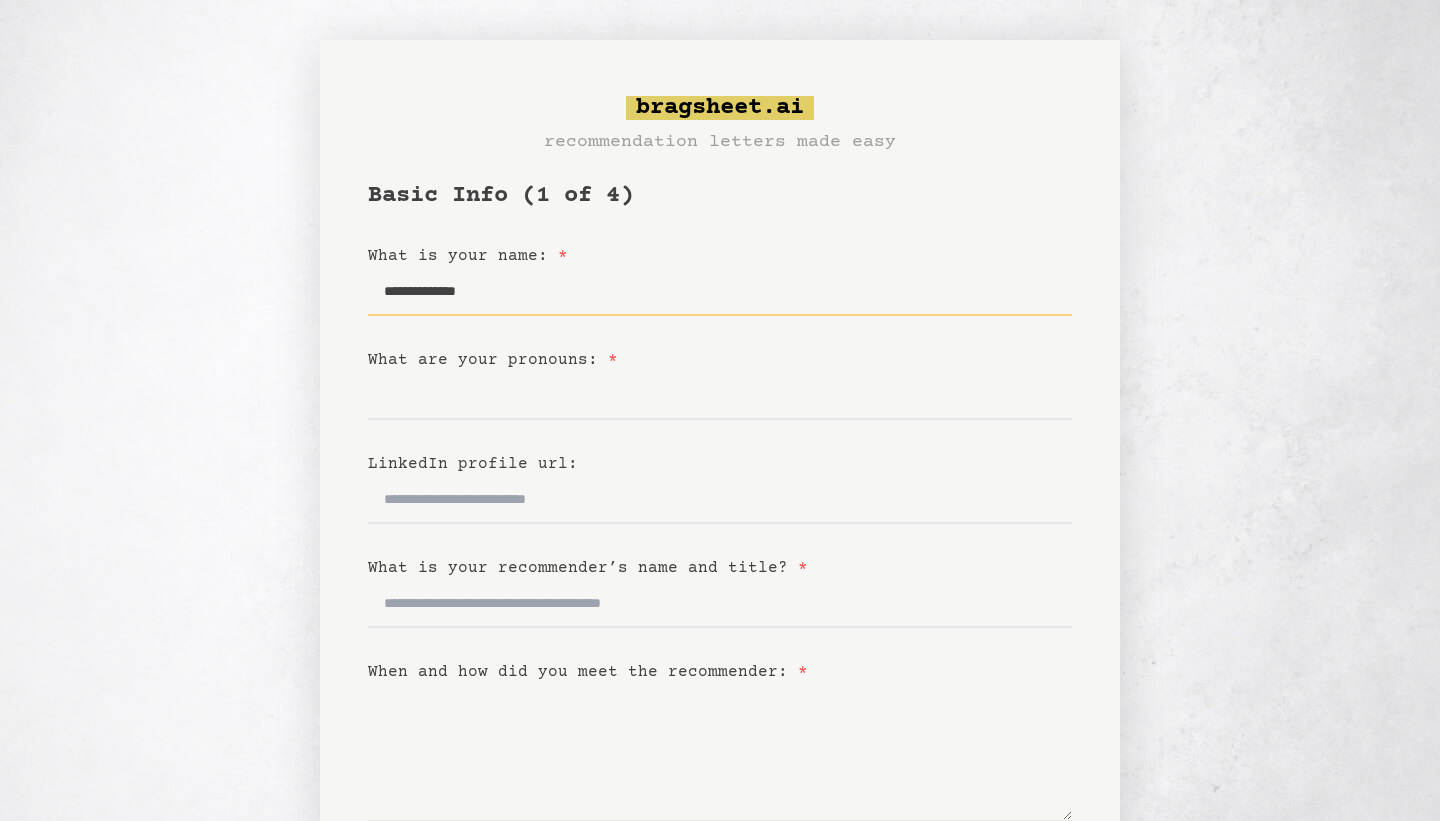 type on "**********" 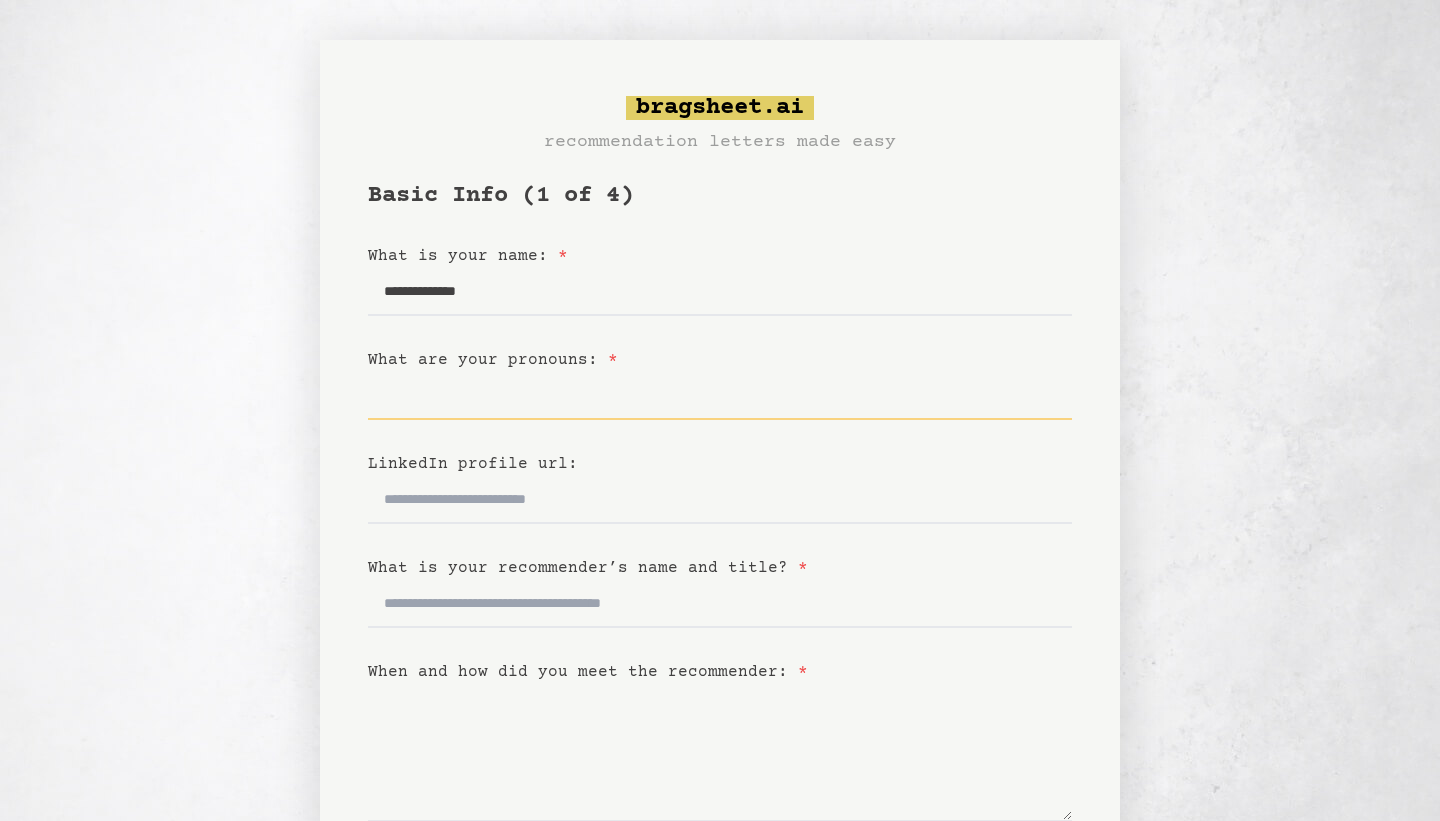click on "What are your pronouns:   *" at bounding box center [720, 396] 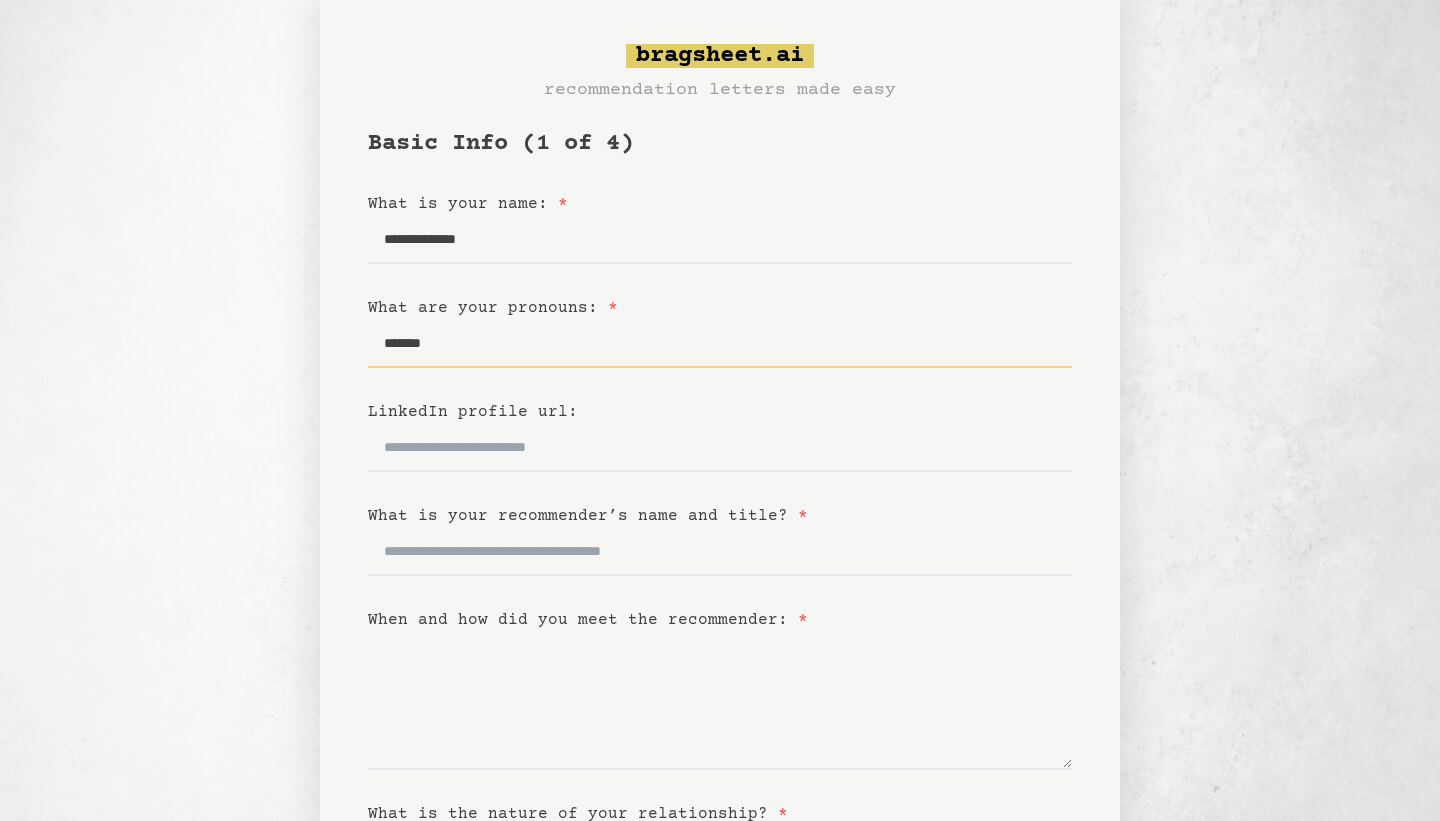 scroll, scrollTop: 72, scrollLeft: 0, axis: vertical 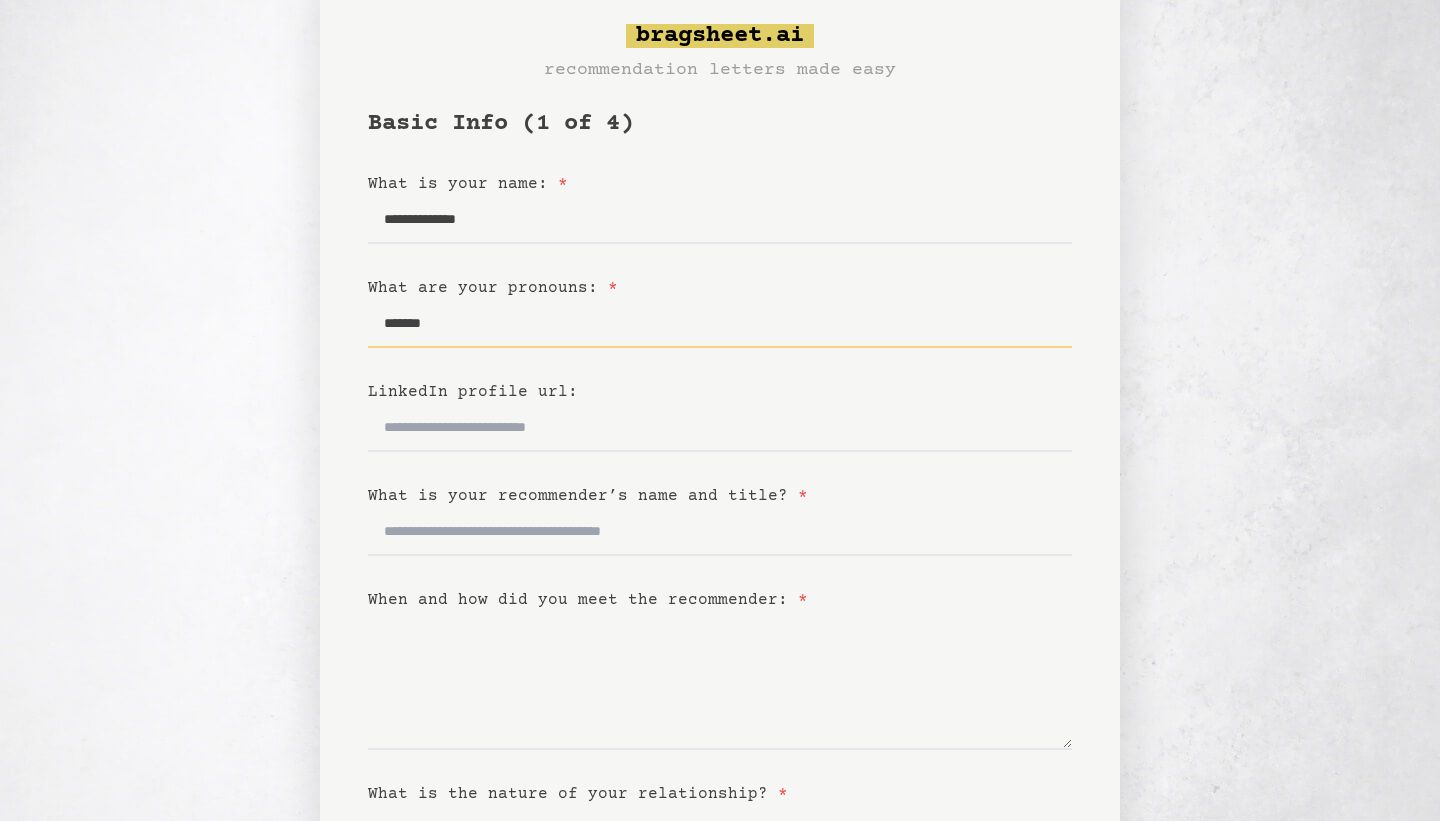 type on "*******" 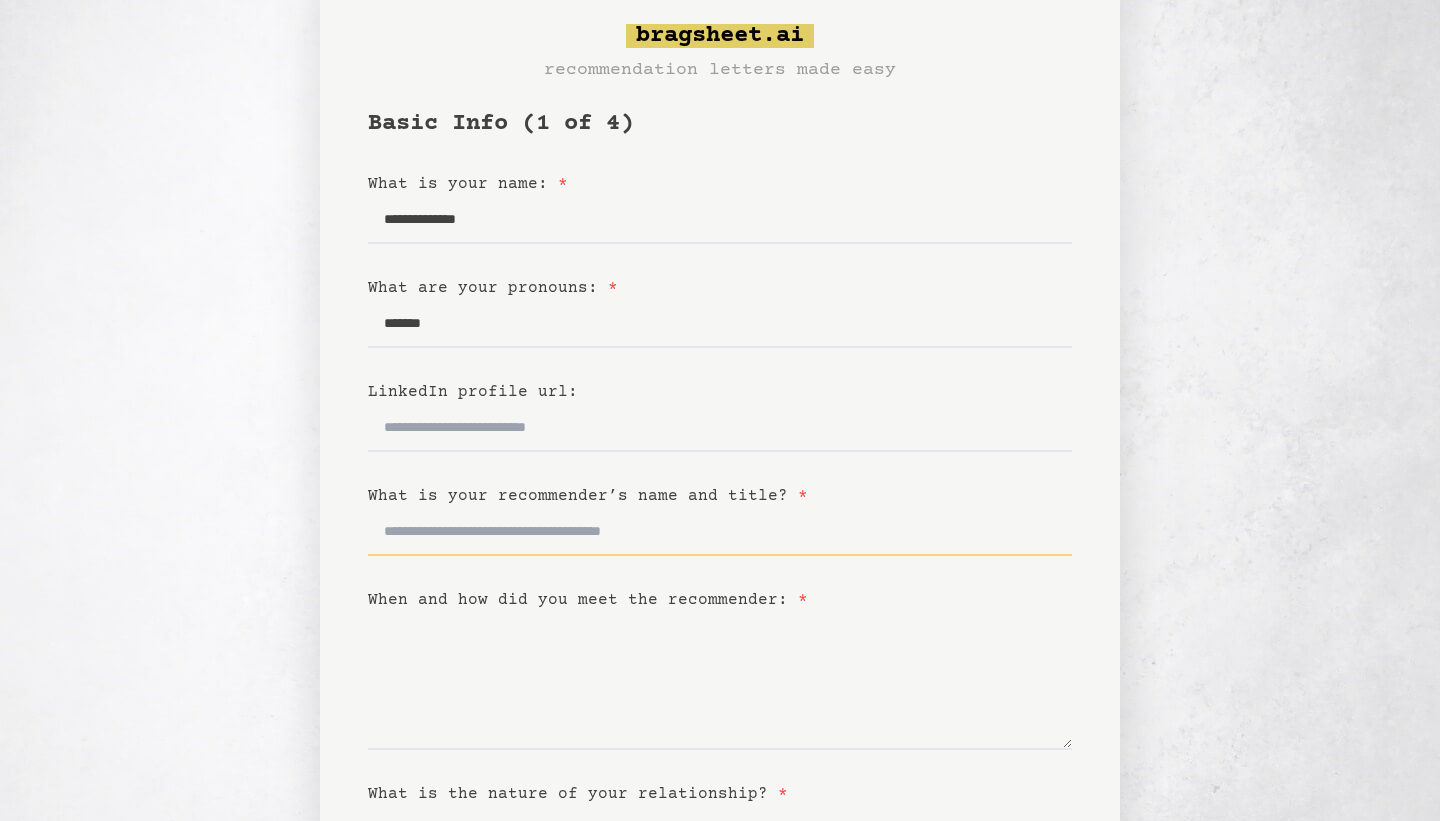 click on "What is your recommender’s name and title?   *" at bounding box center (720, 532) 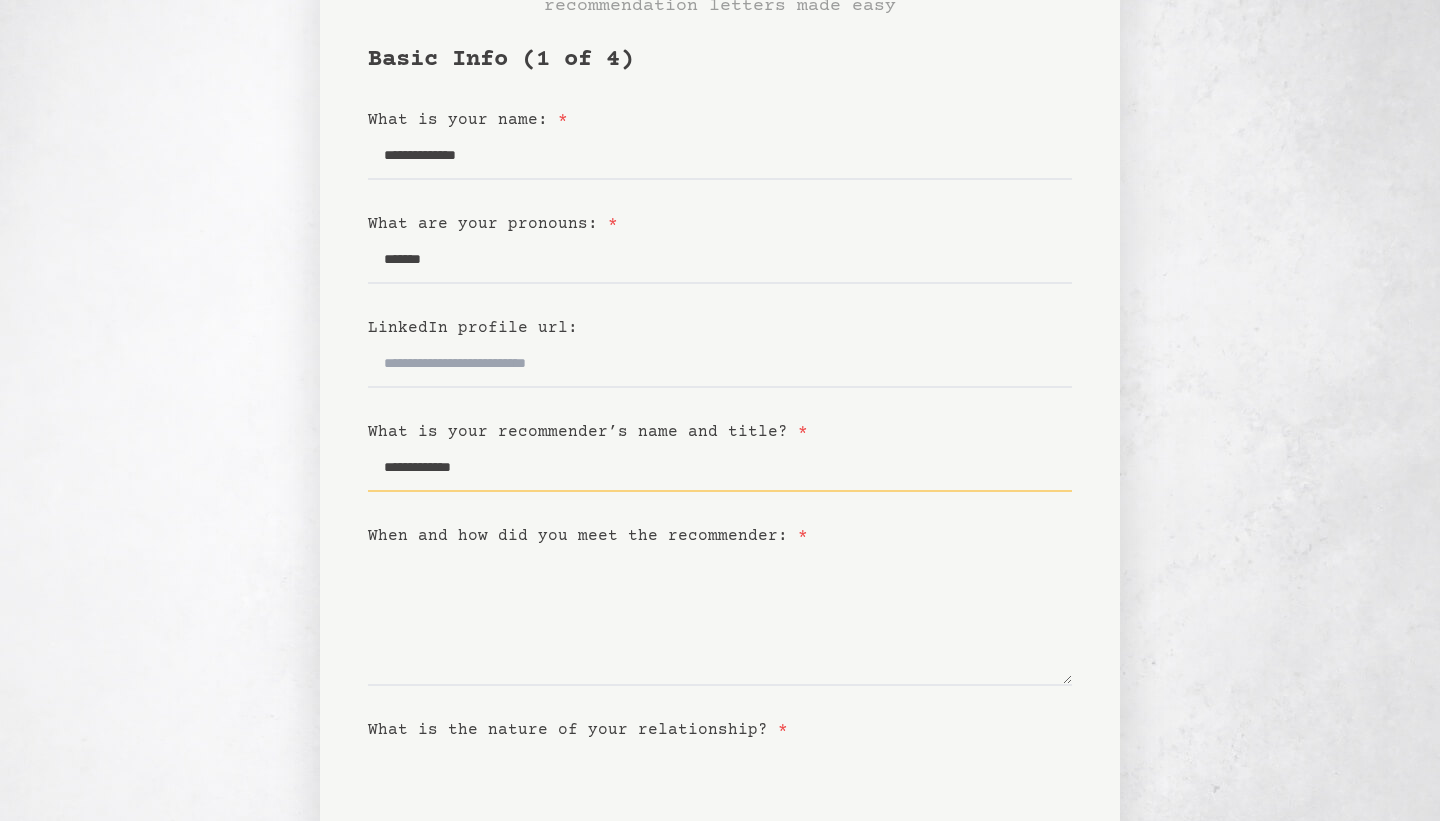 scroll, scrollTop: 140, scrollLeft: 0, axis: vertical 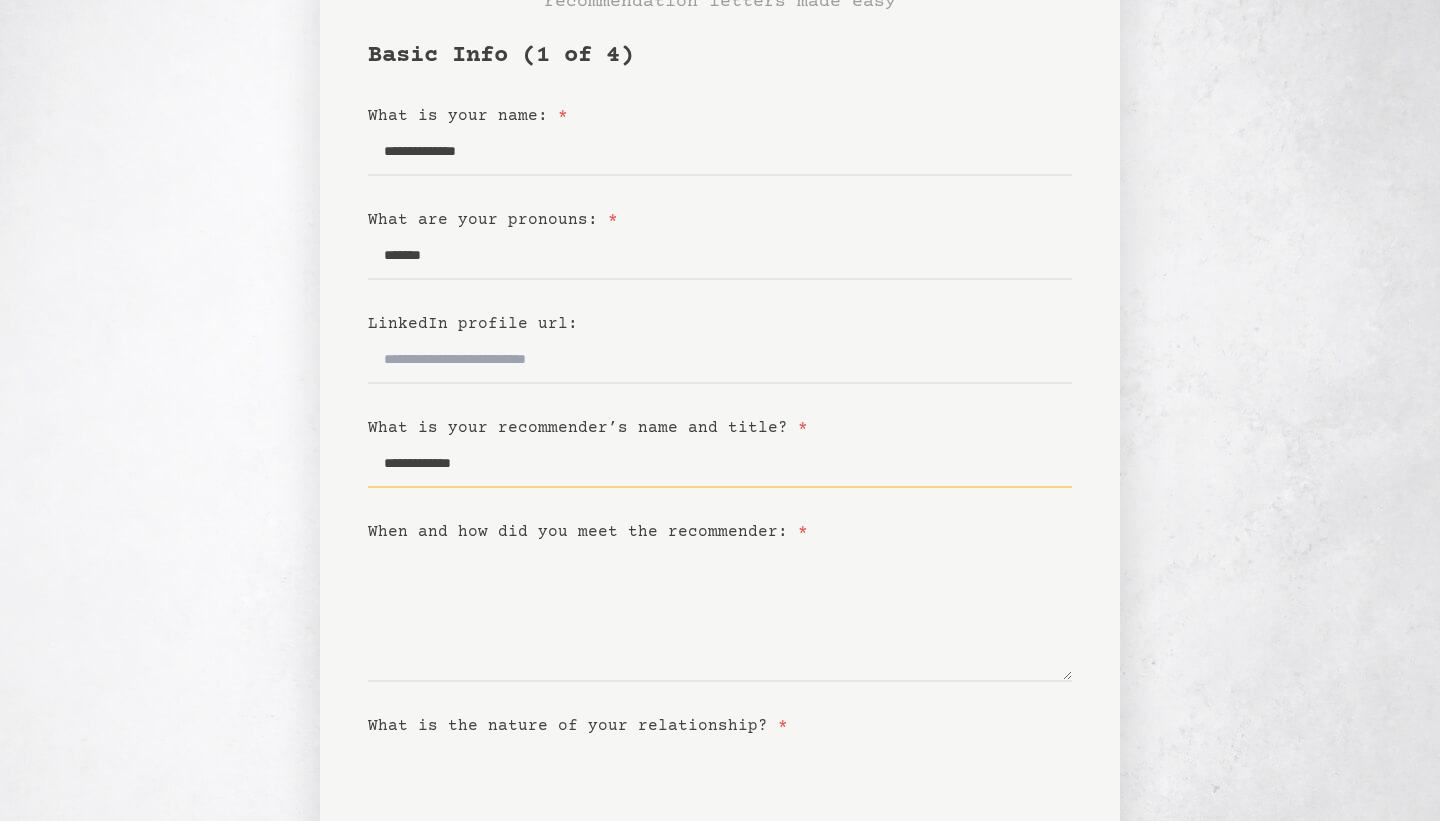type on "**********" 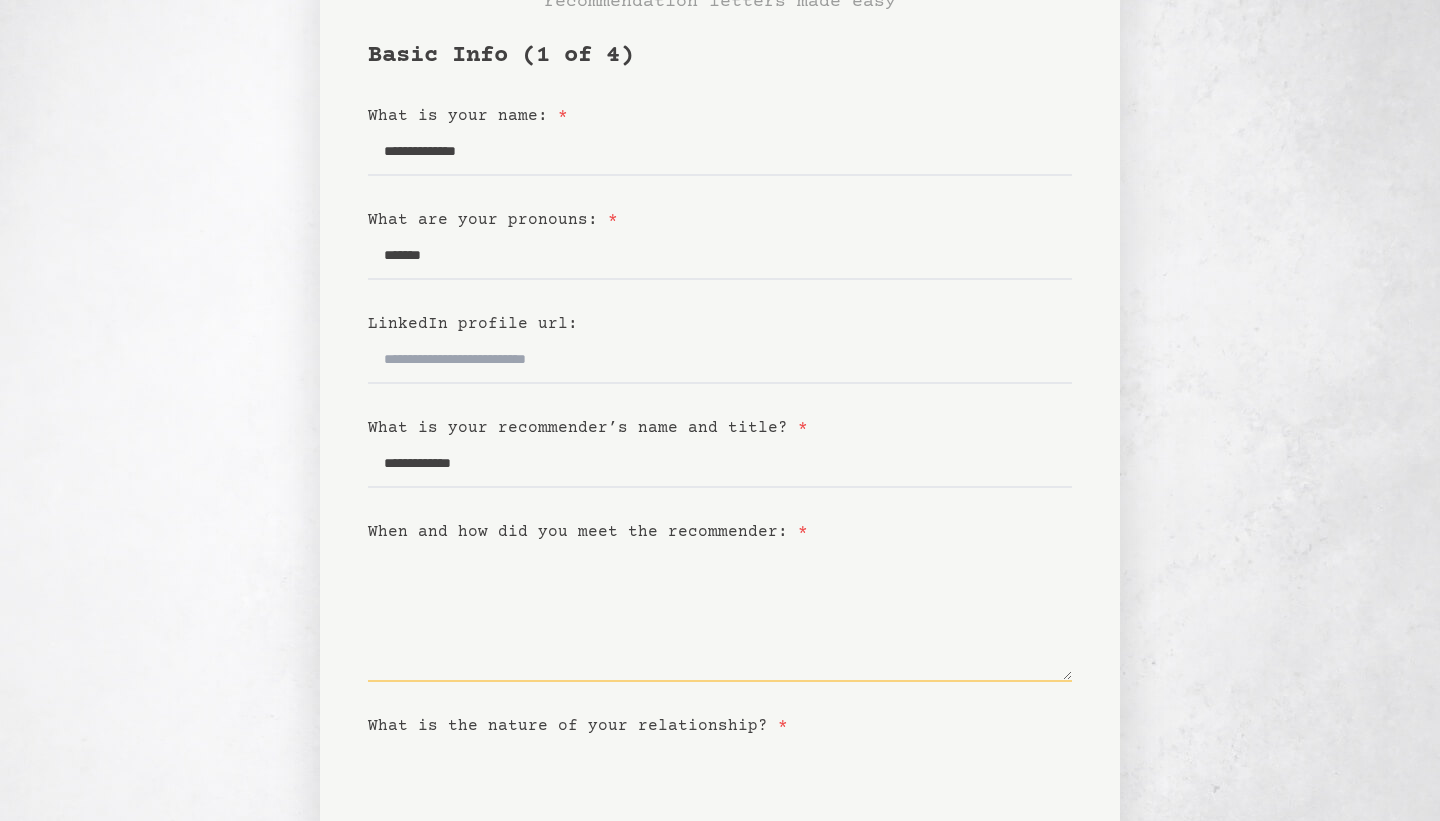 click on "When and how did you meet the recommender:   *" at bounding box center (720, 613) 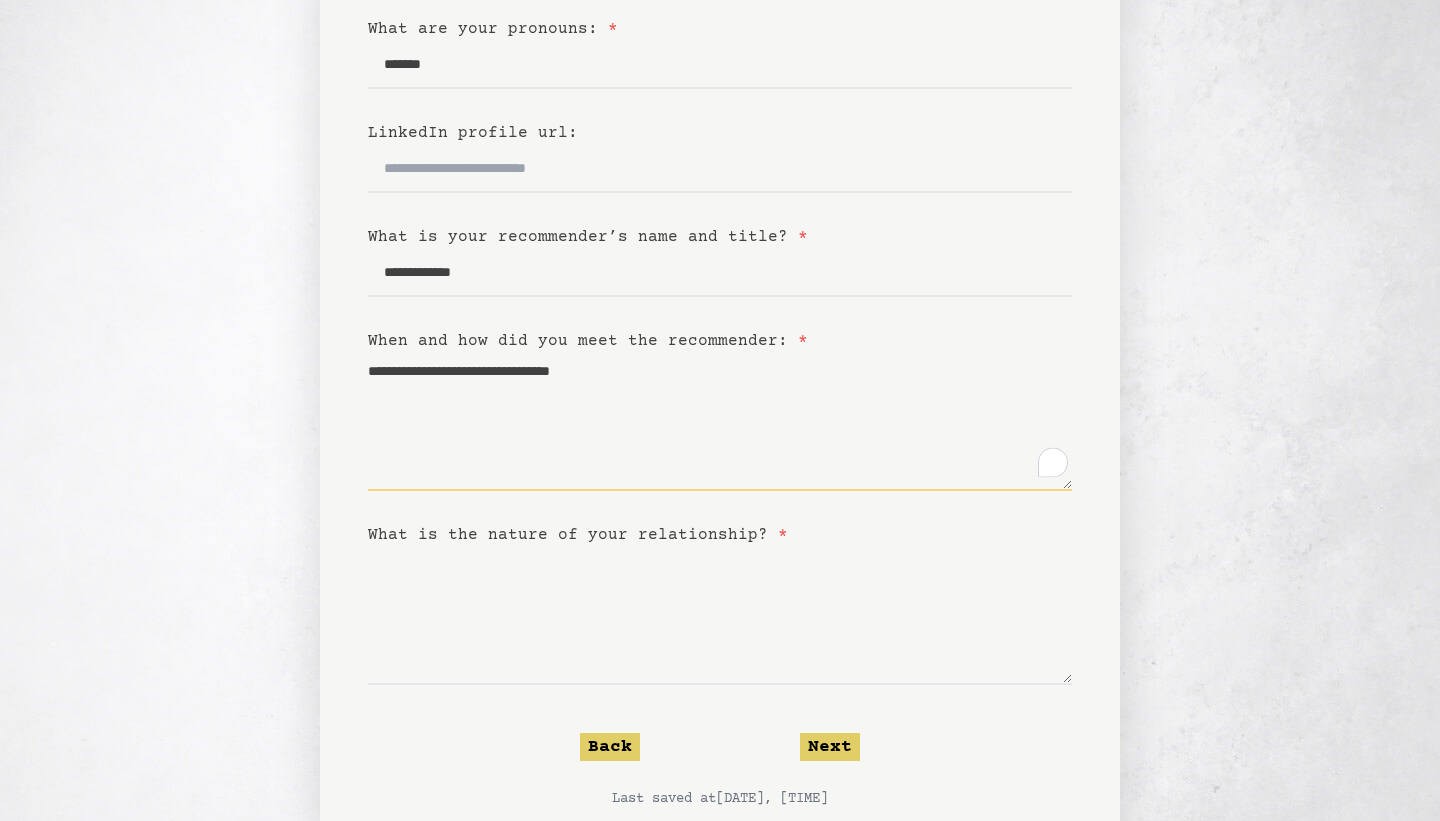 scroll, scrollTop: 391, scrollLeft: 0, axis: vertical 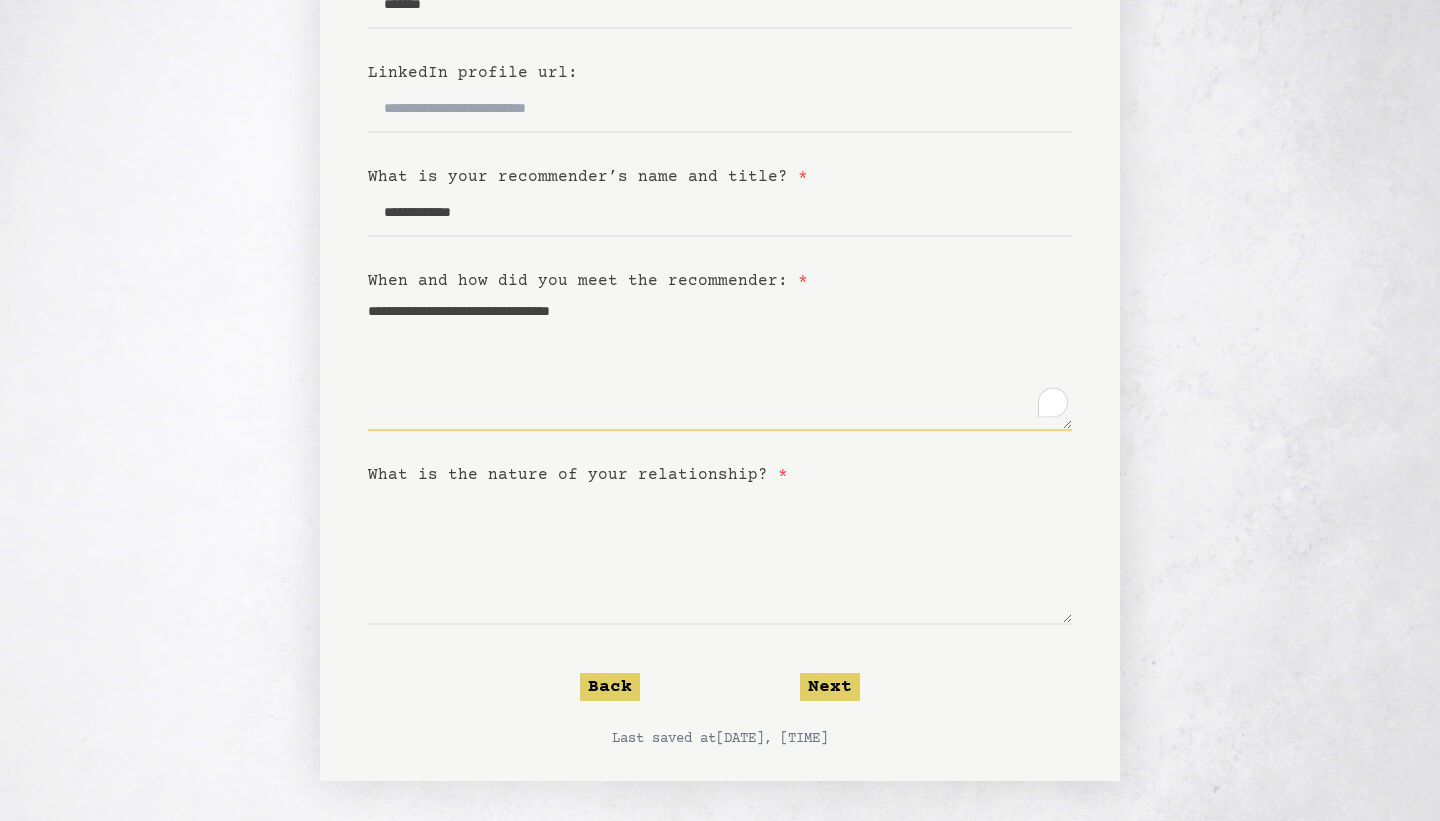 type on "**********" 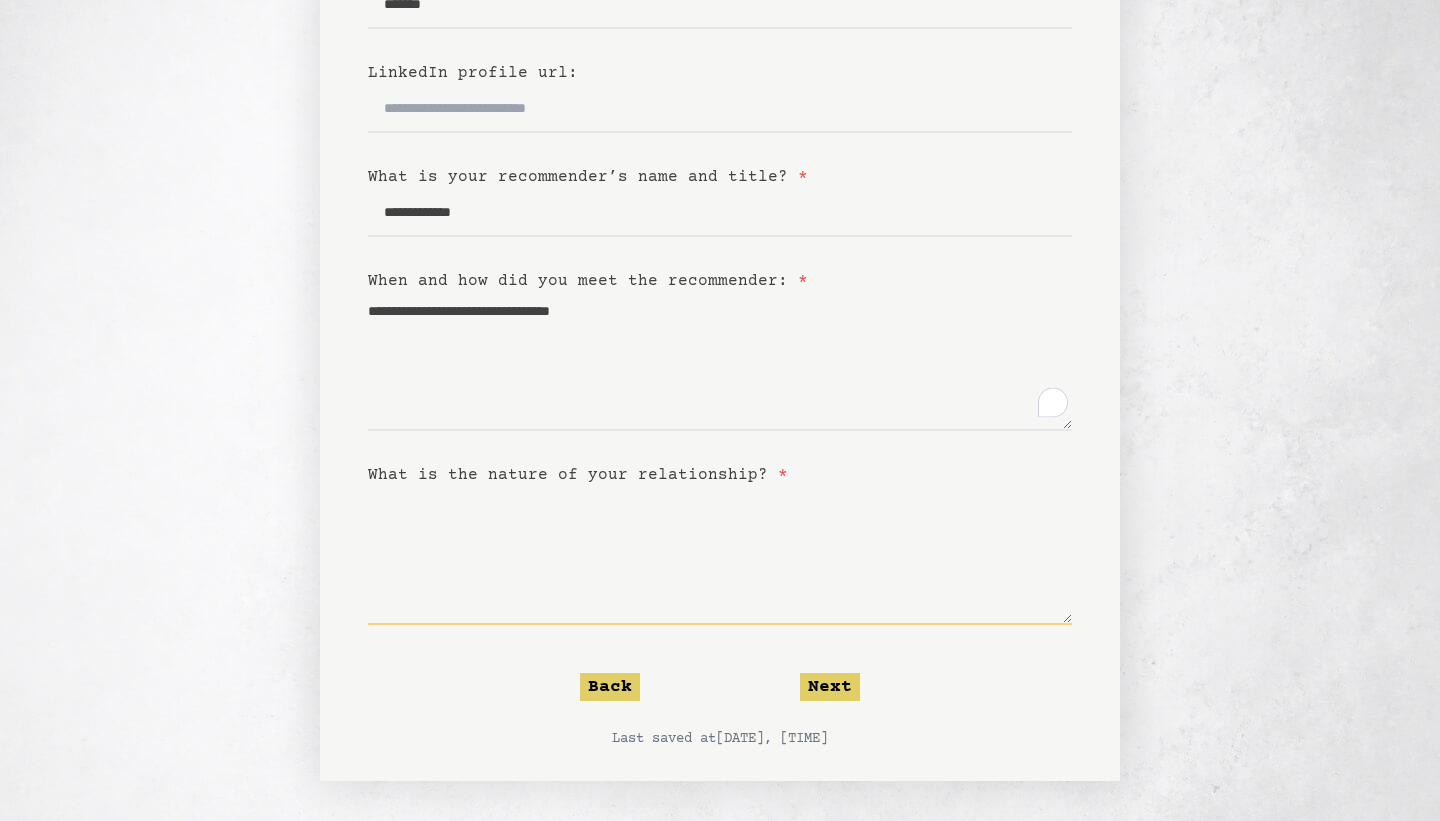 click on "What is the nature of your relationship?   *" at bounding box center [720, 556] 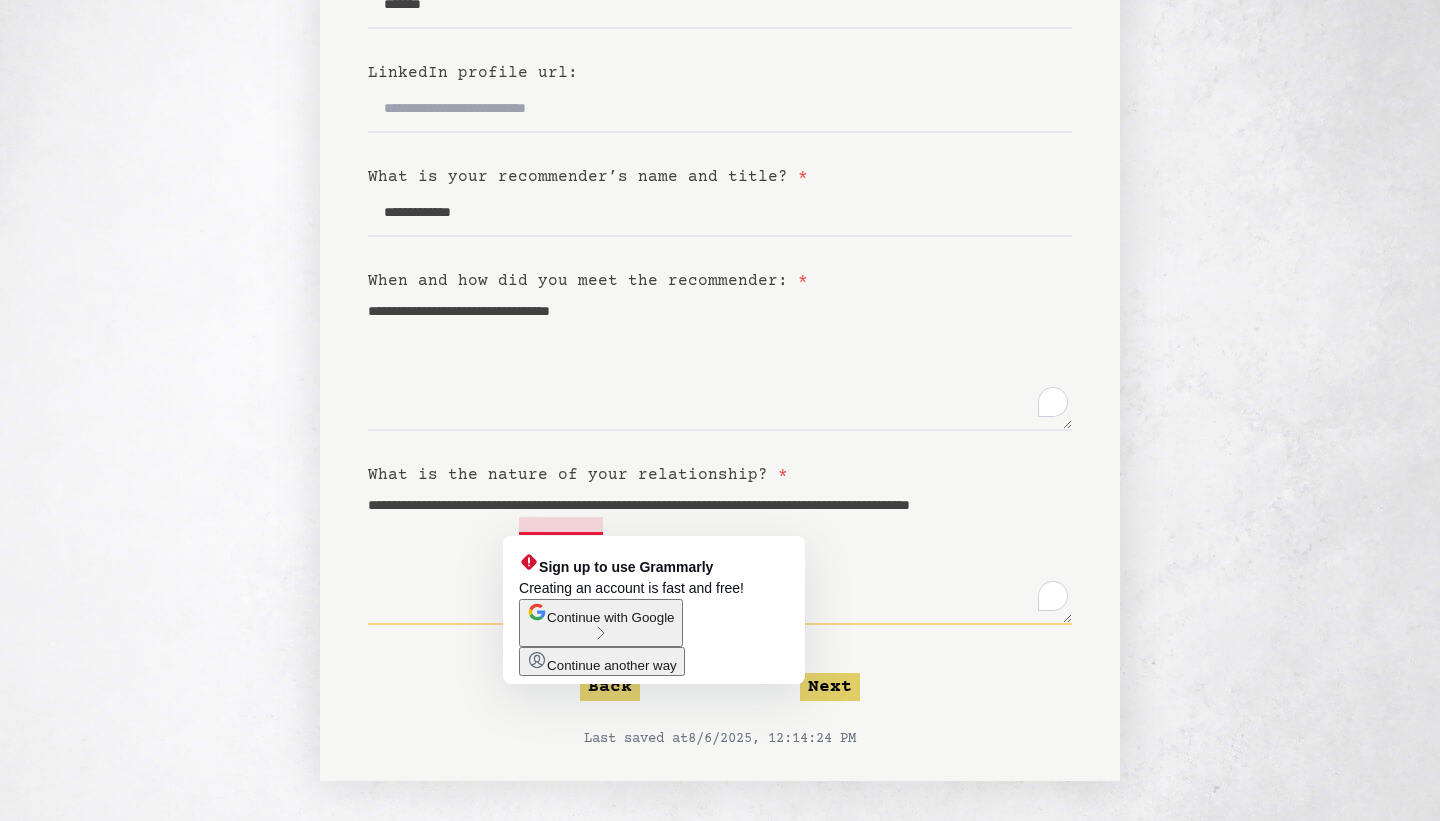 click on "**********" at bounding box center [720, 556] 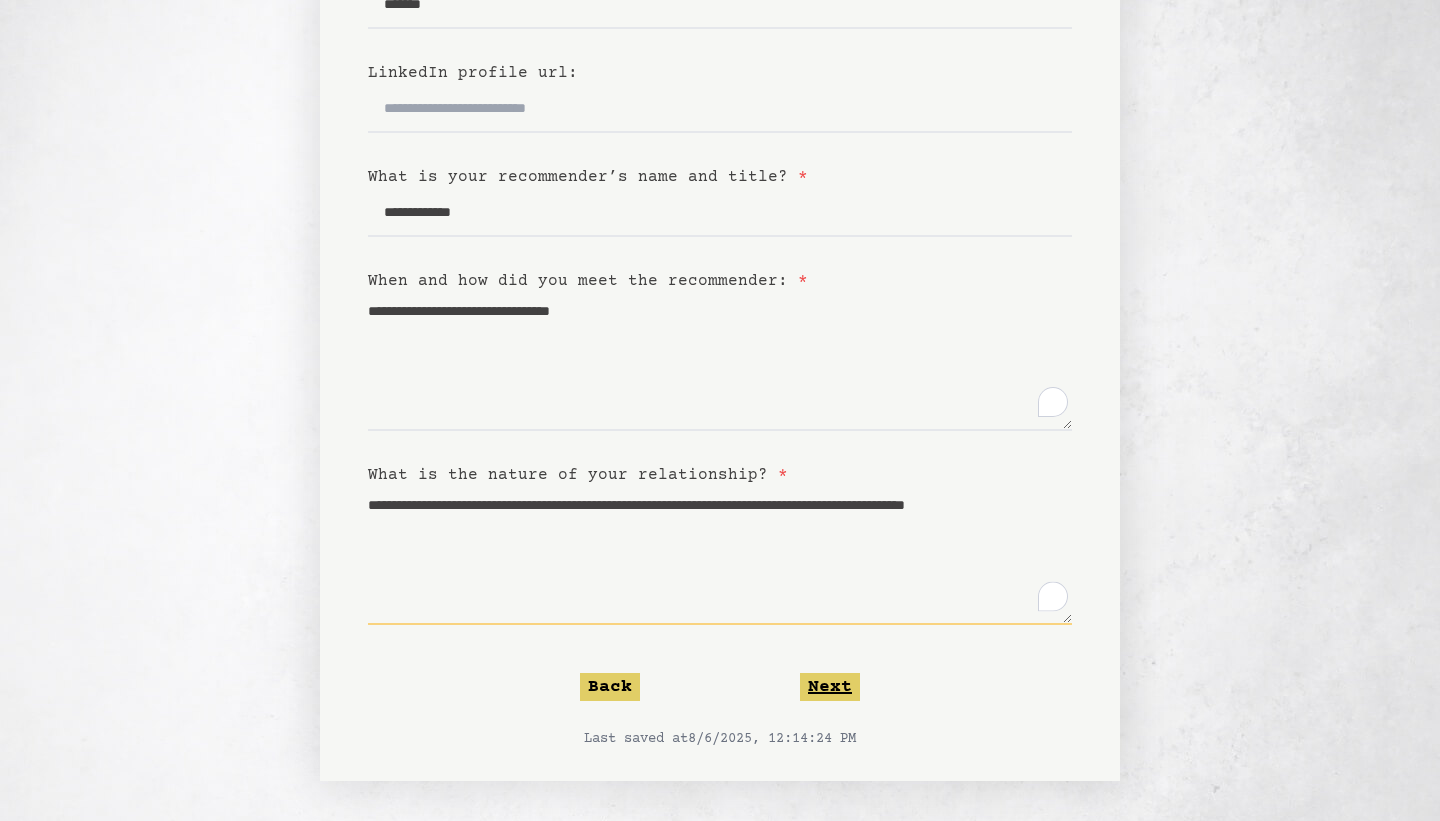 type on "**********" 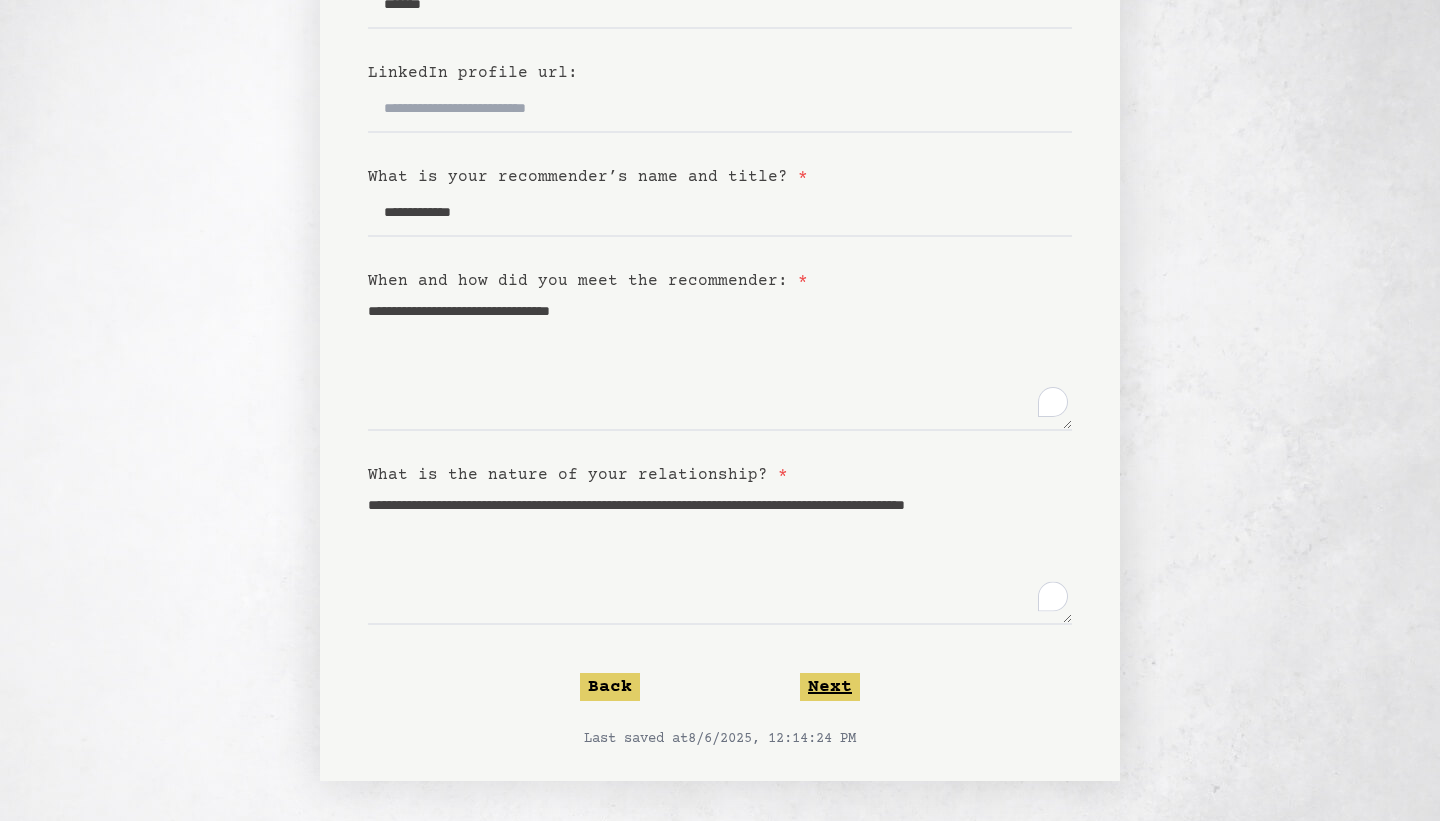 click on "Next" 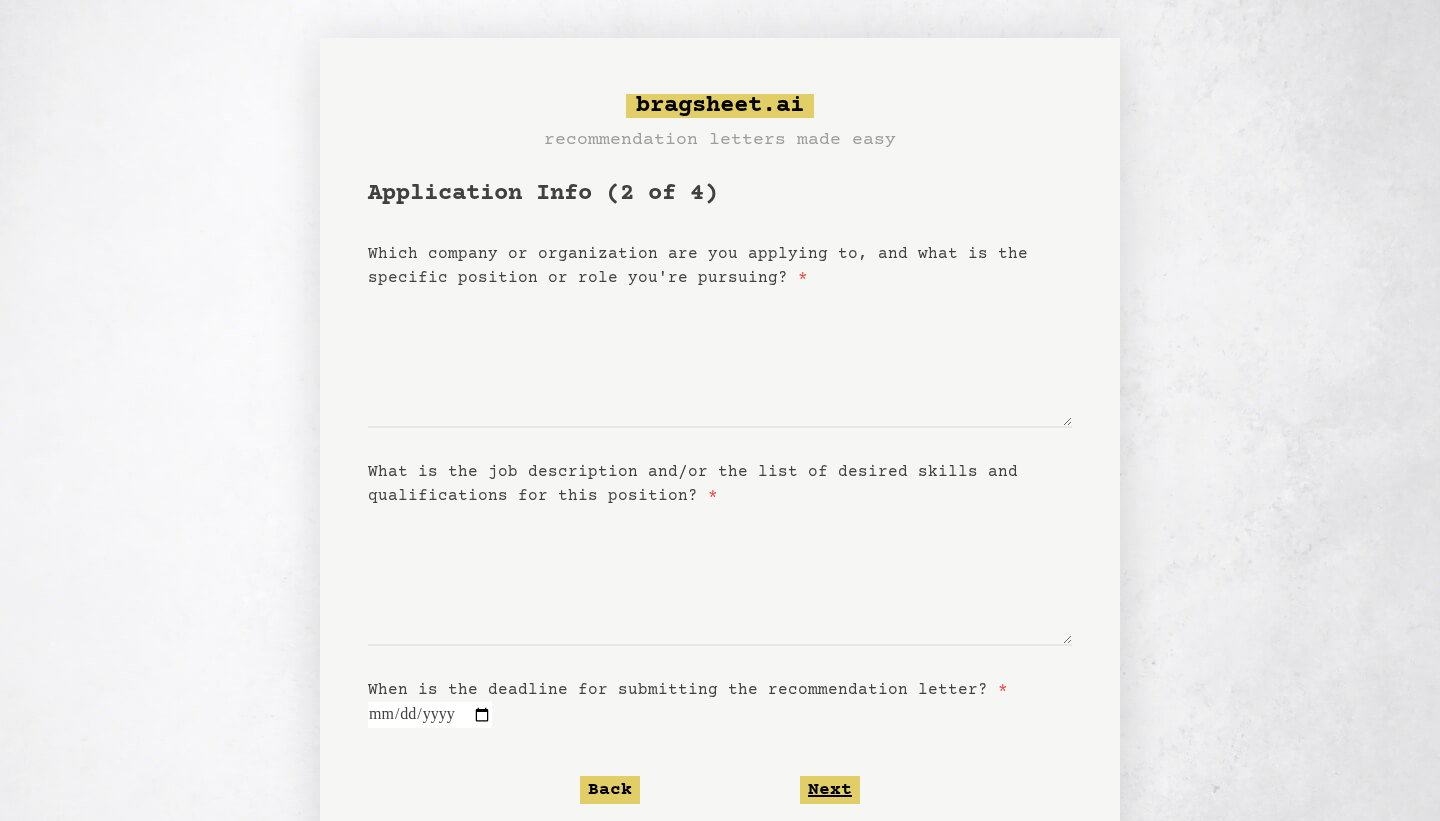 scroll, scrollTop: 0, scrollLeft: 0, axis: both 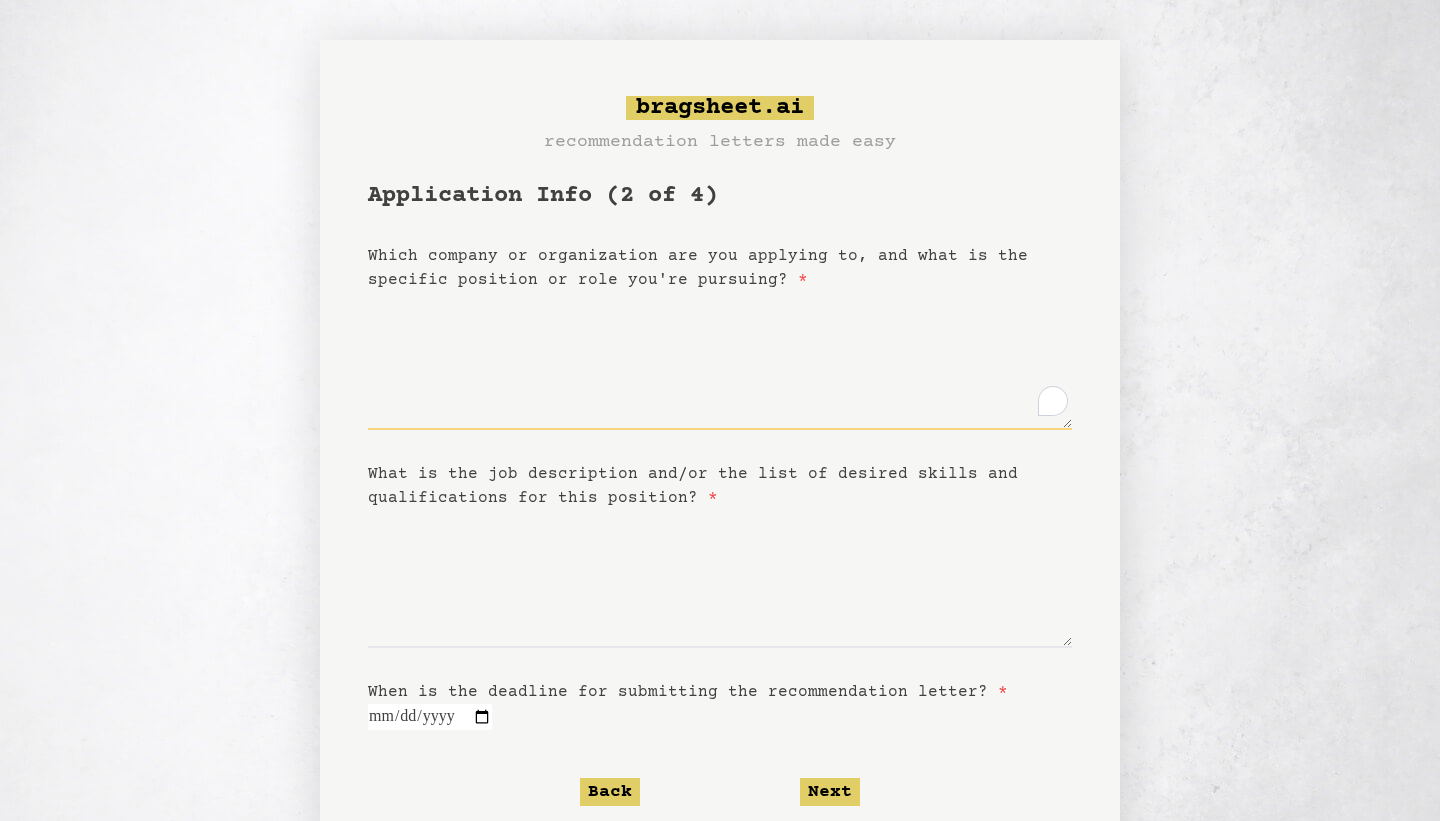 click on "Which company or organization are you applying to, and what is
the specific position or role you're pursuing?   *" at bounding box center (720, 361) 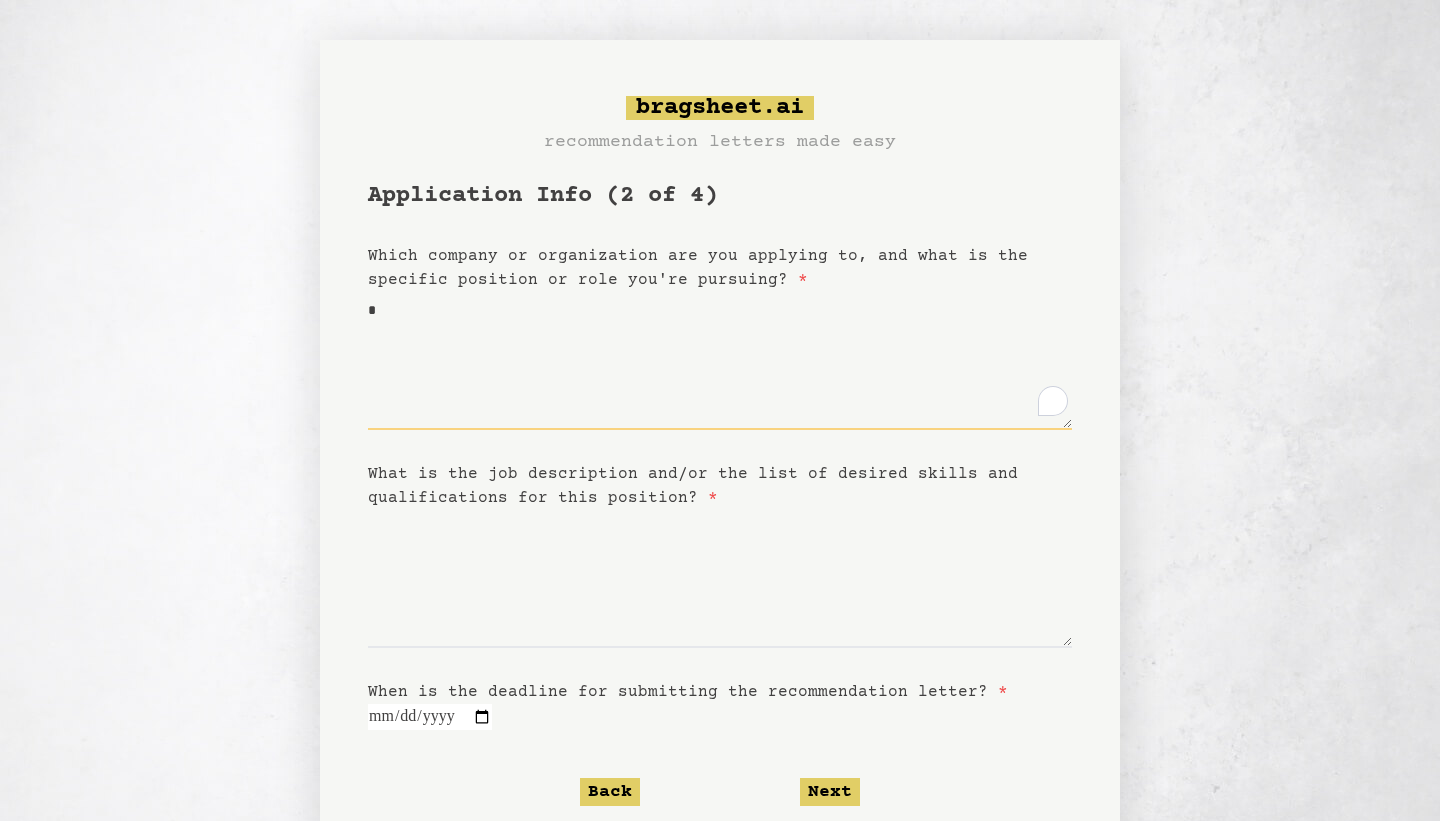 type on "*" 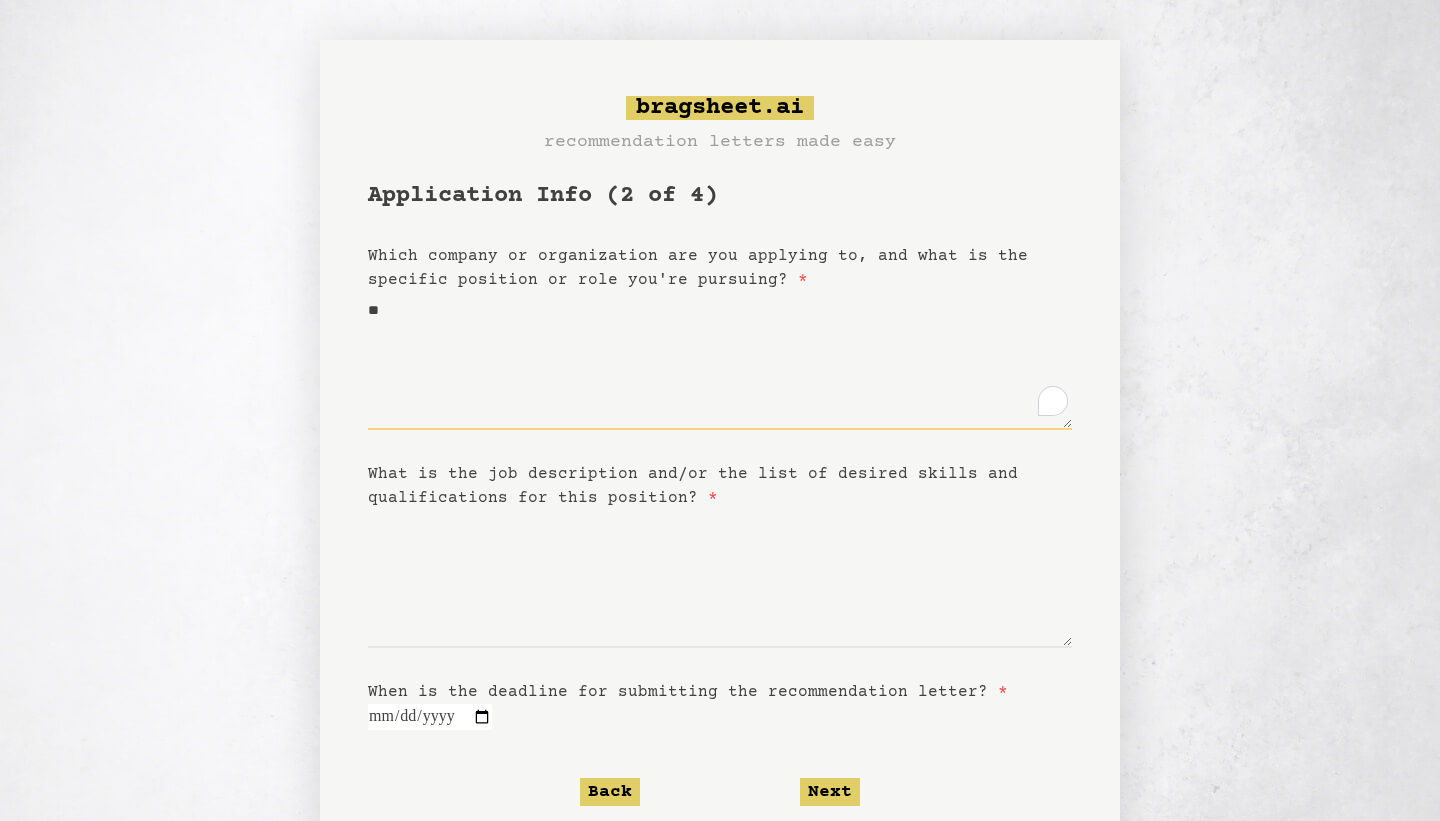type on "***" 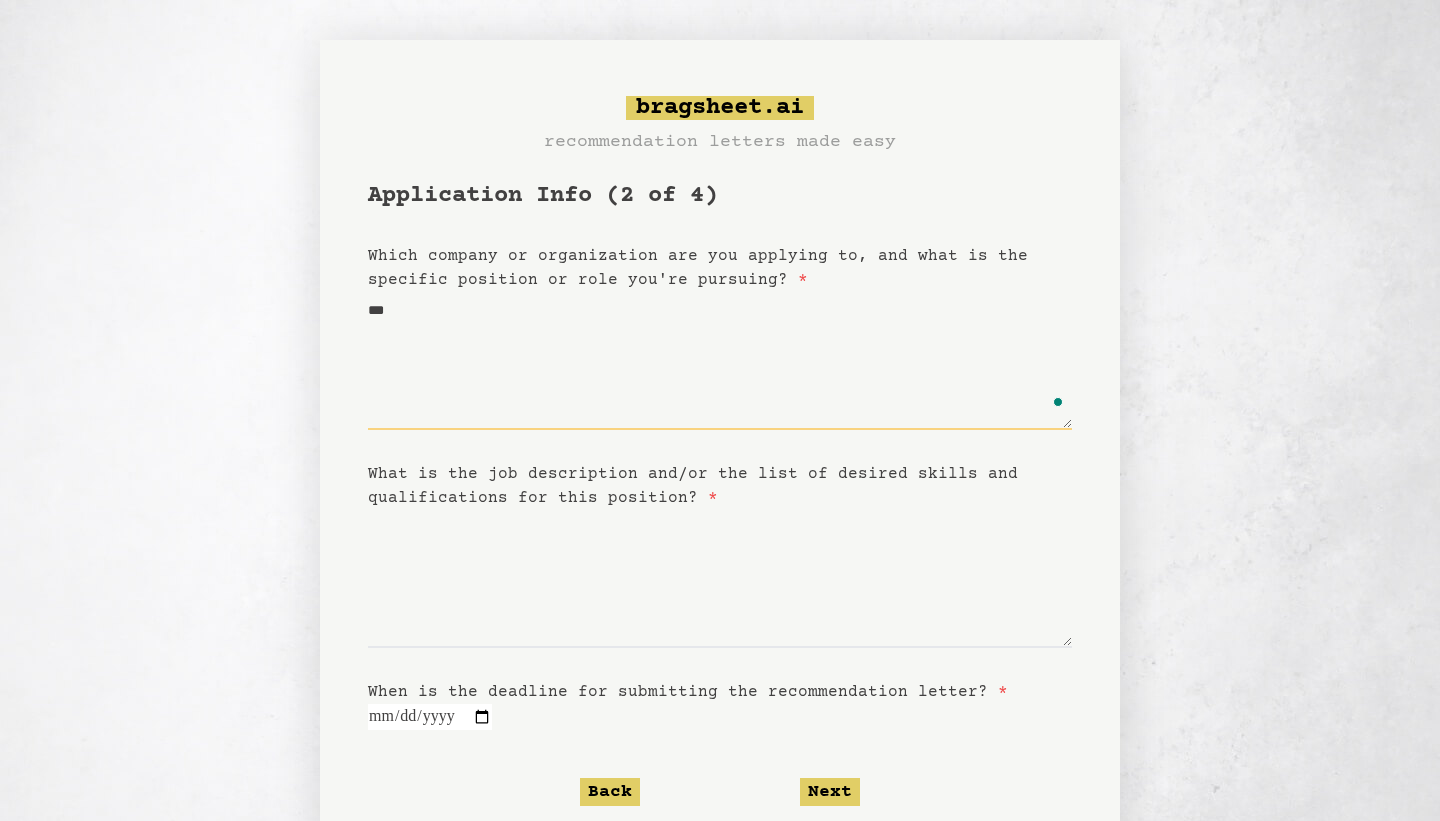 type on "****" 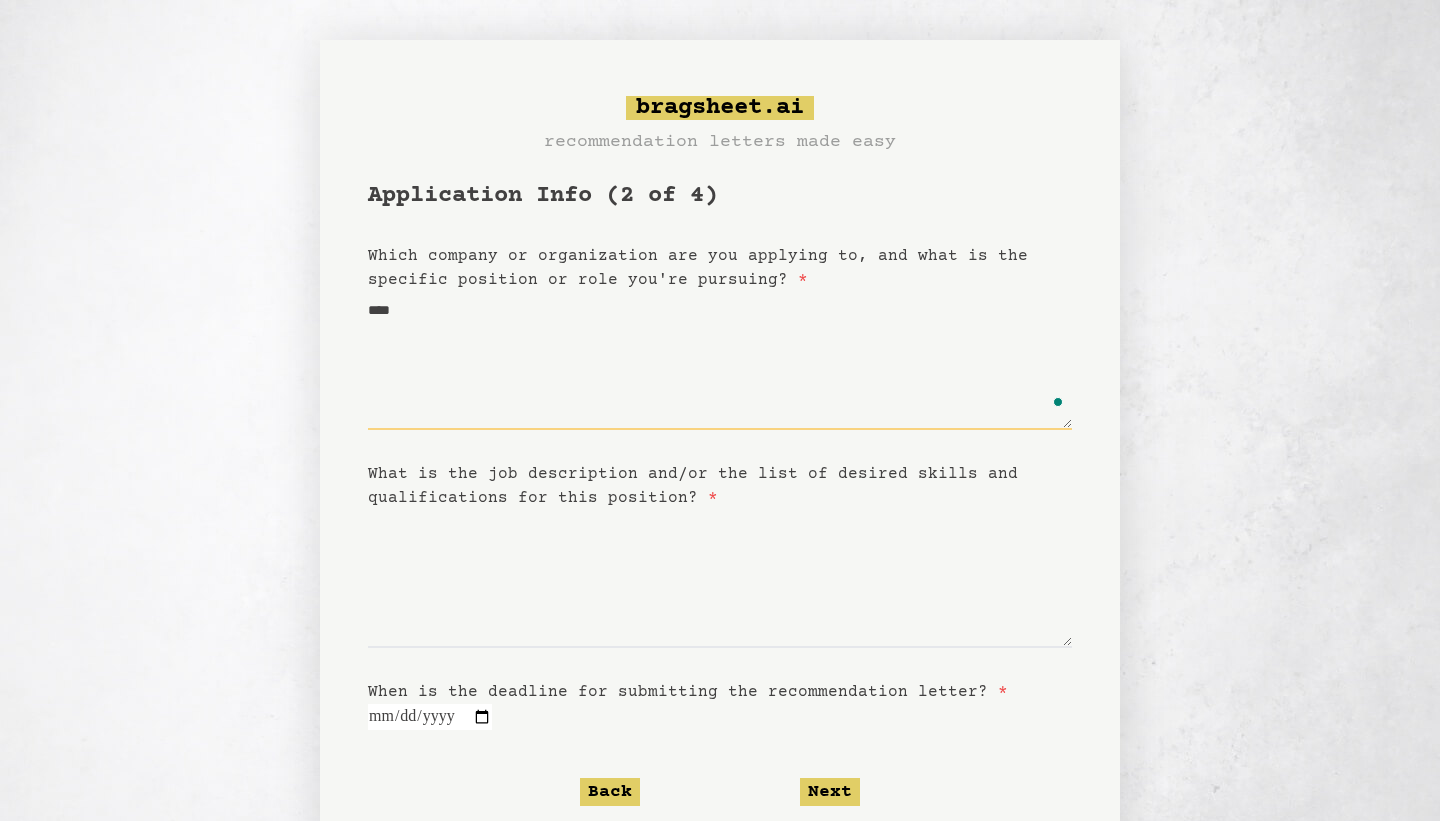 type on "****" 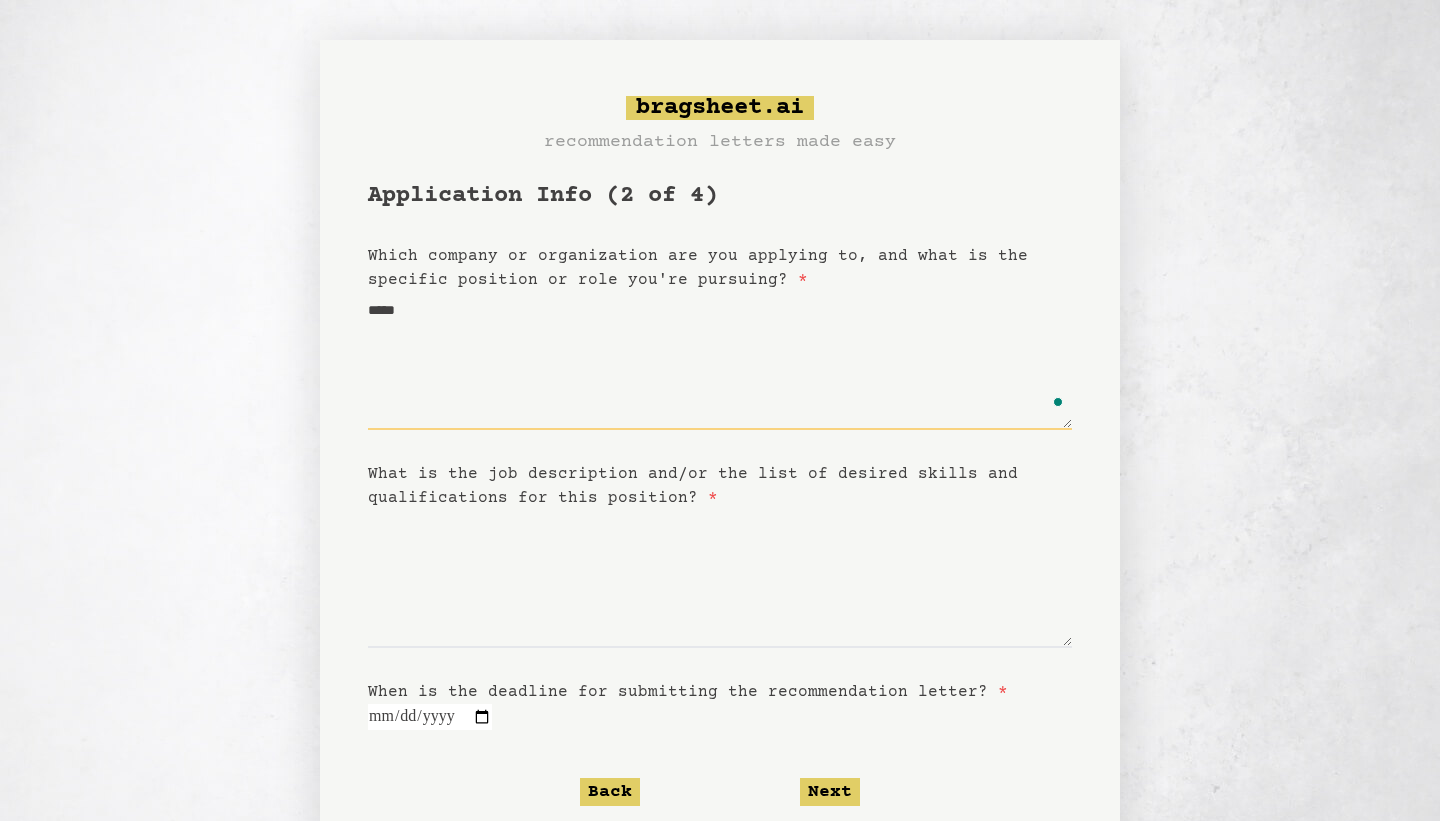 type on "******" 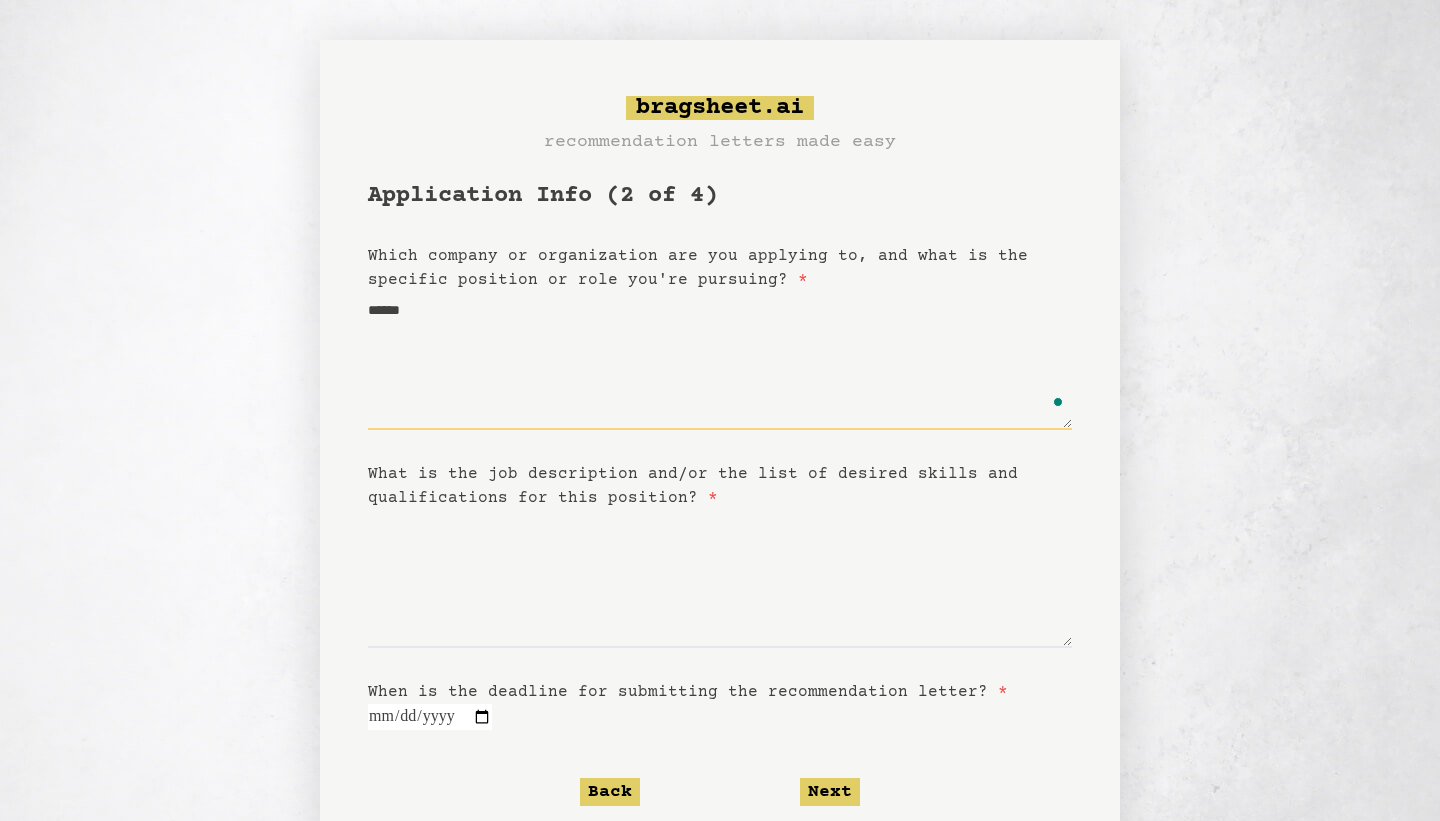 type on "*******" 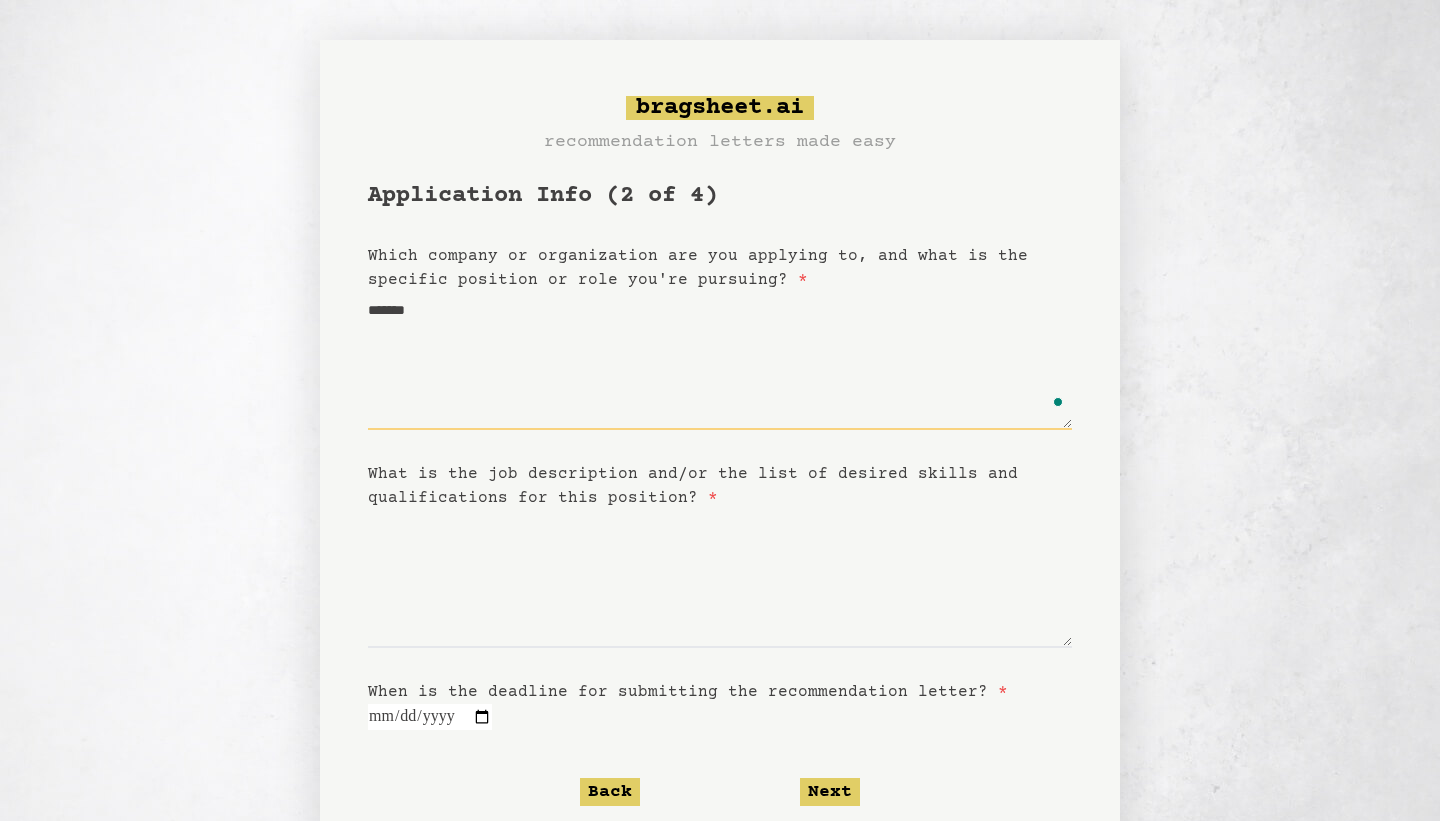 type on "********" 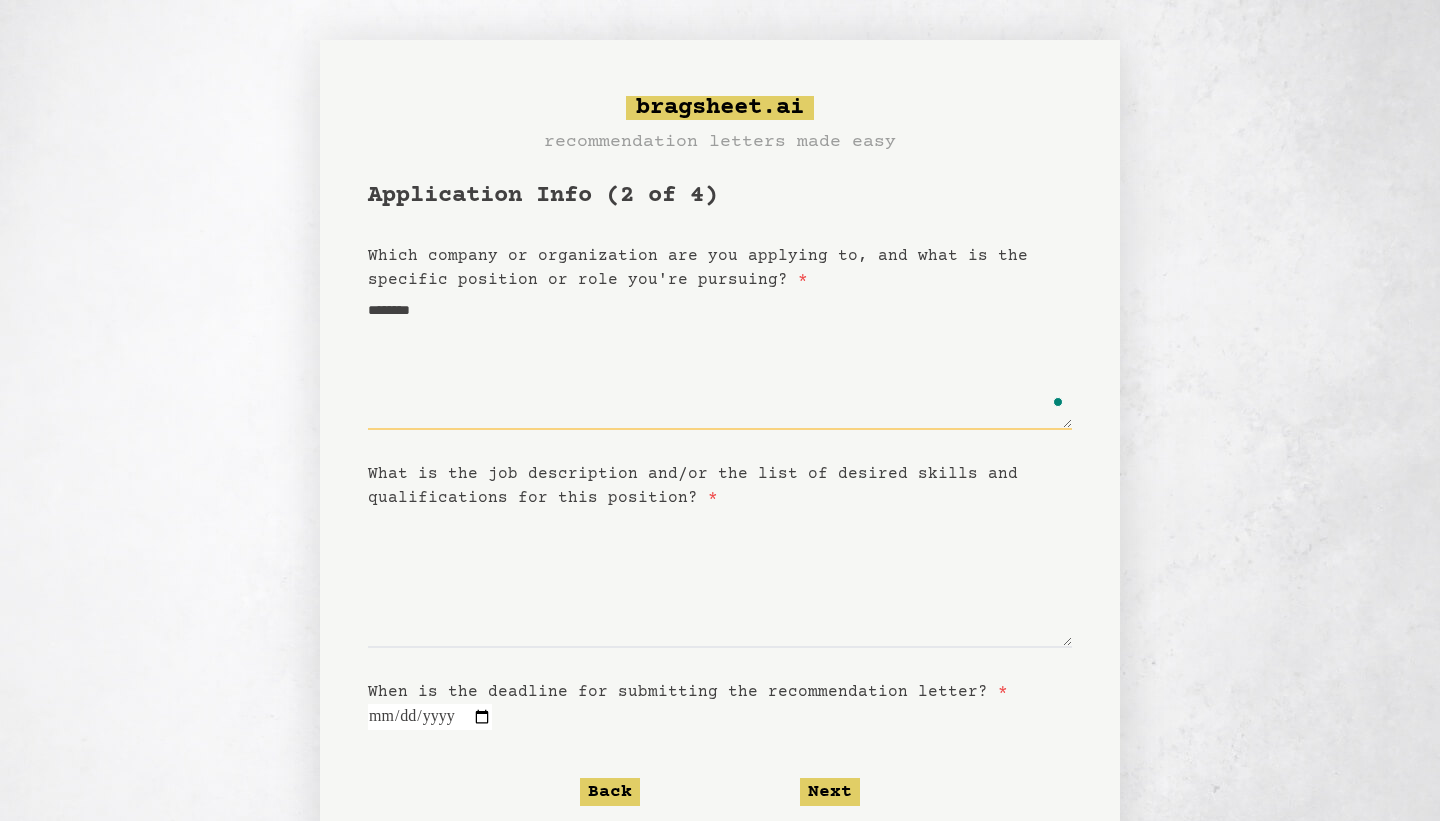 type on "*********" 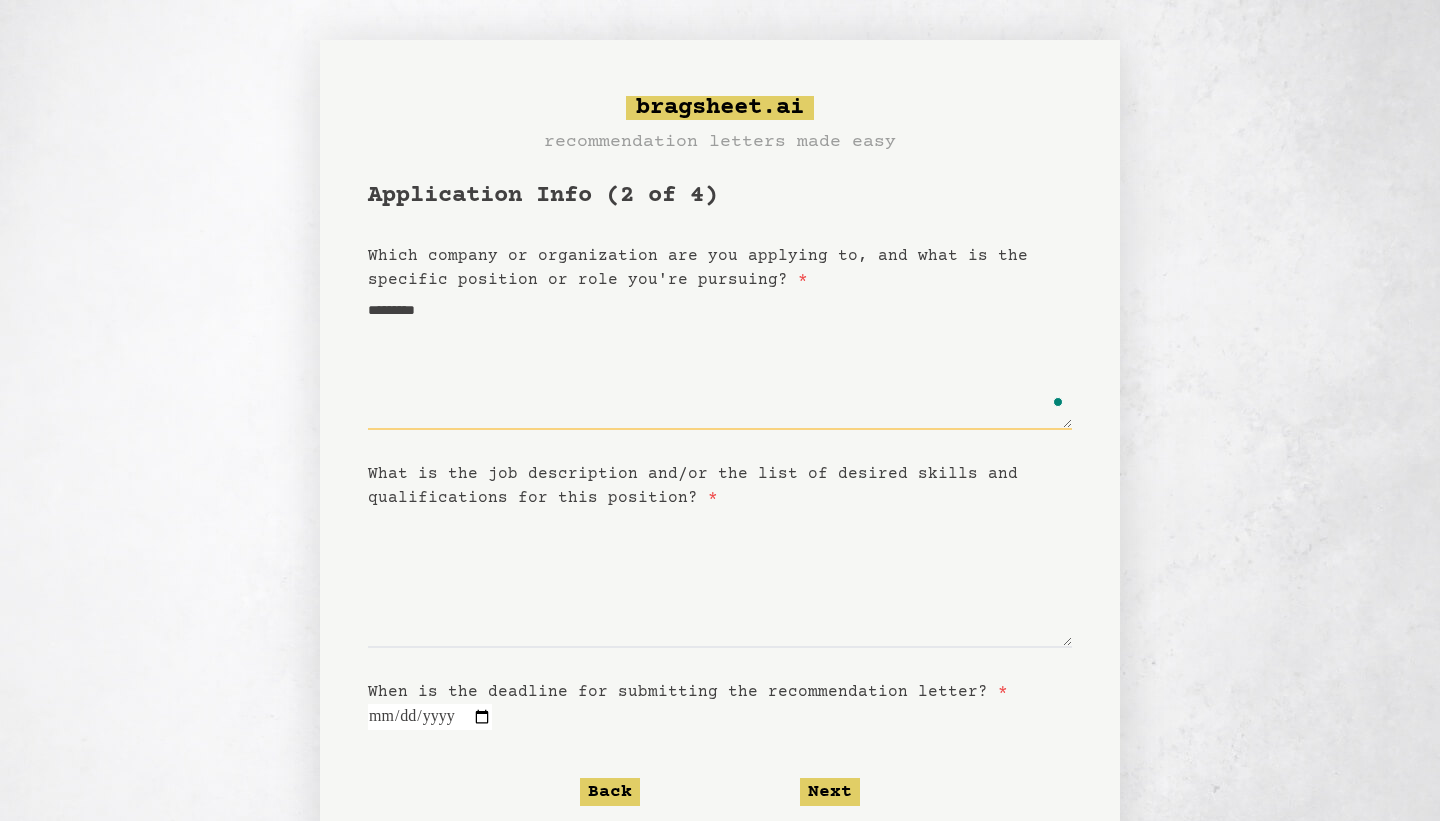 type on "**********" 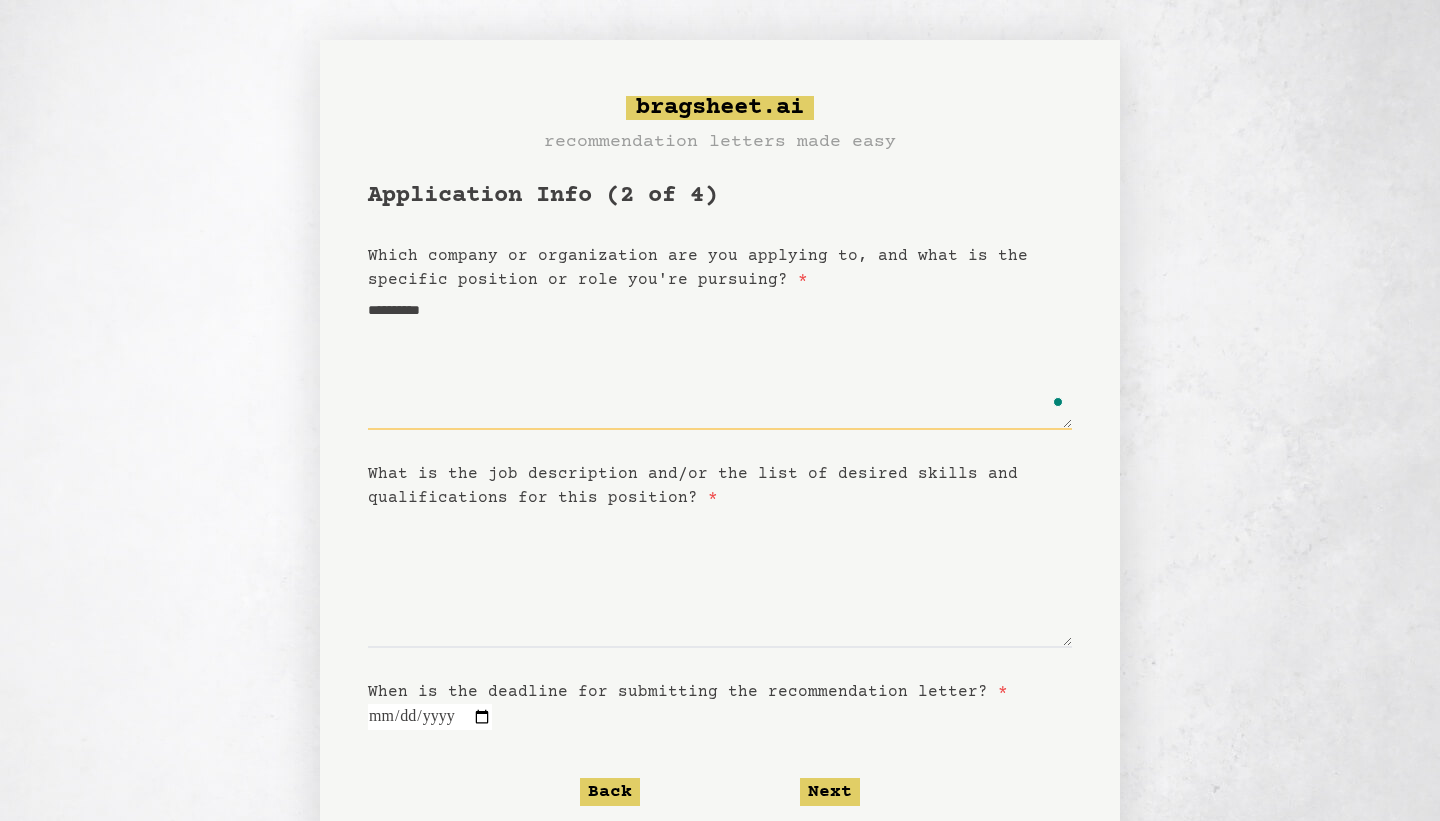 type on "**********" 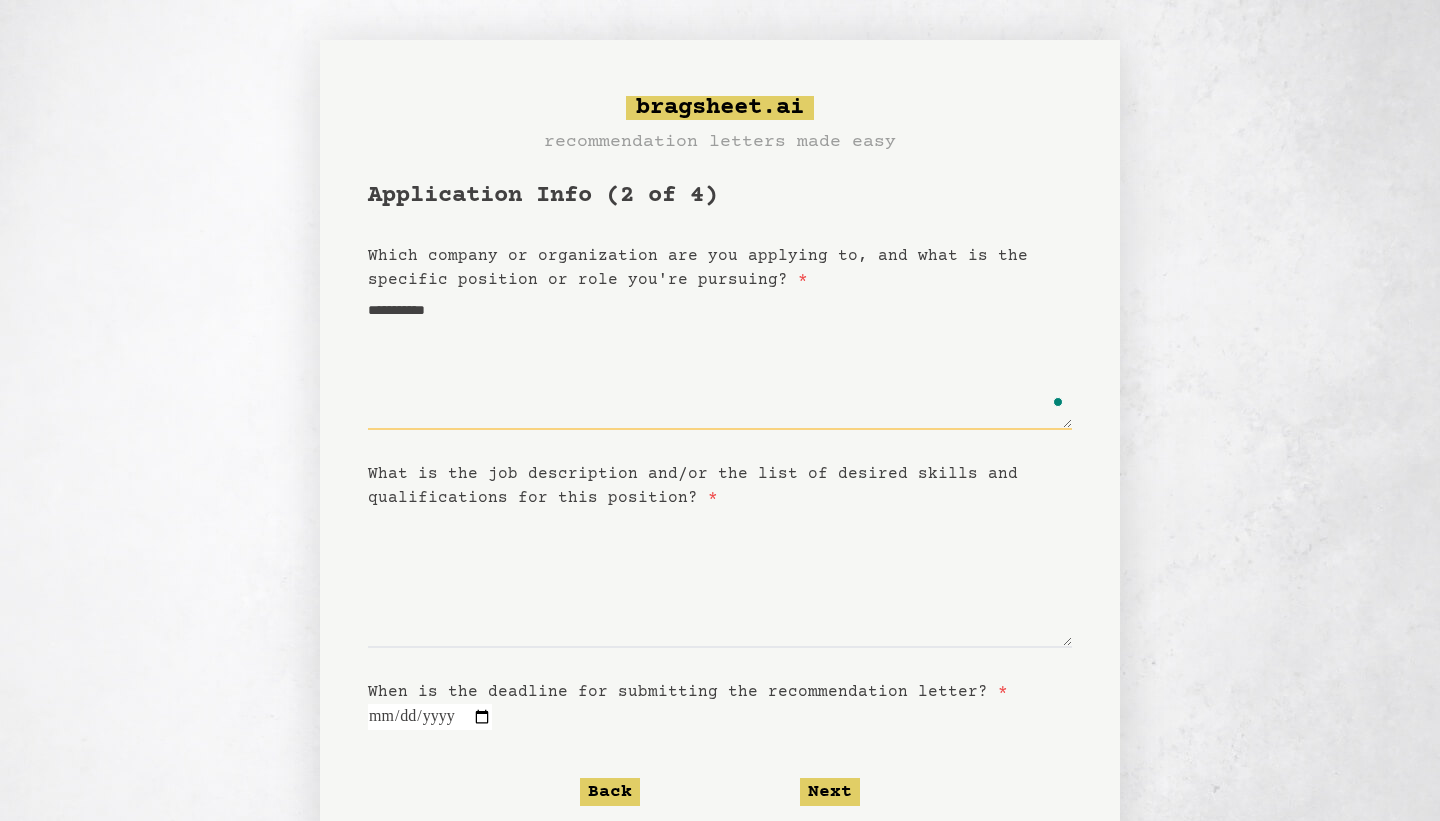type on "**********" 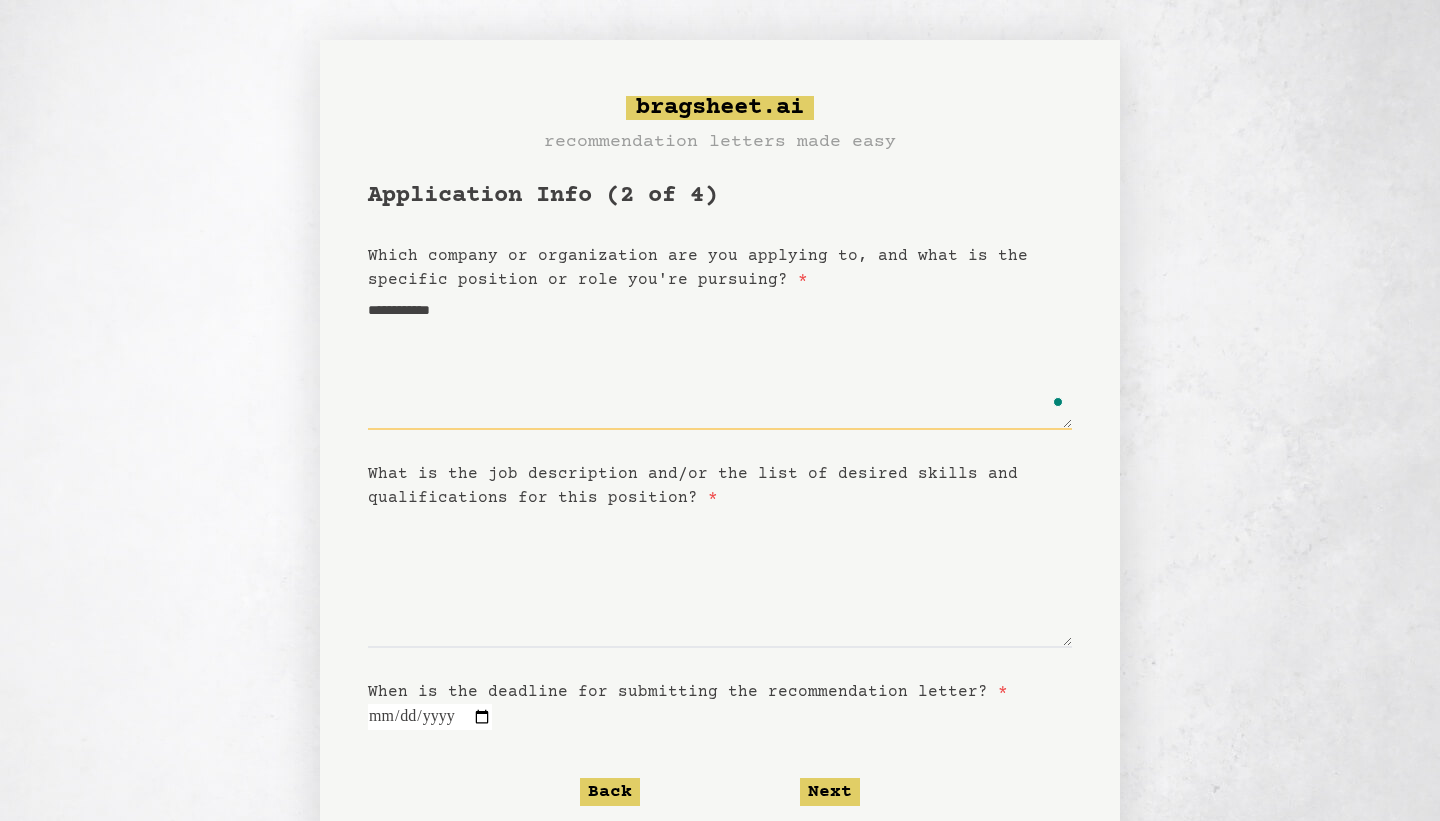 type on "**********" 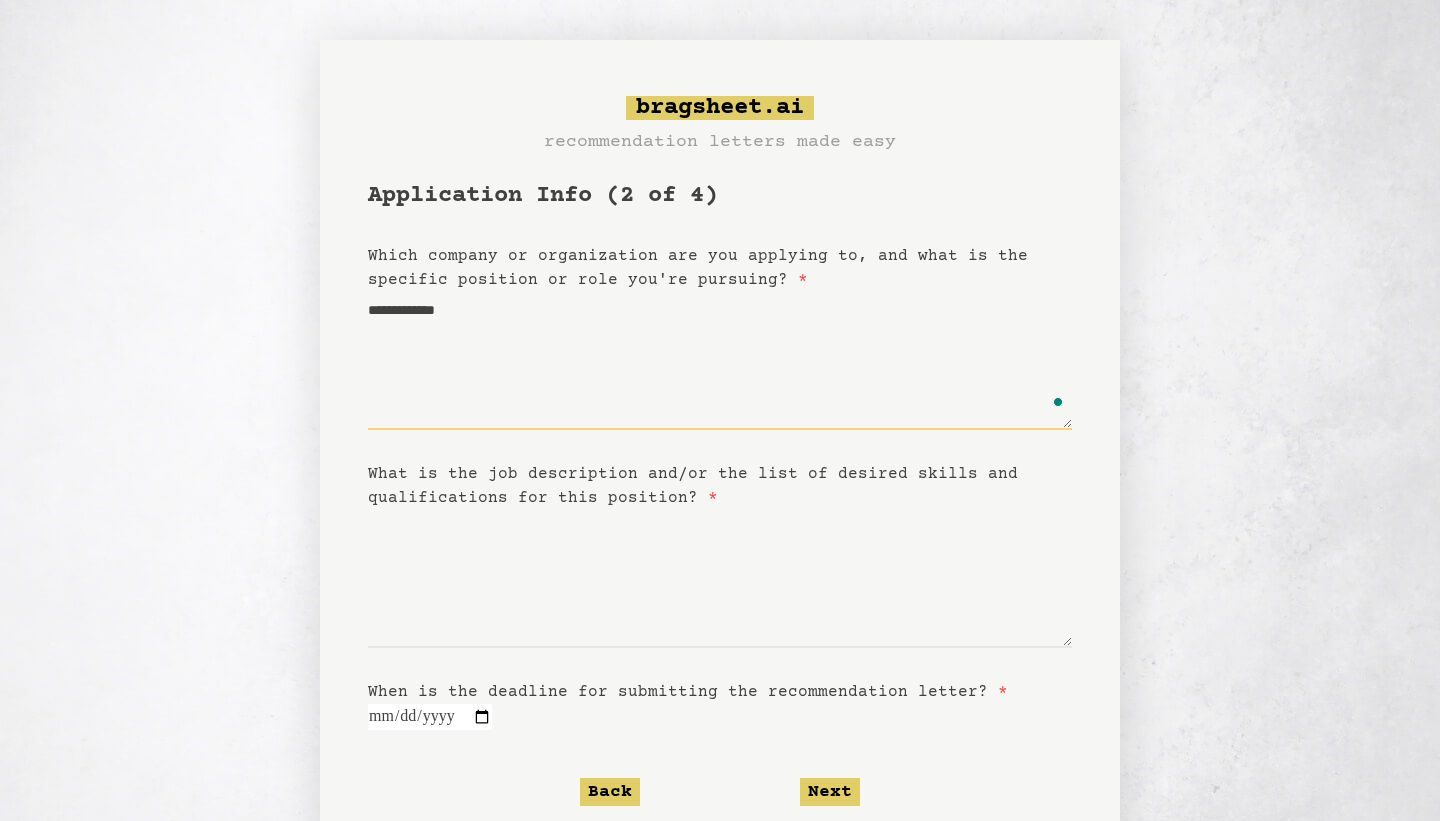 type on "**********" 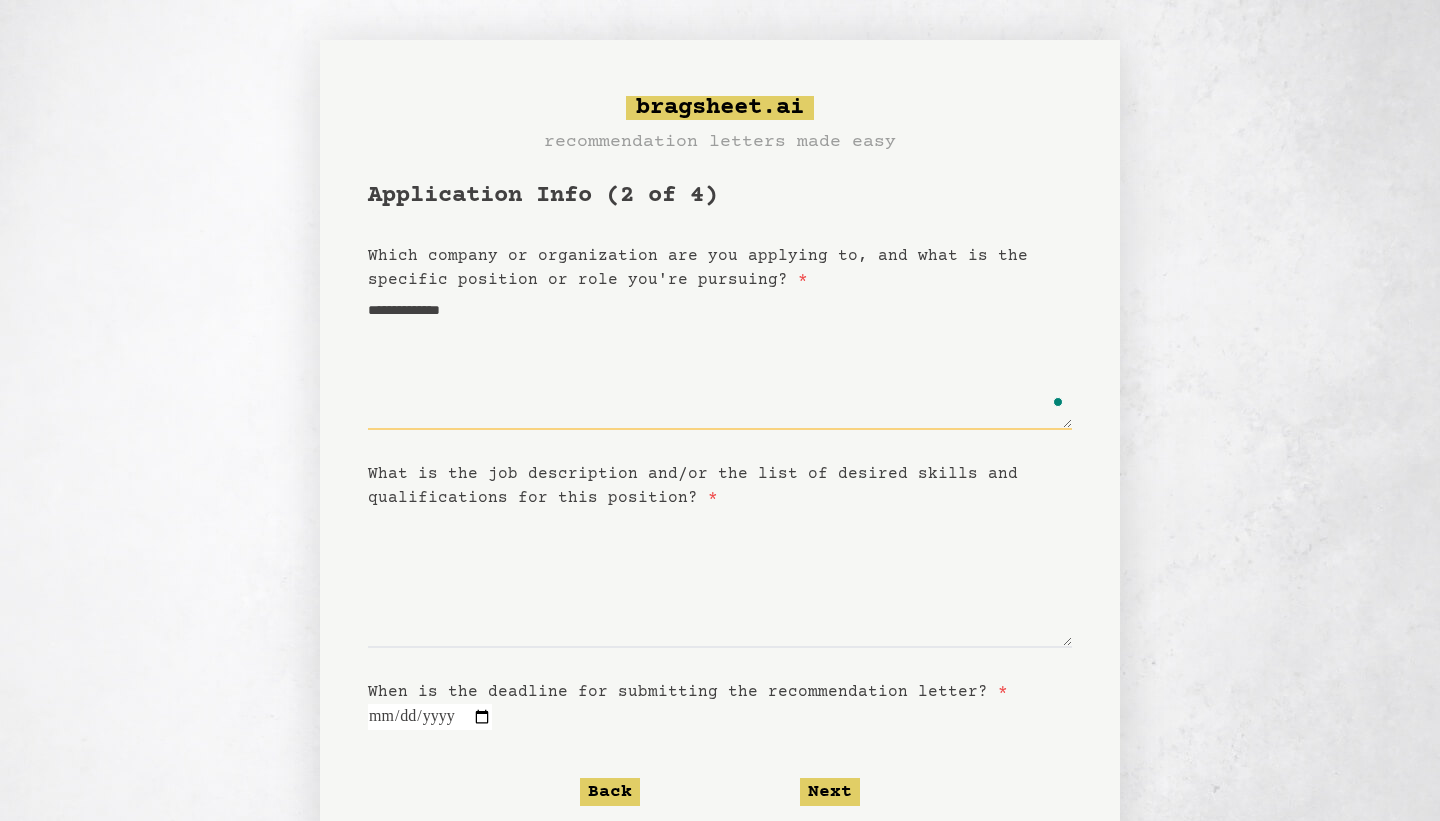 type 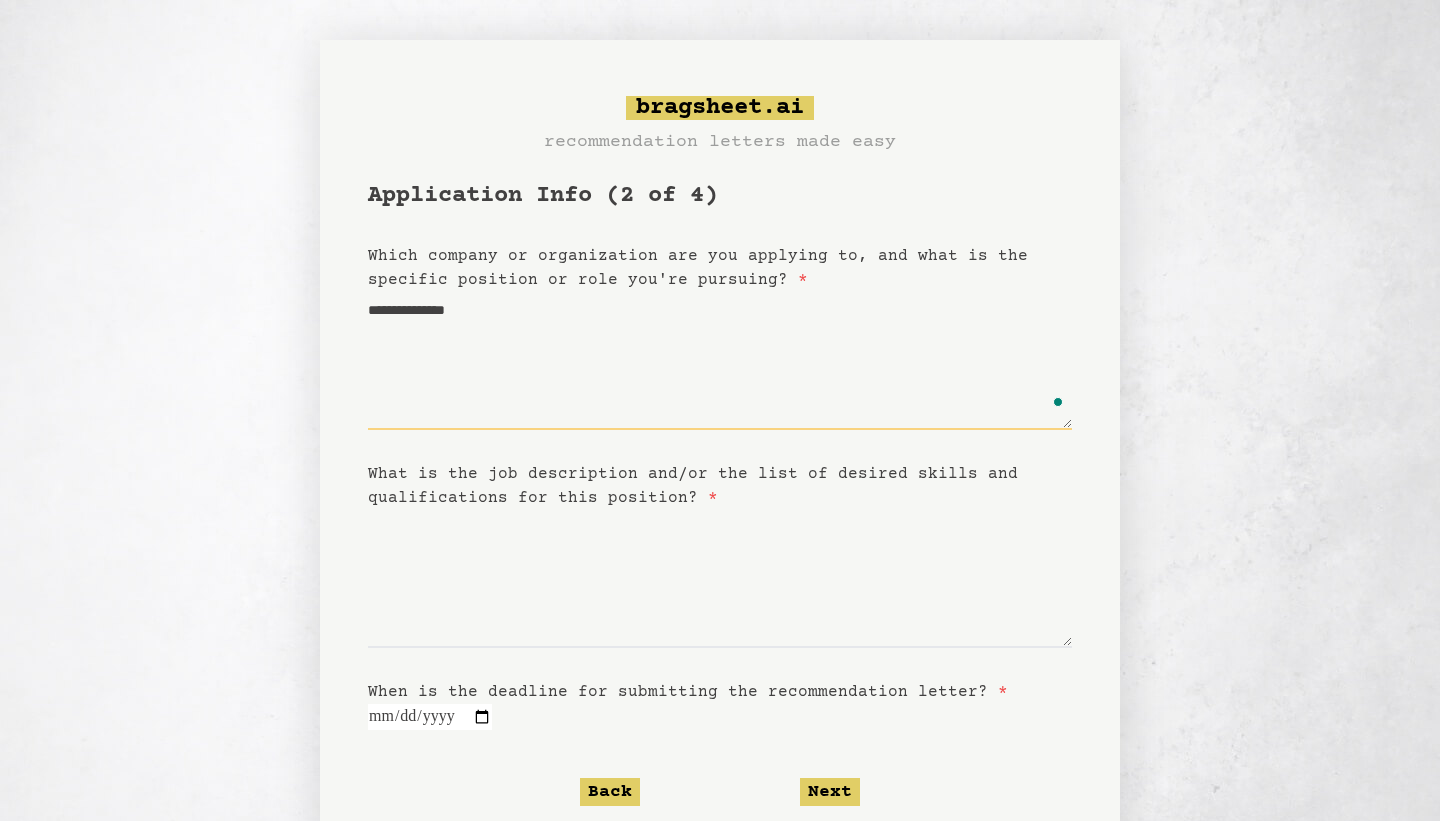 type on "**********" 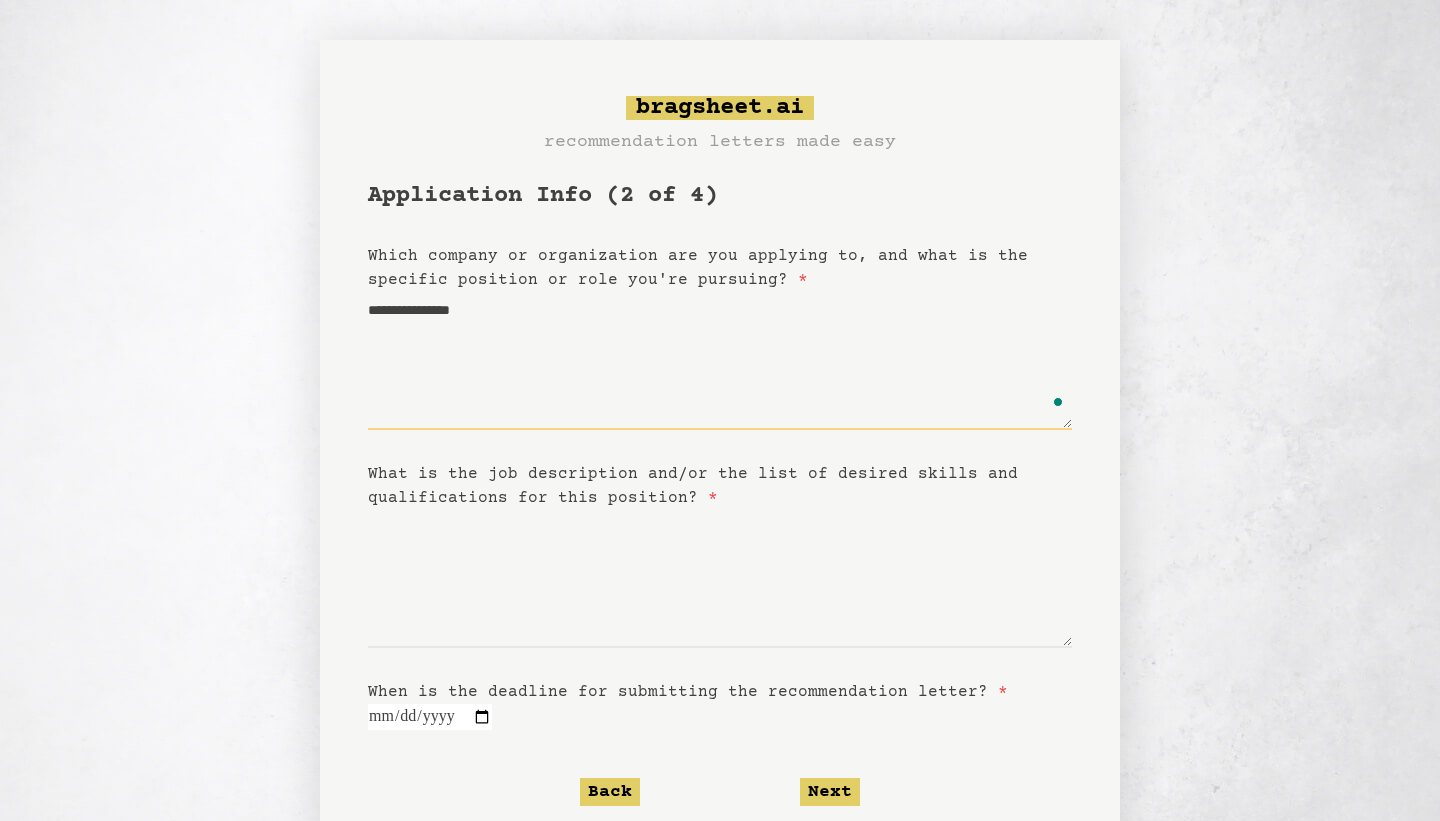 type on "**********" 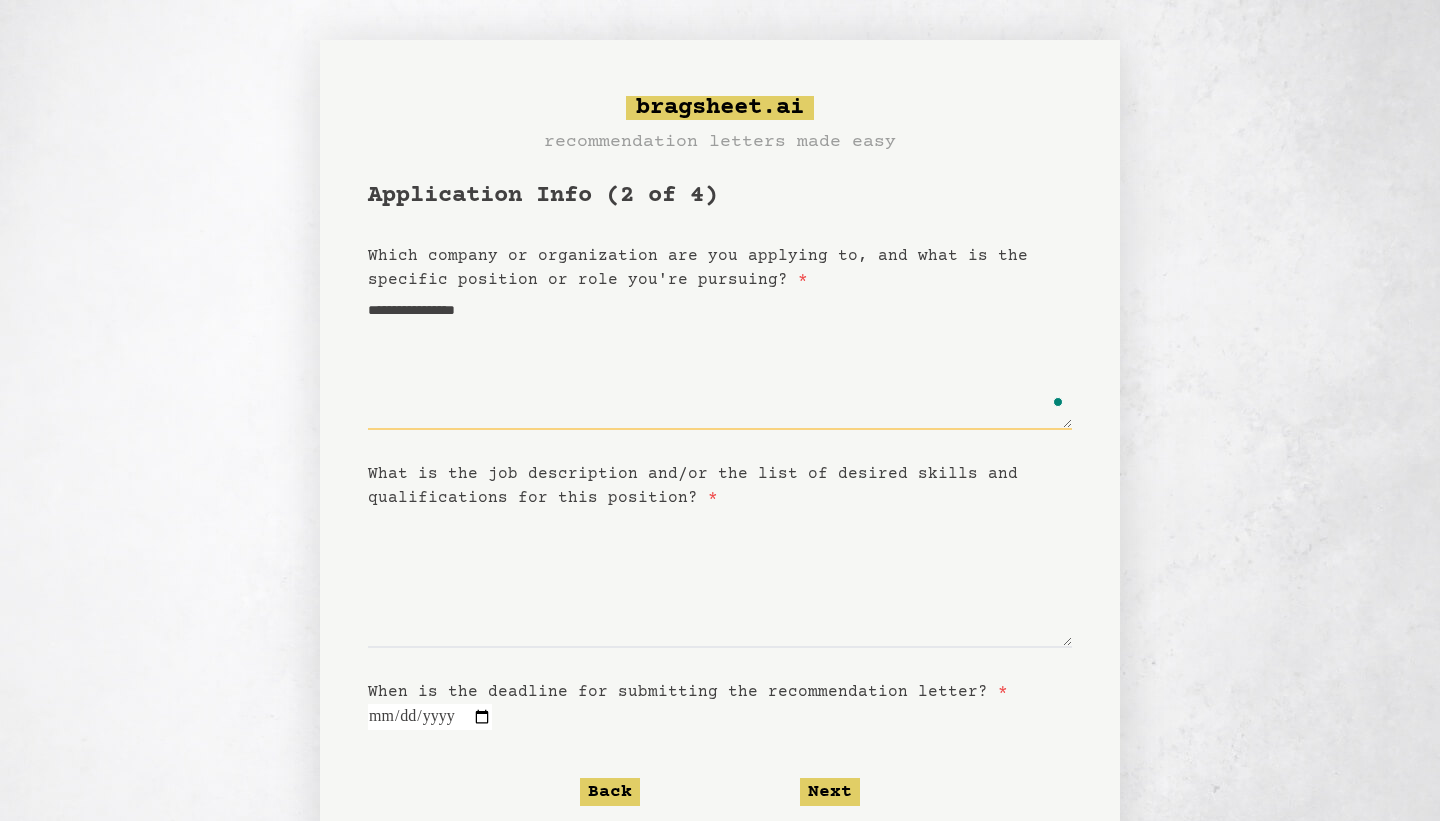 type on "**********" 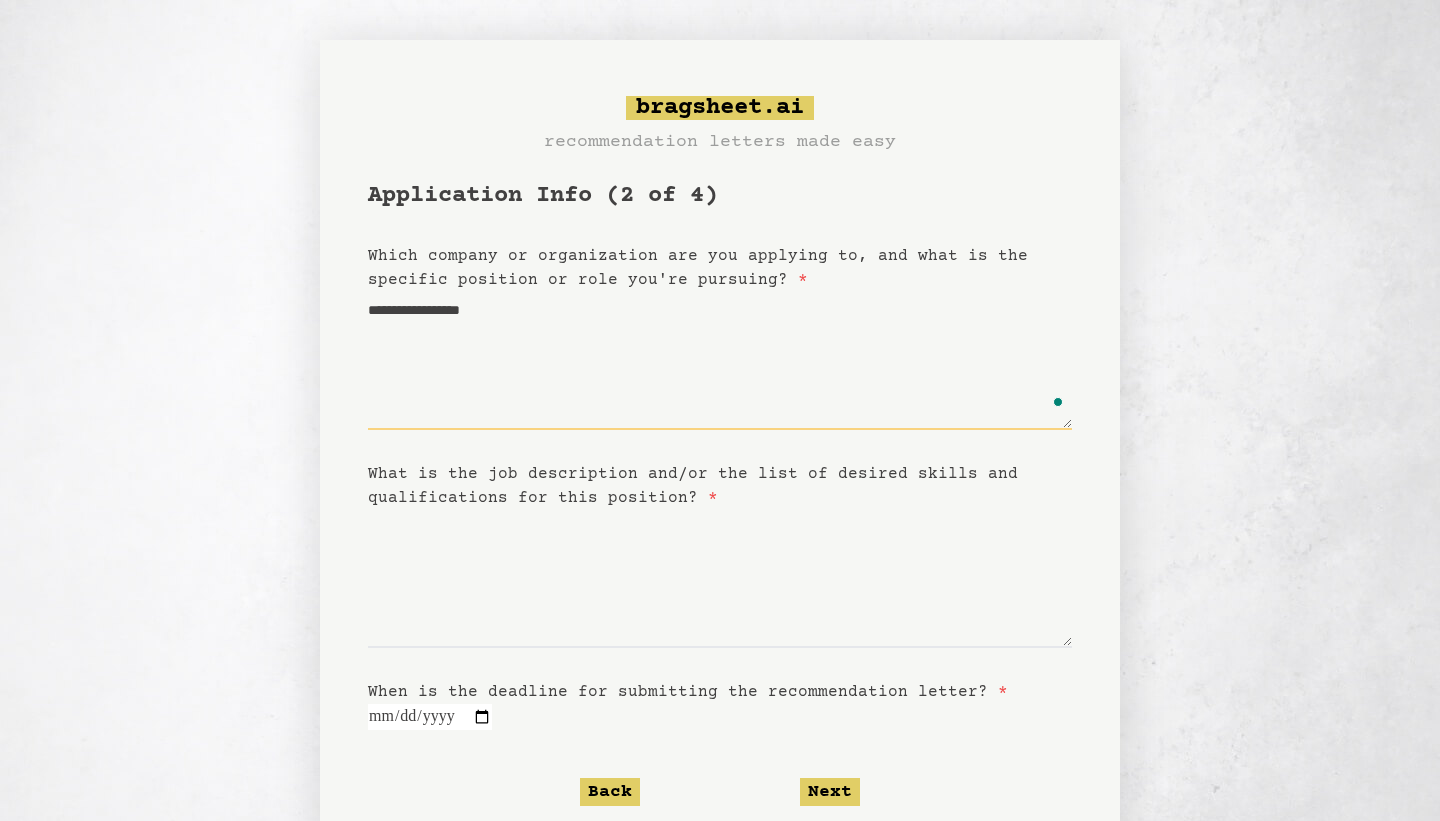 type on "**********" 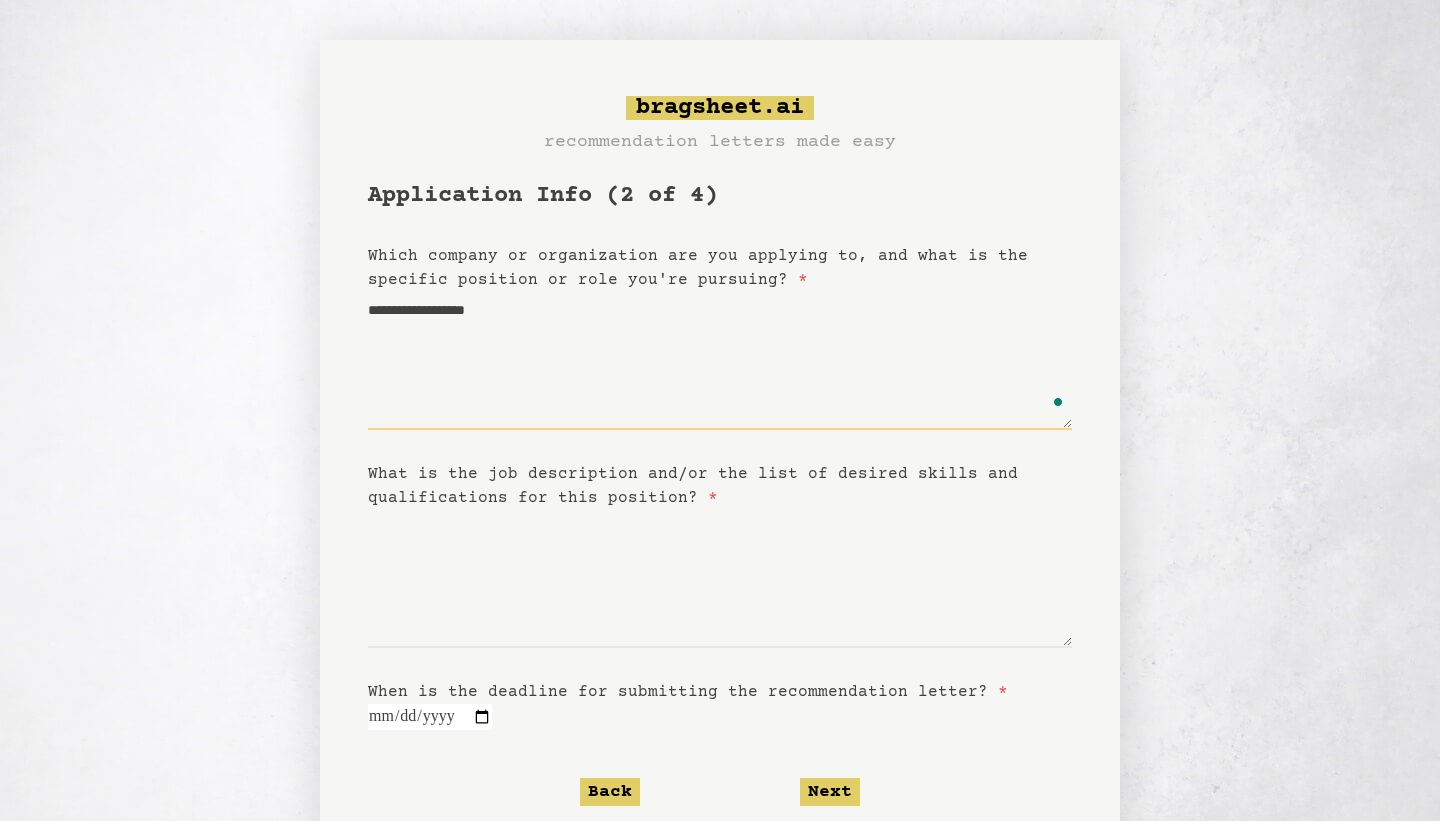 type on "**********" 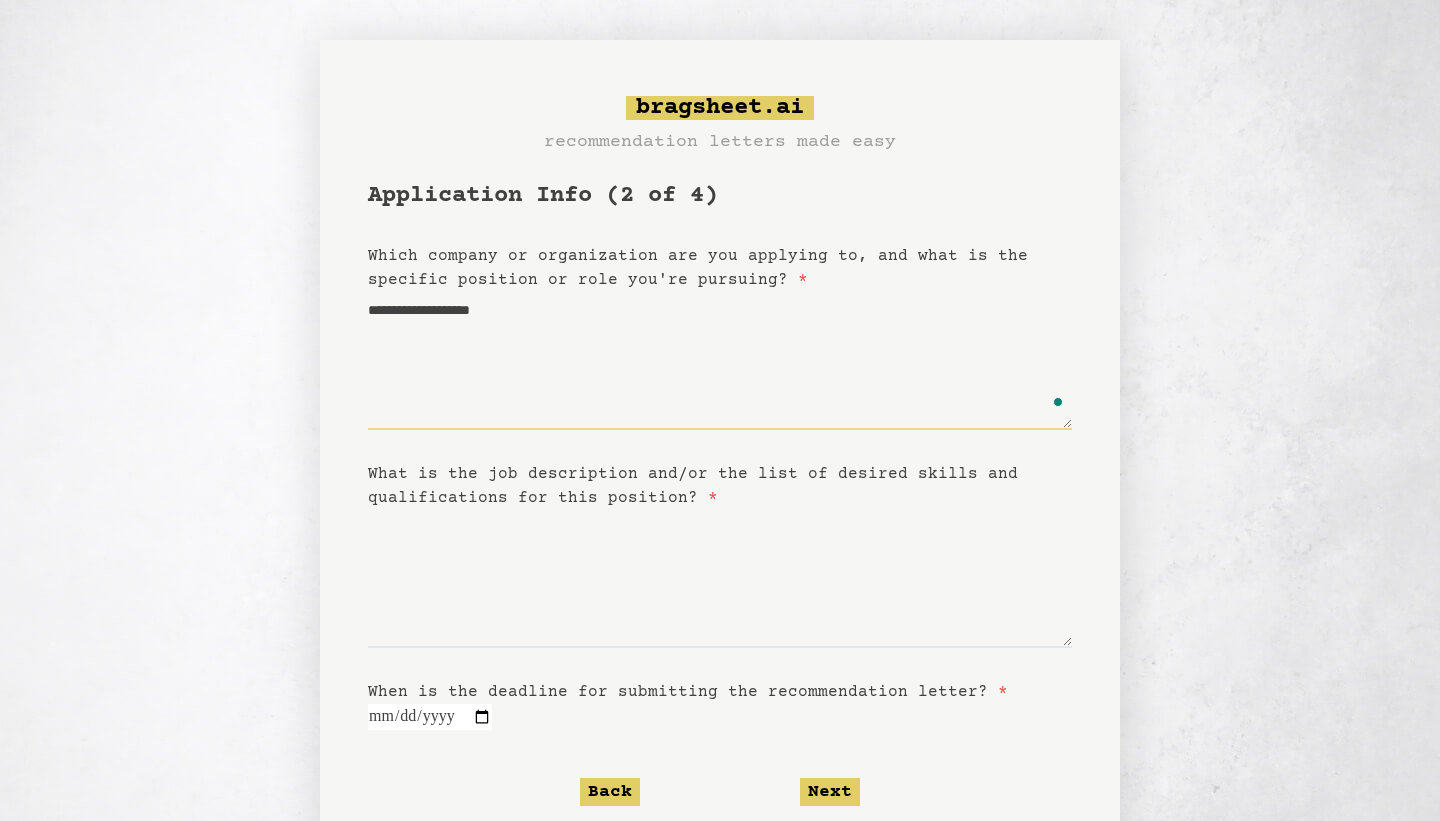 type on "**********" 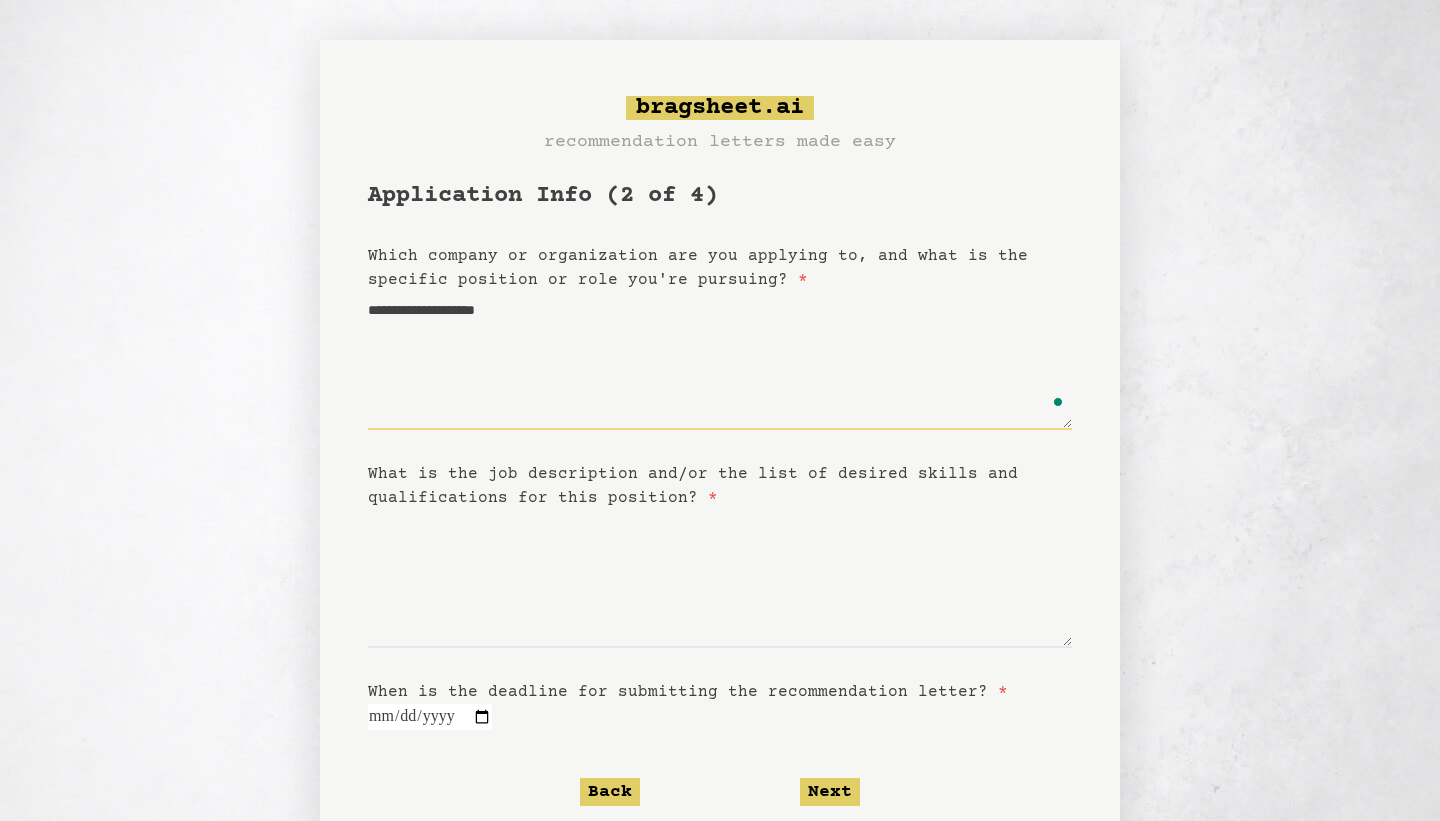 type on "**********" 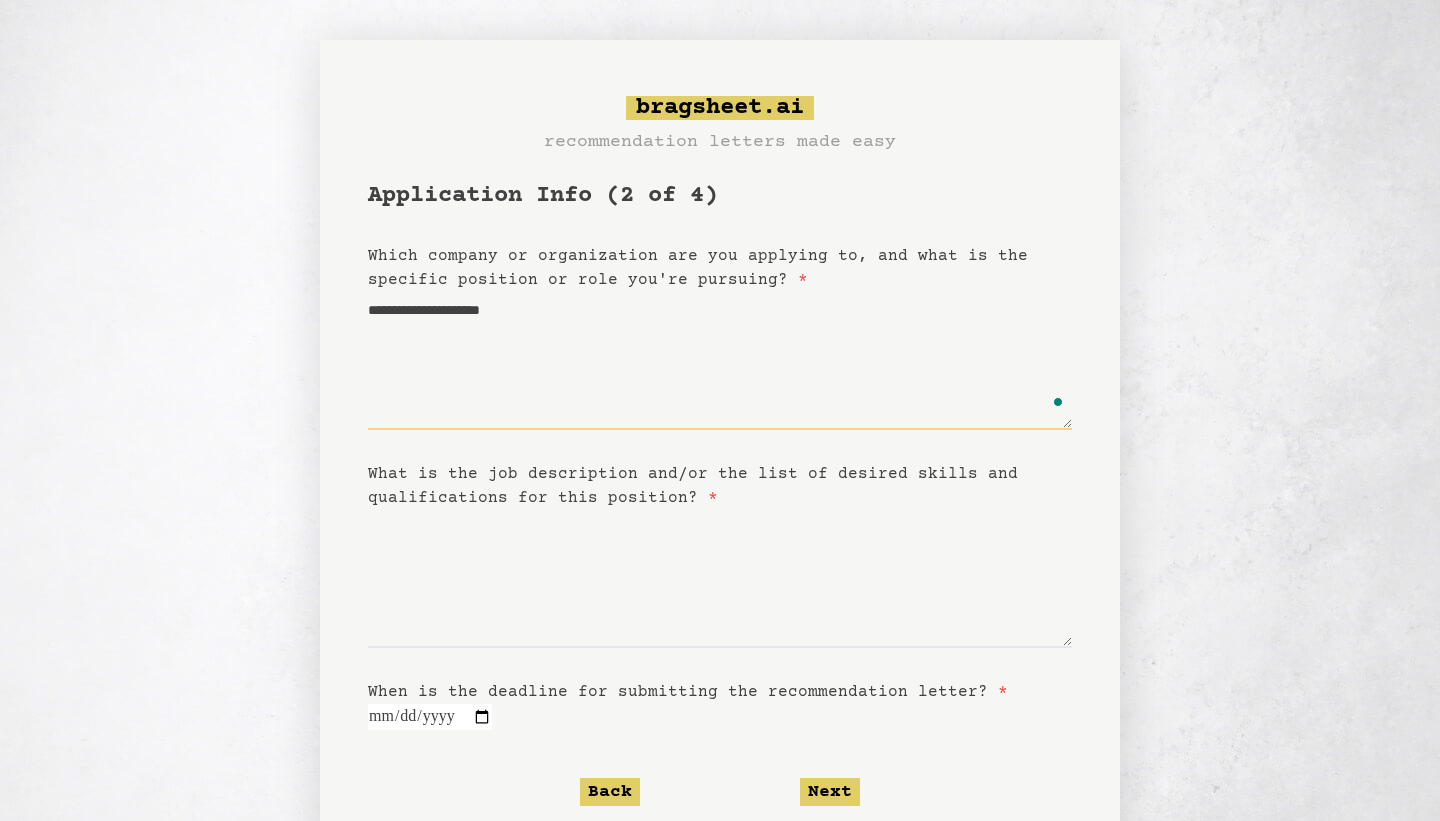 type on "**********" 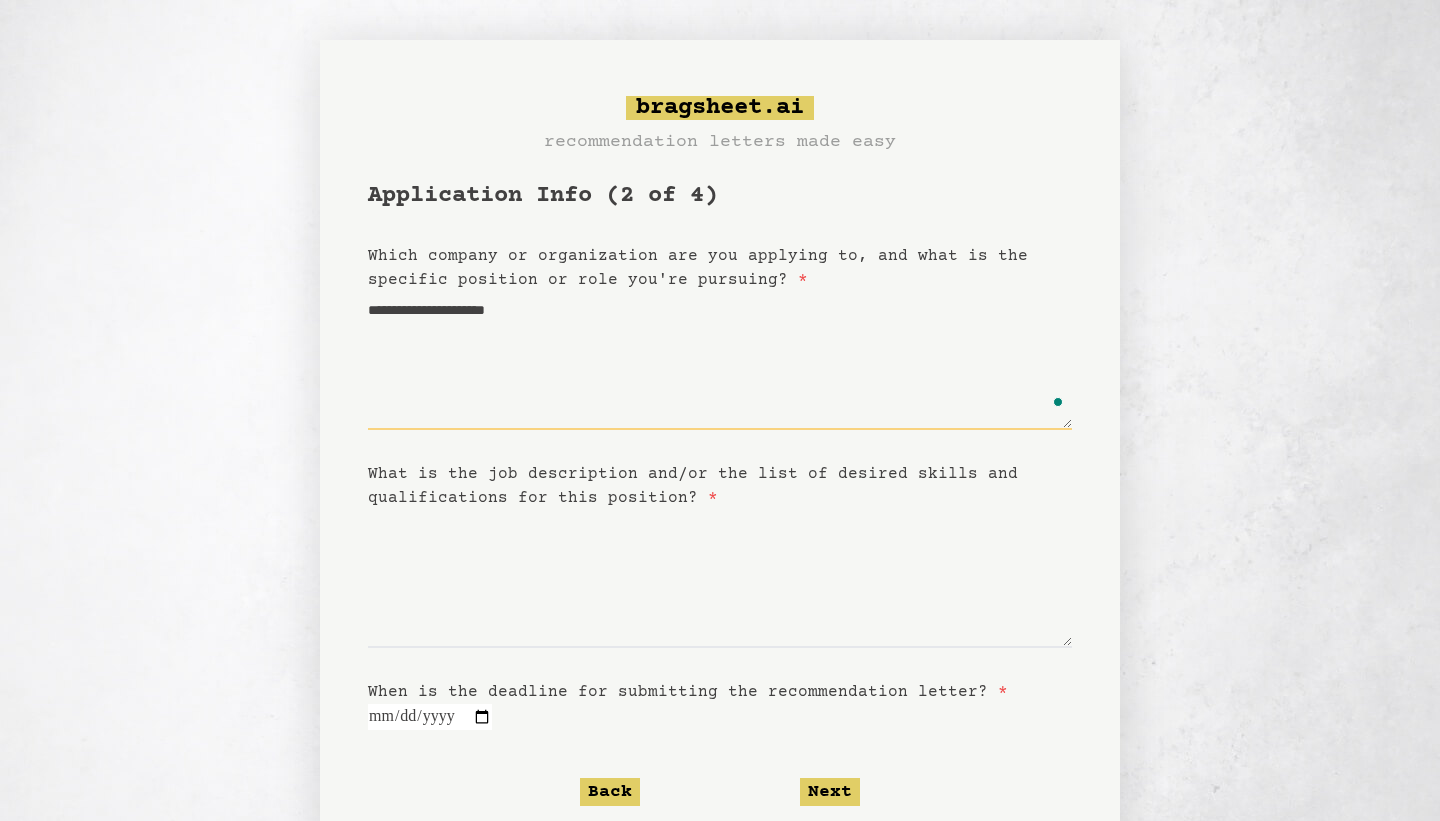type 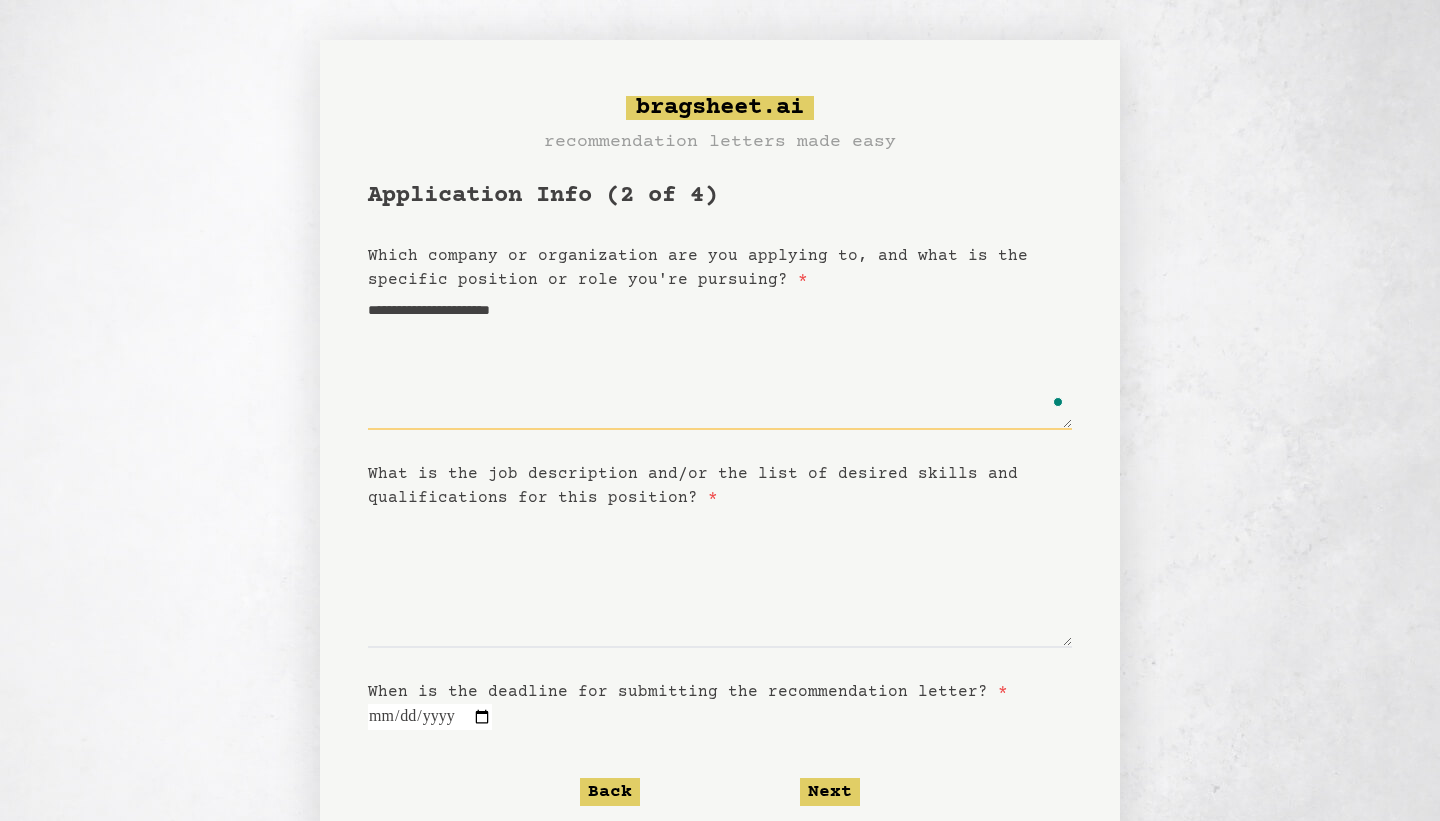 type on "**********" 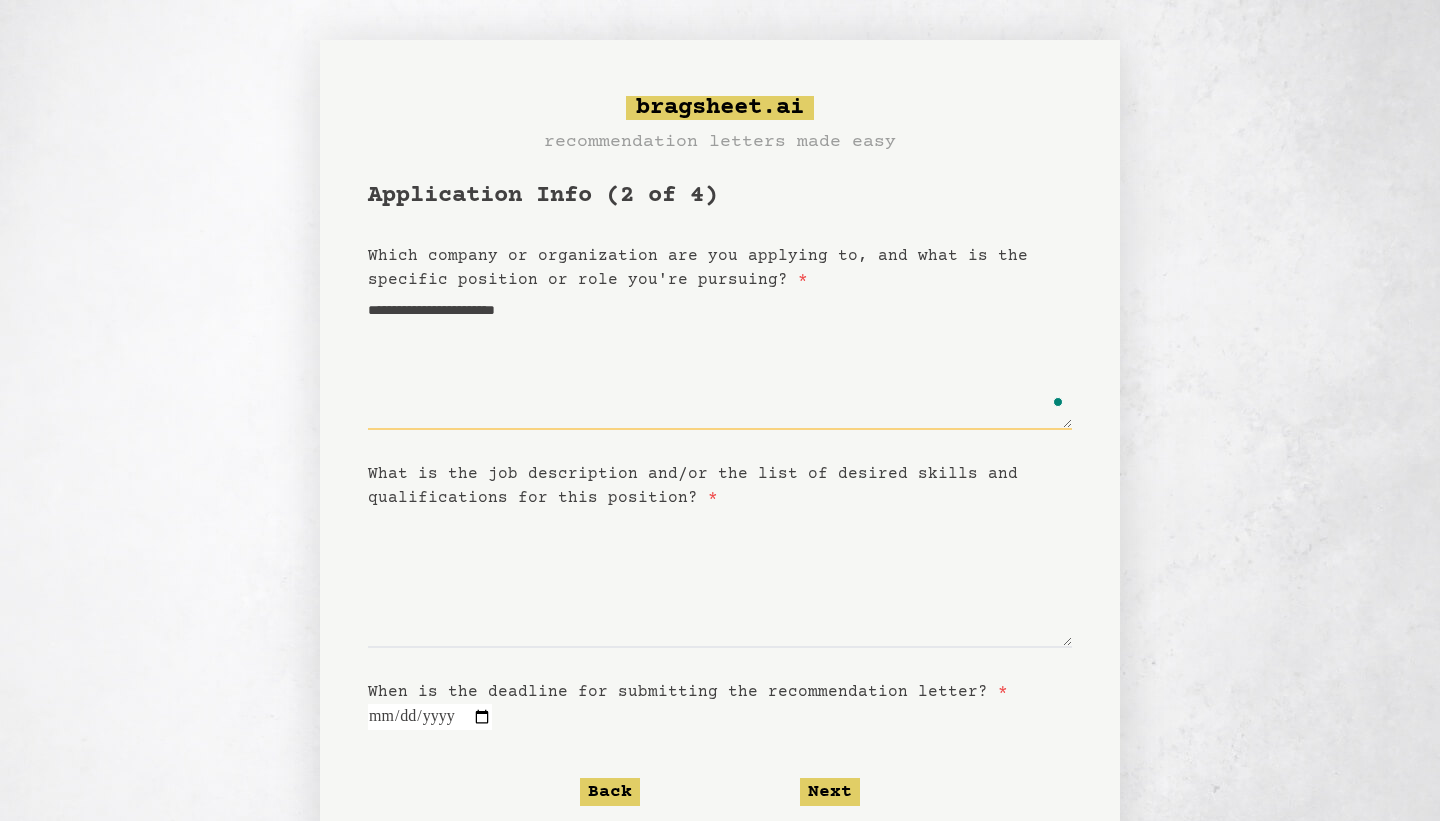 type on "**********" 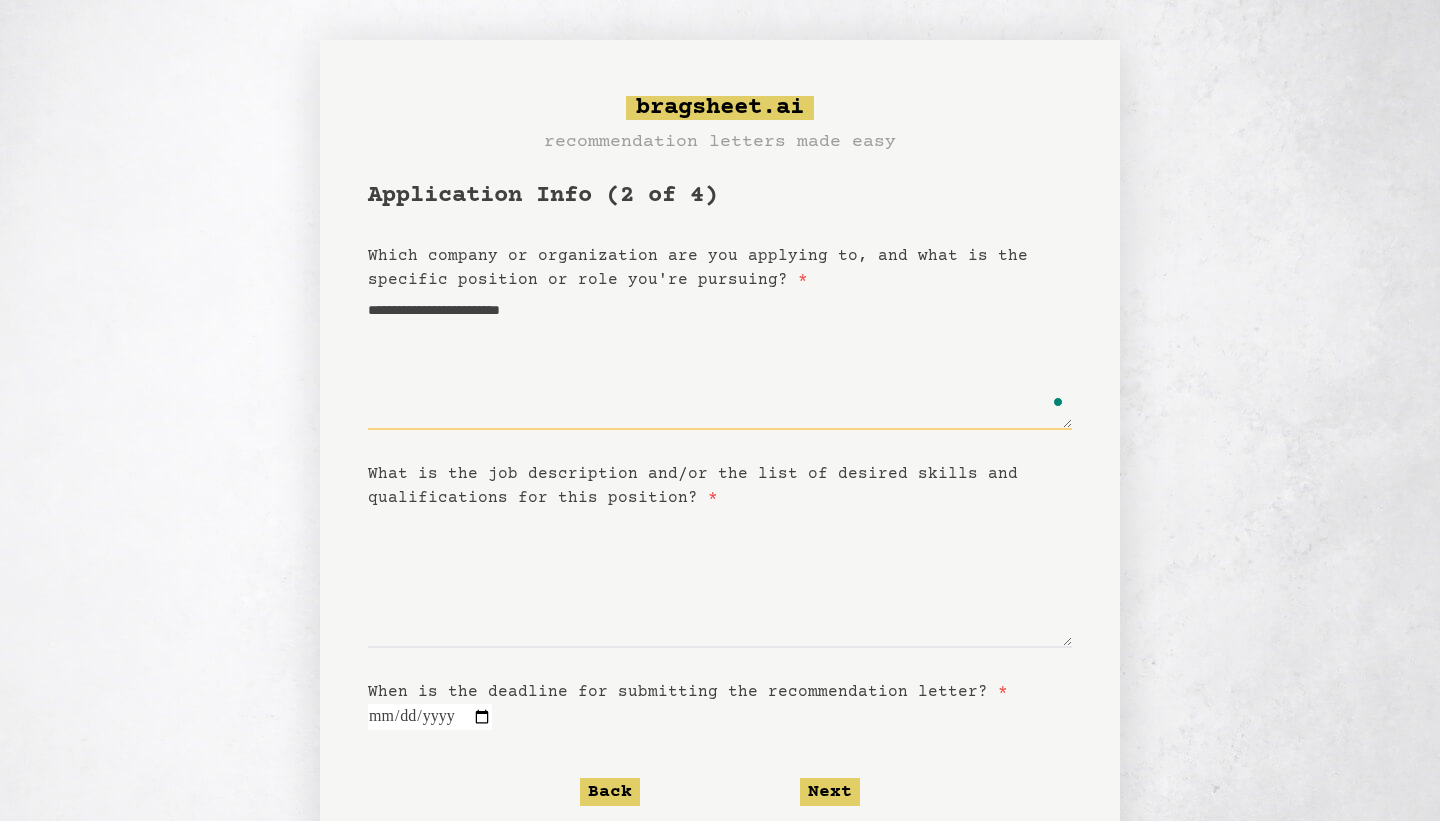 type on "**********" 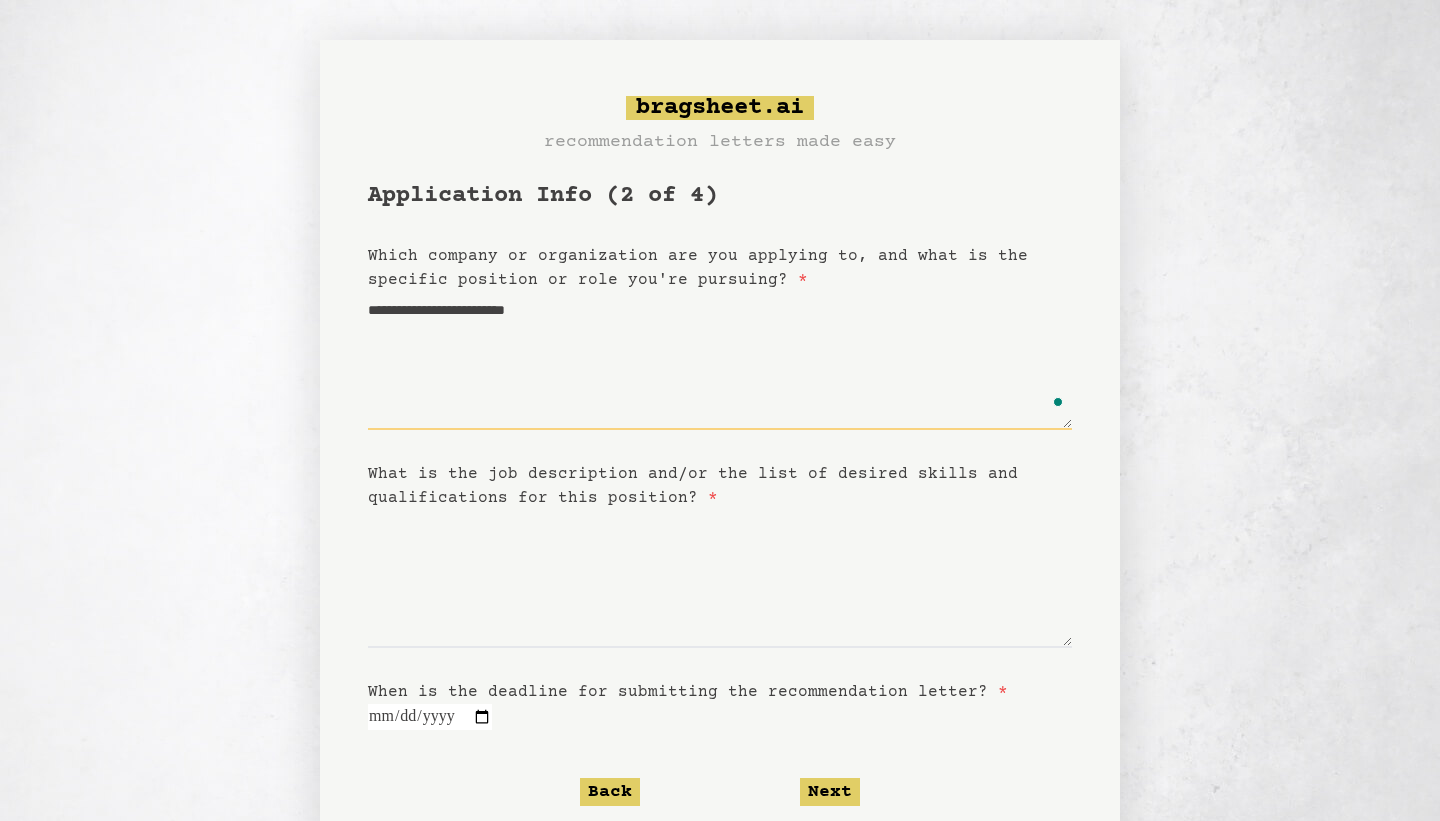 type on "**********" 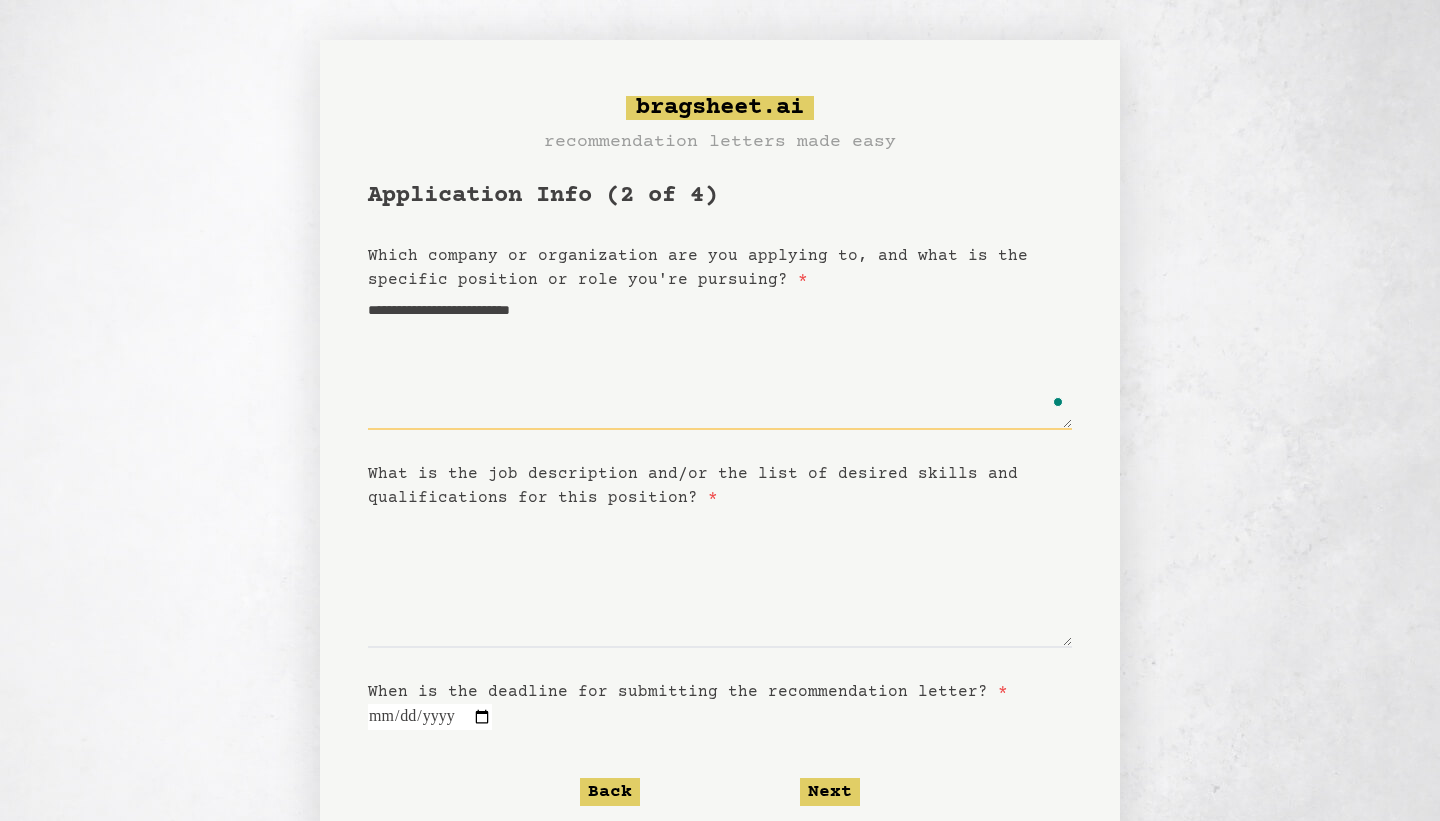 type on "**********" 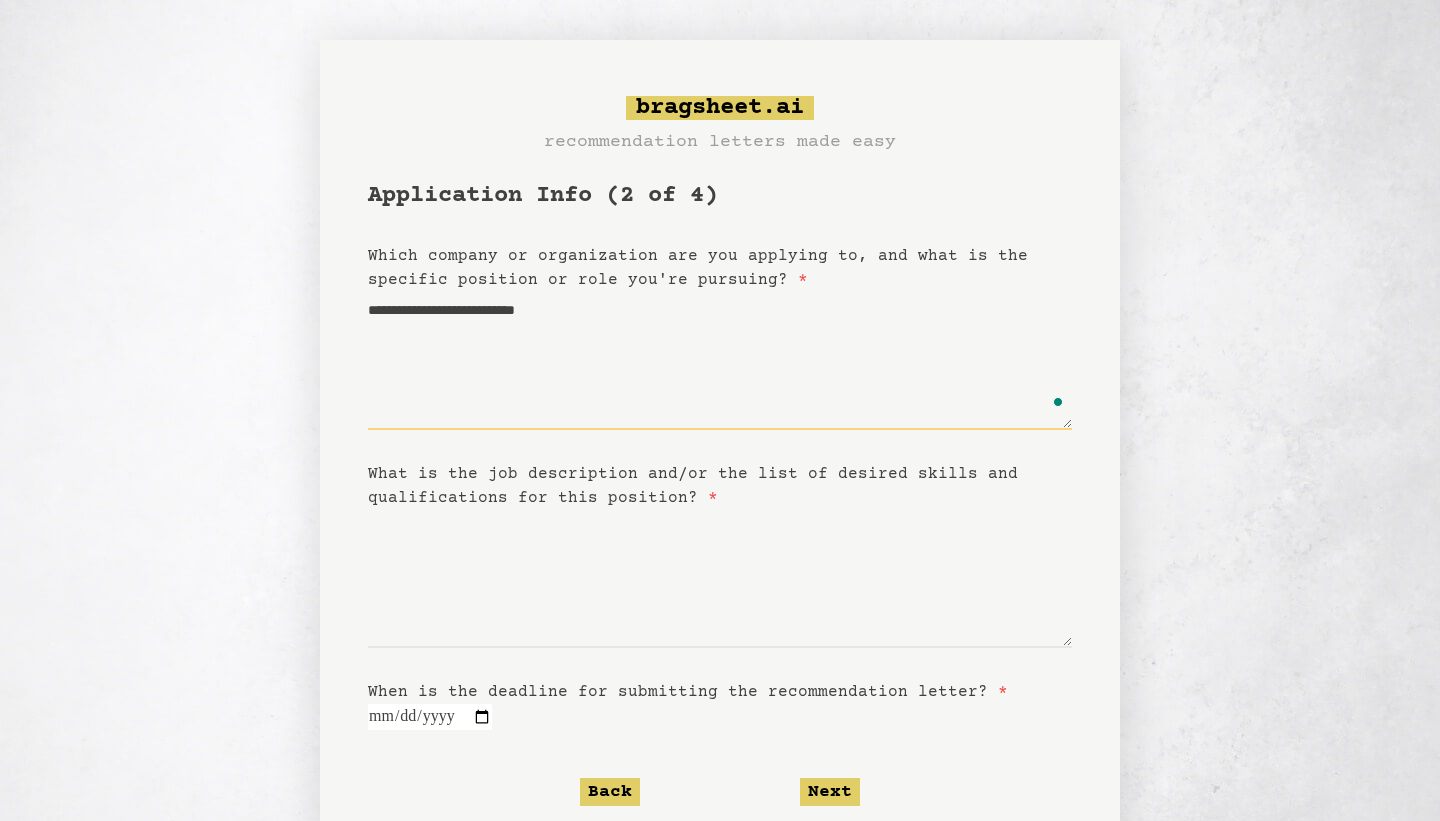 type on "**********" 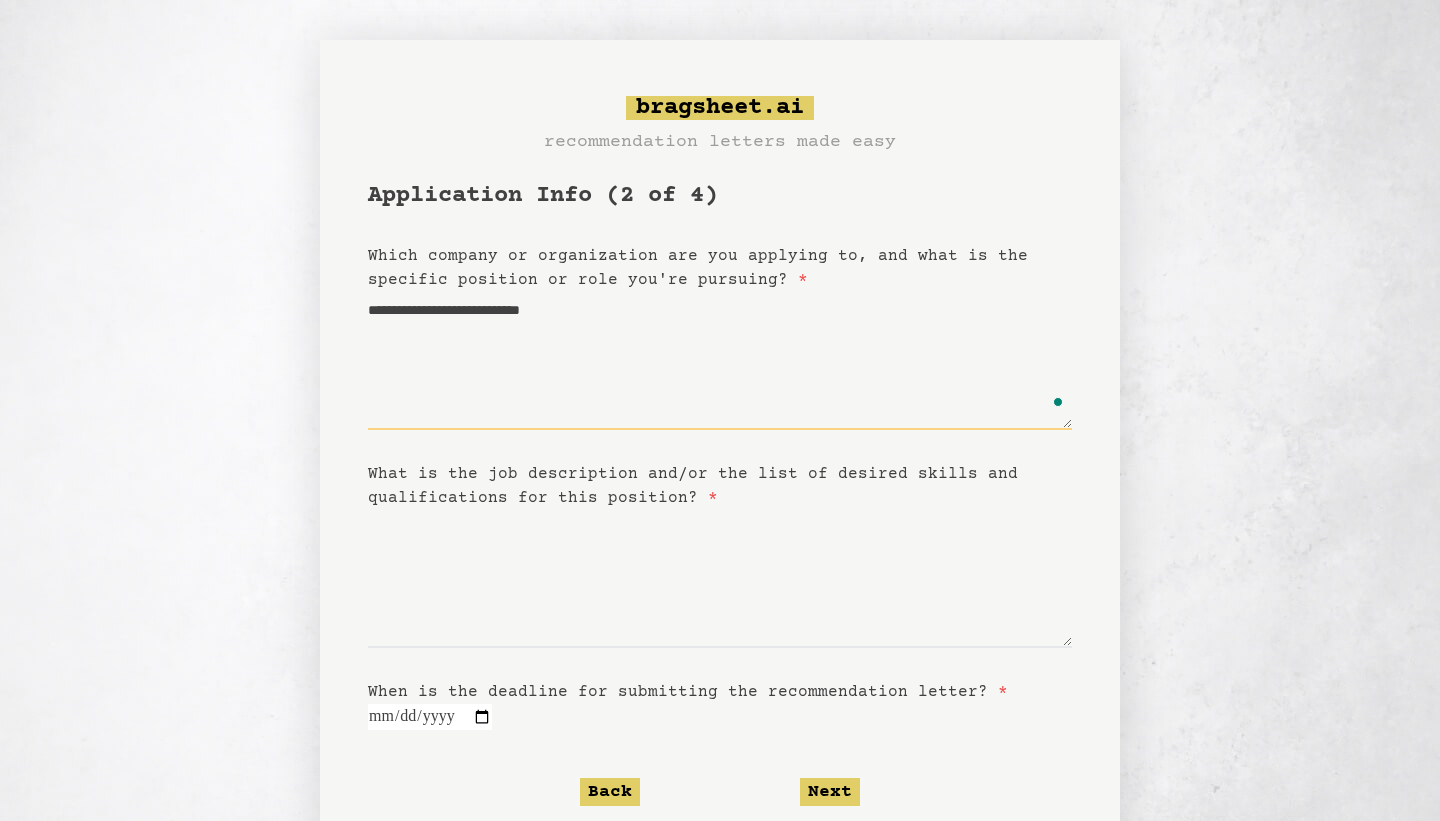 type on "**********" 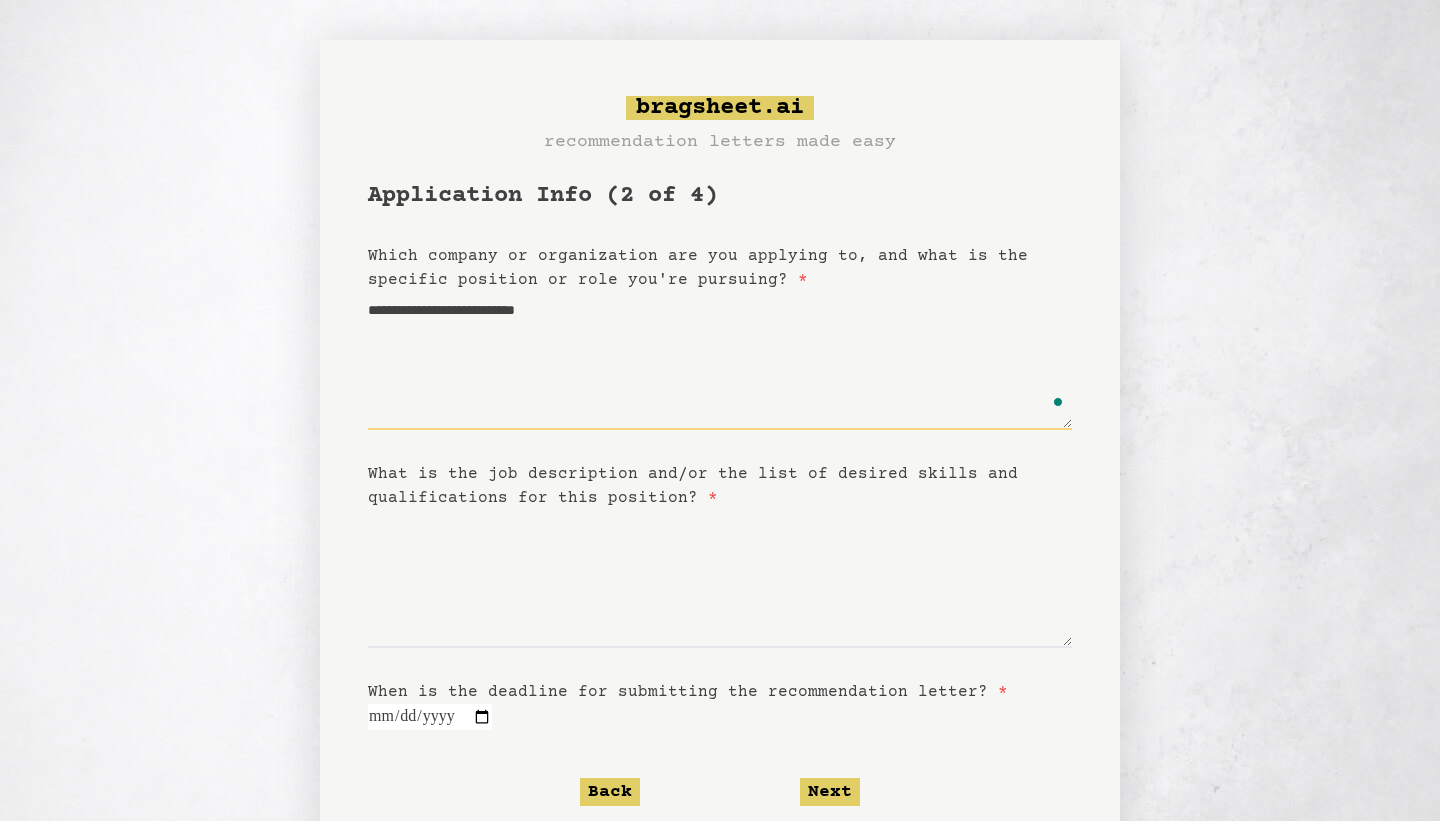 type on "**********" 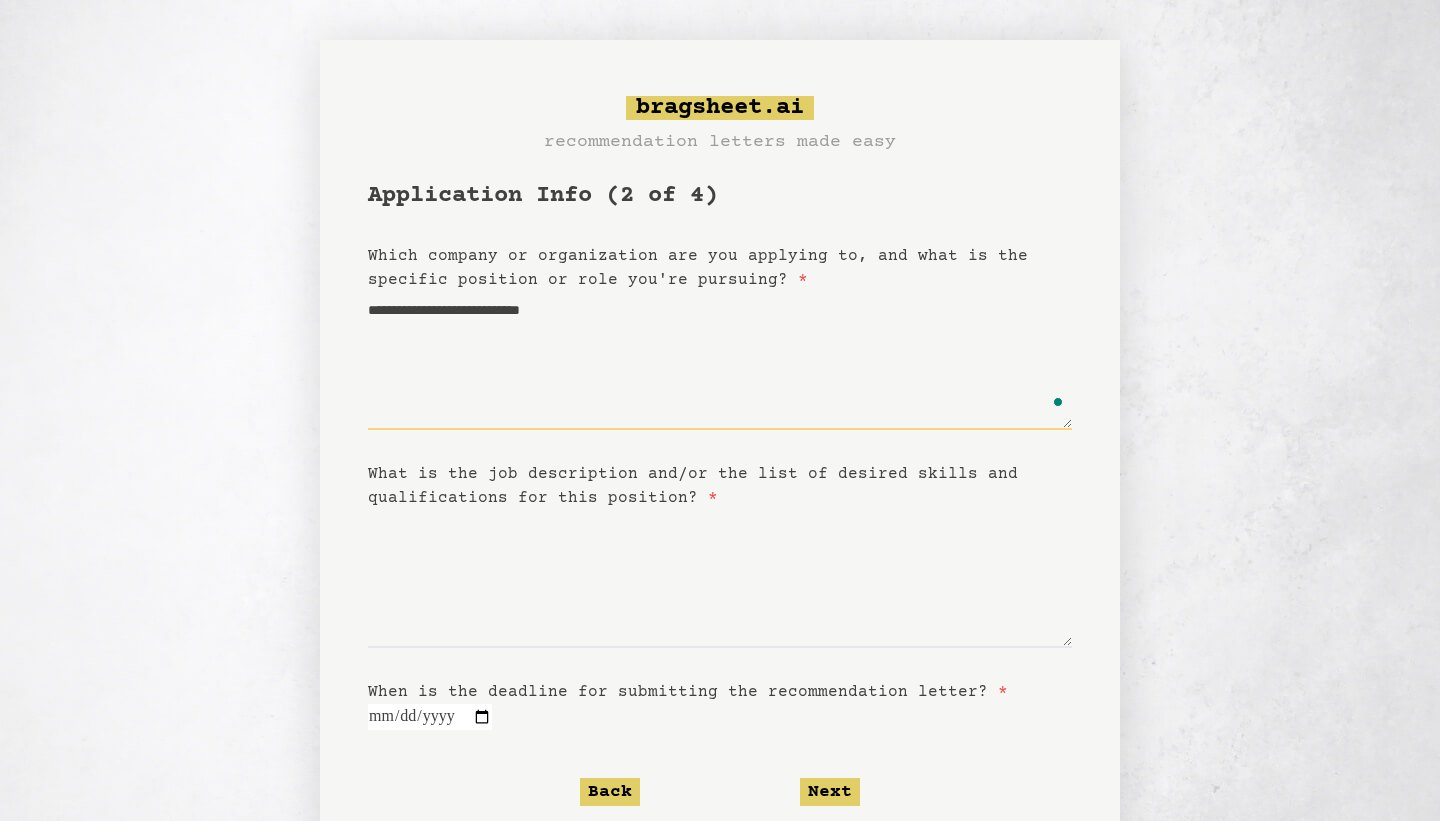 type on "**********" 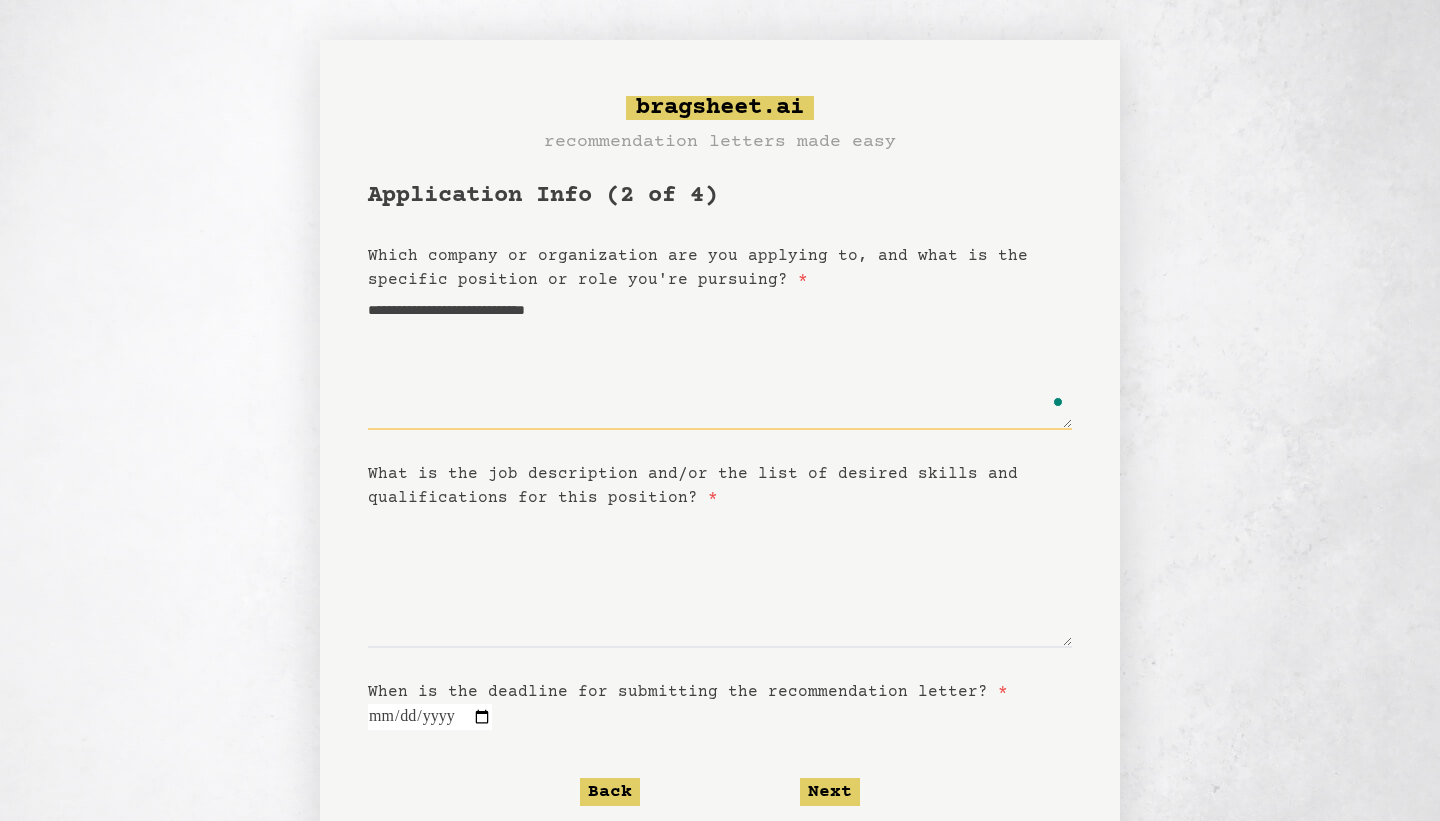 type on "**********" 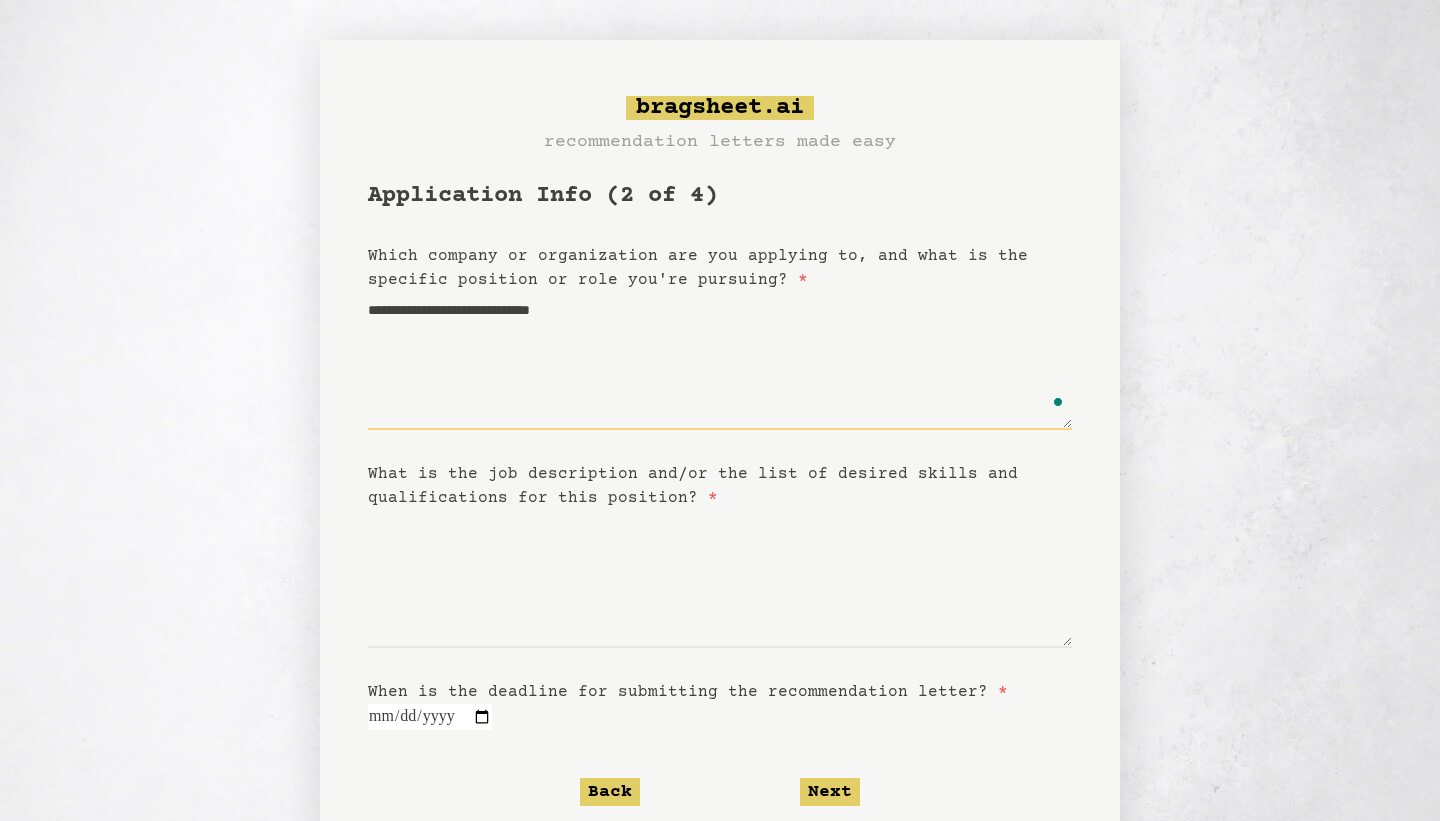 type on "**********" 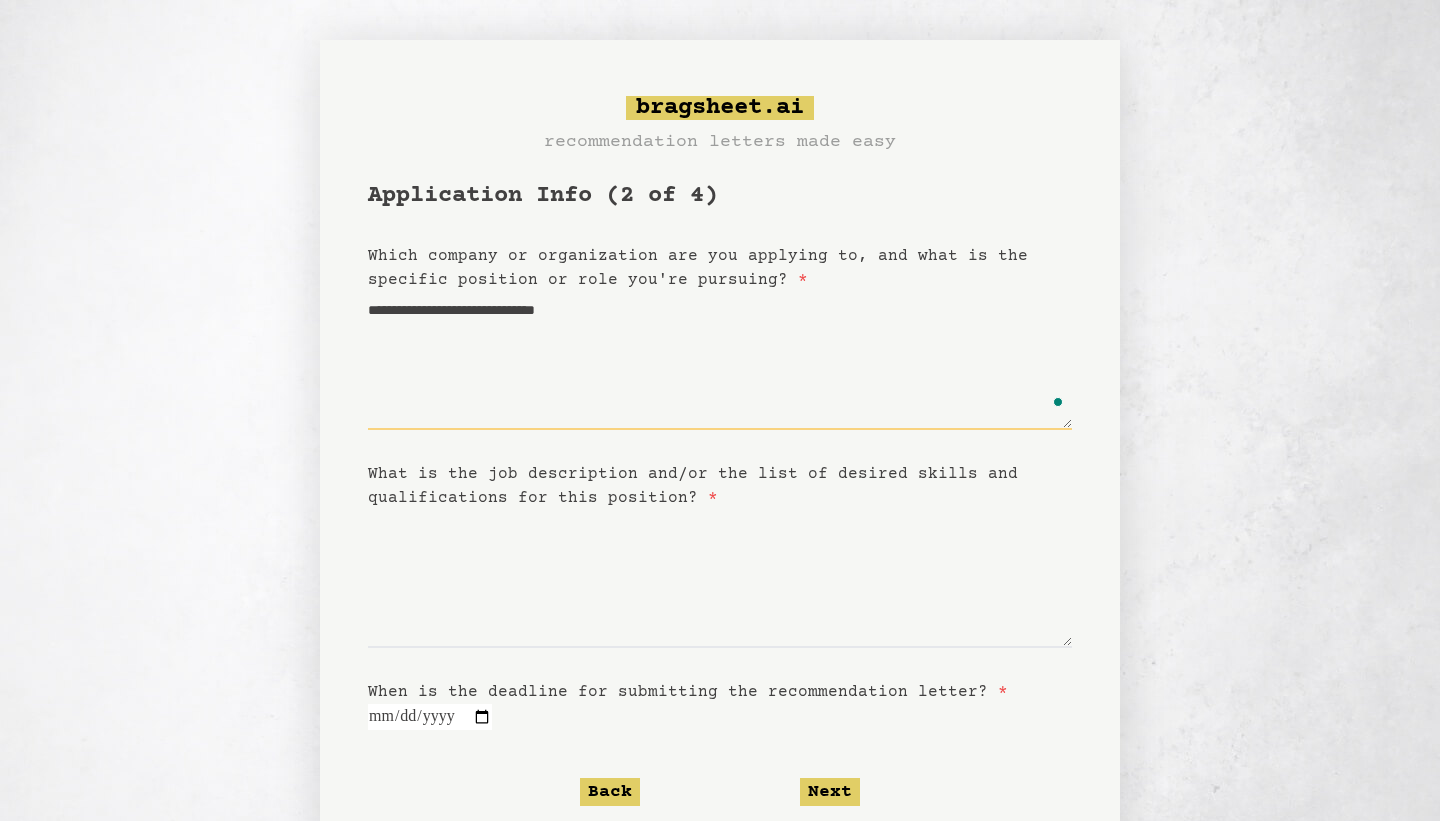 type on "**********" 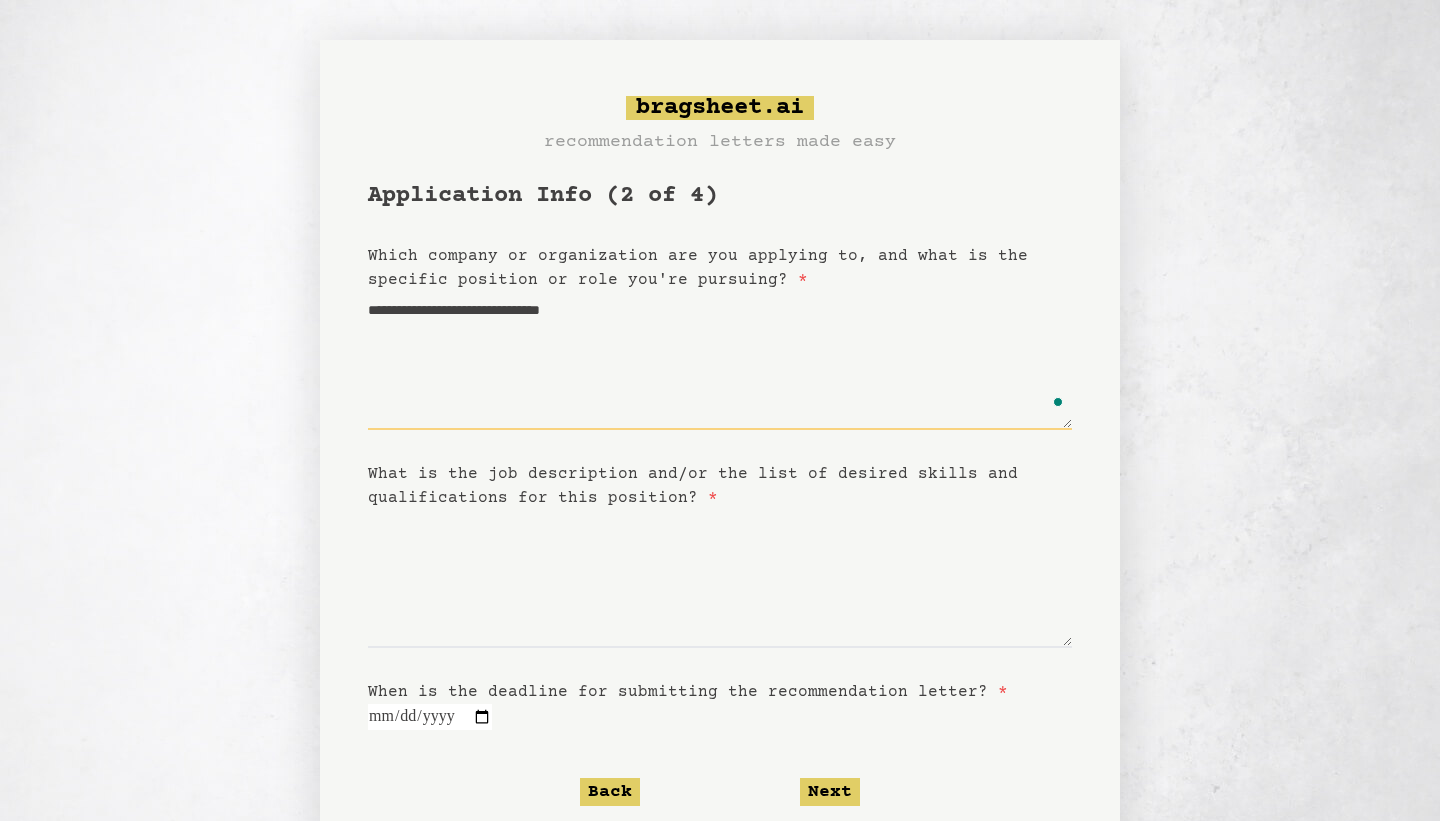 type on "**********" 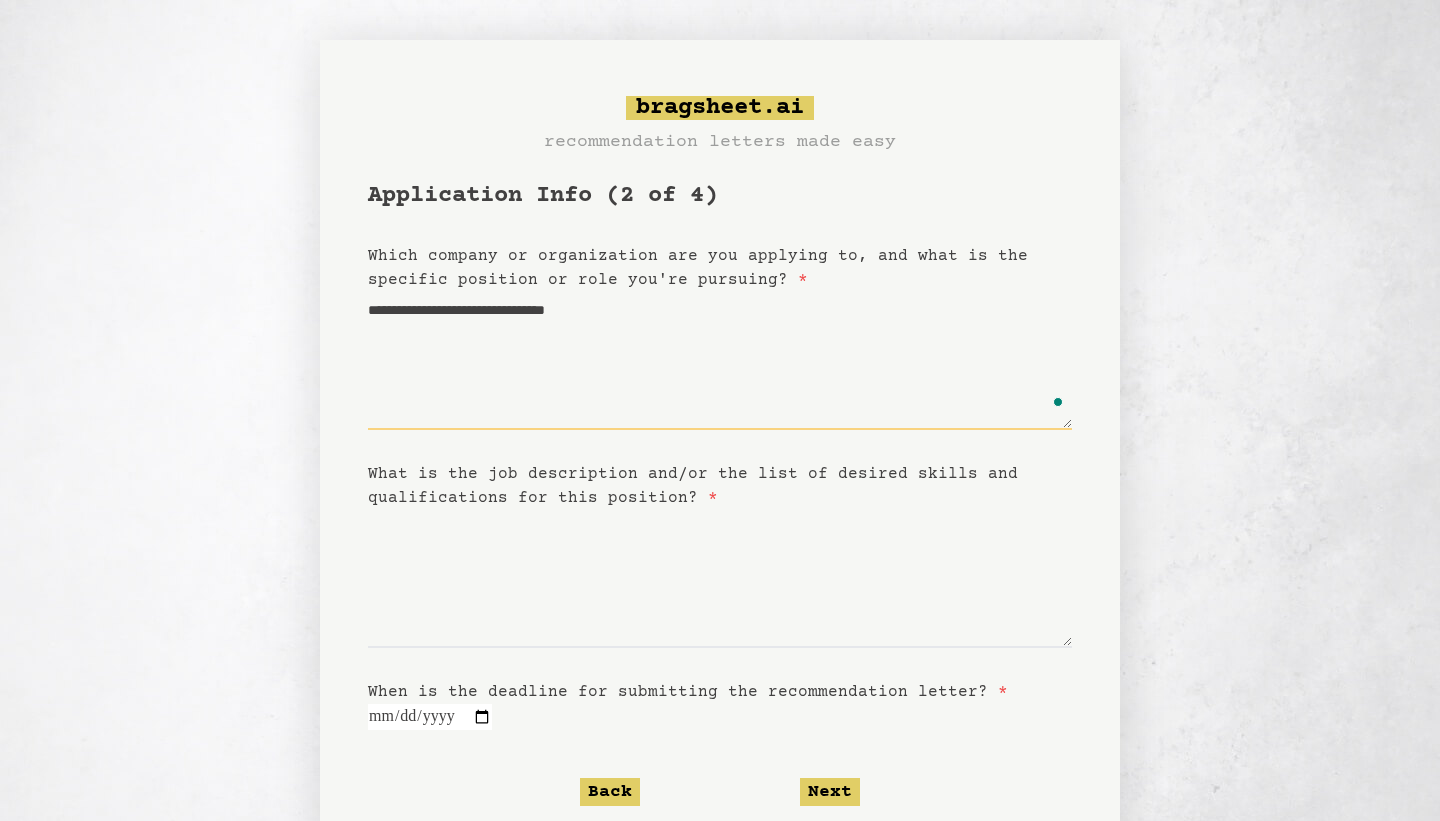 type on "**********" 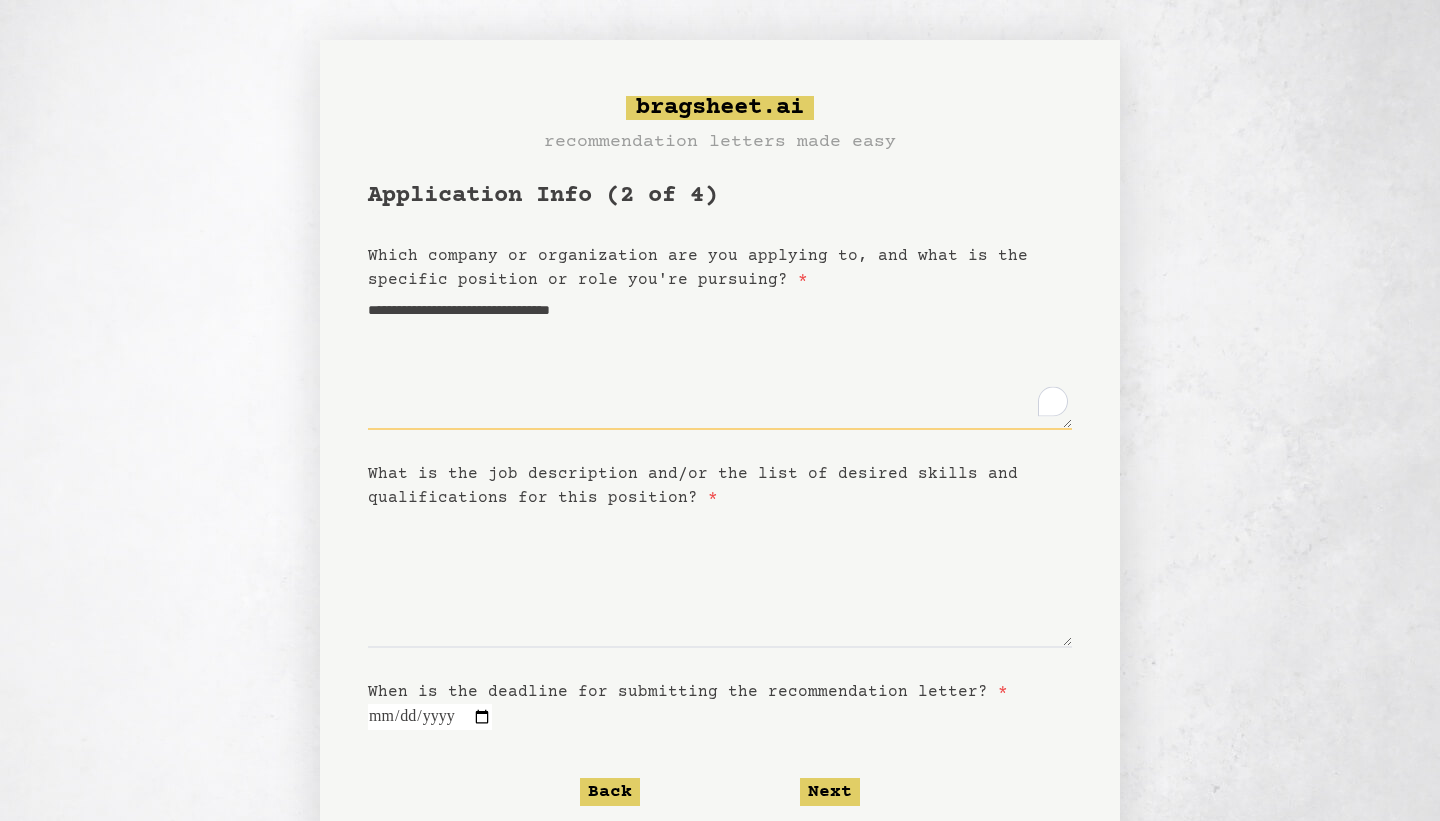 type on "**********" 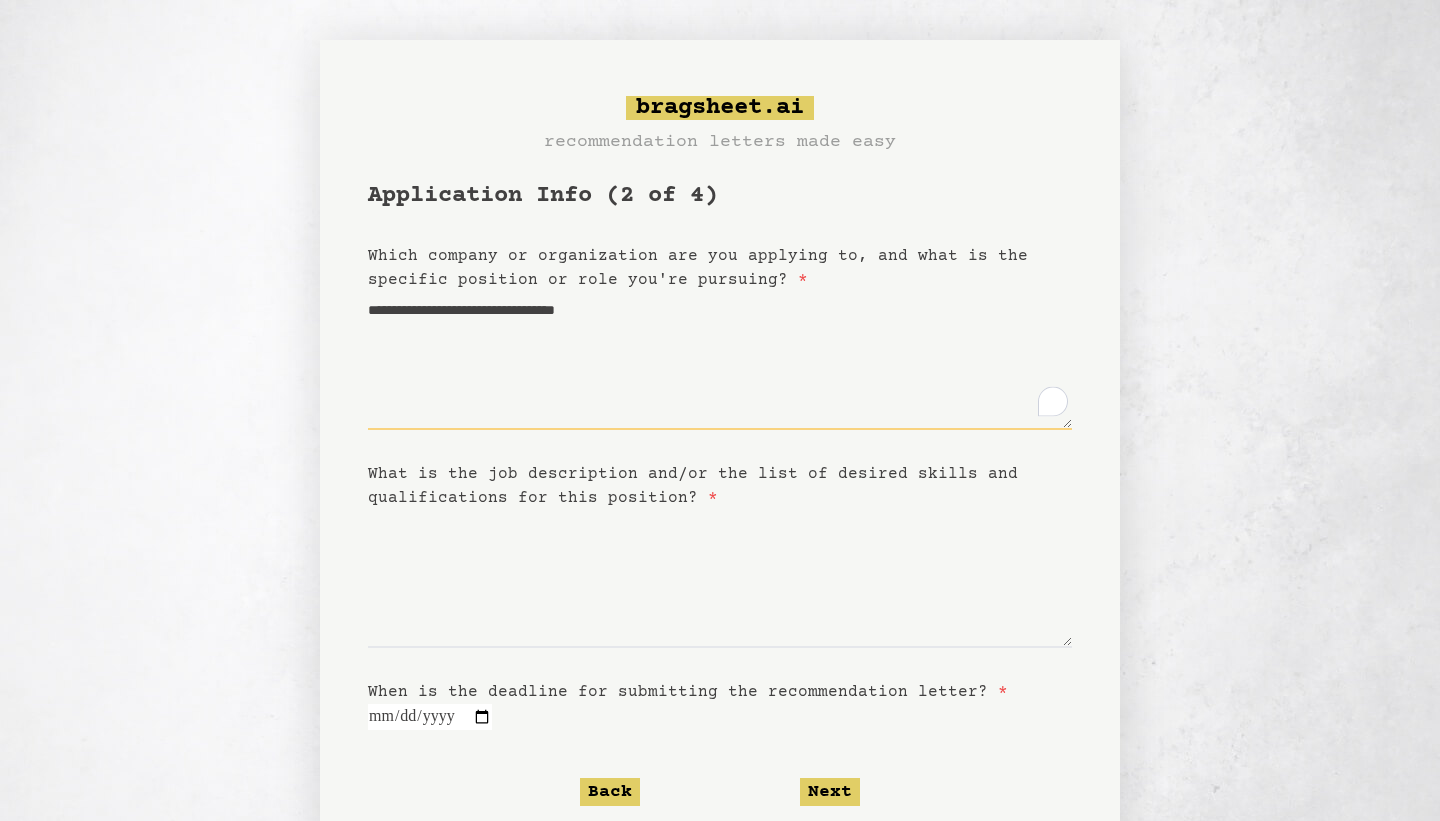 type on "**********" 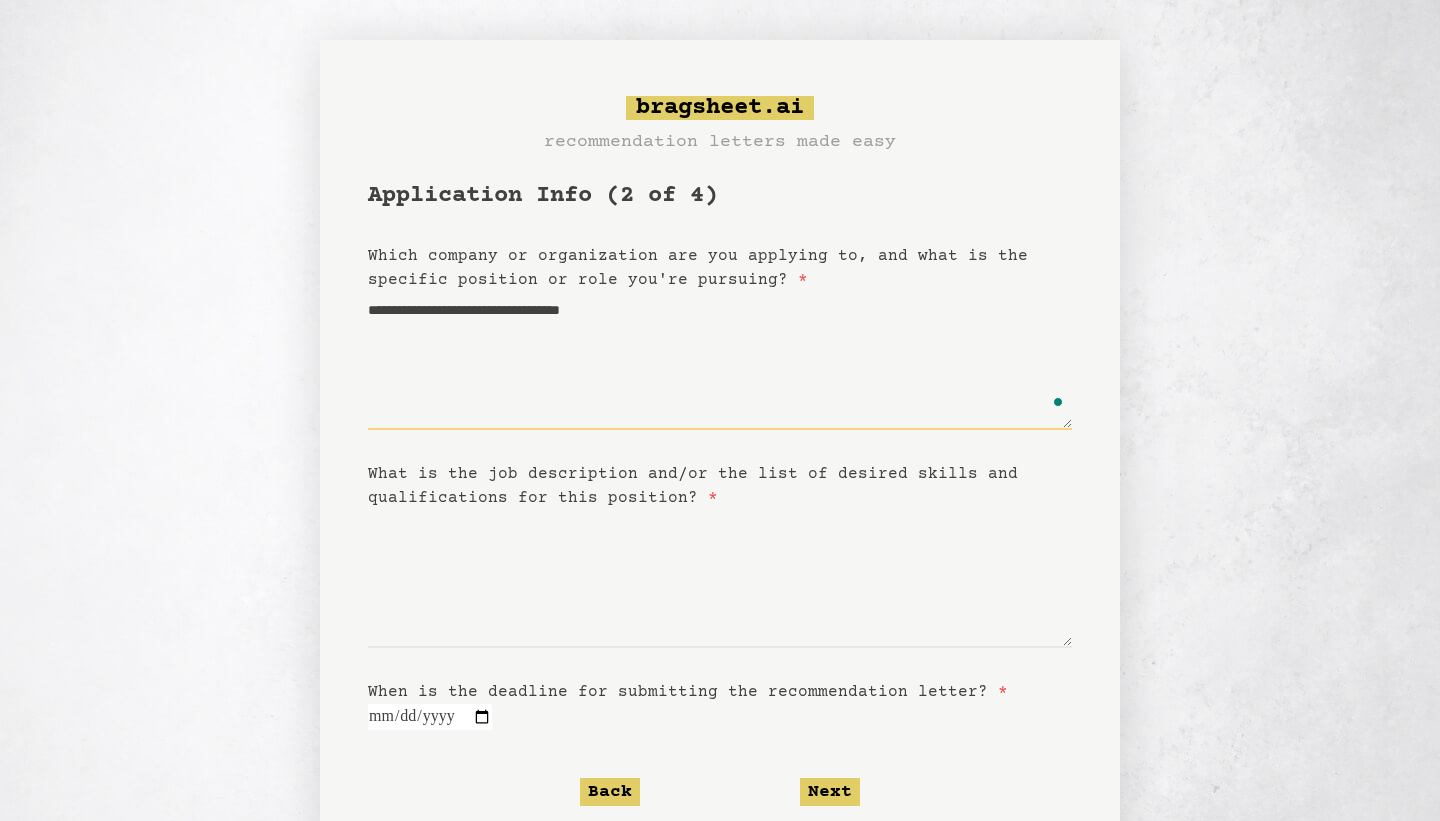 type on "**********" 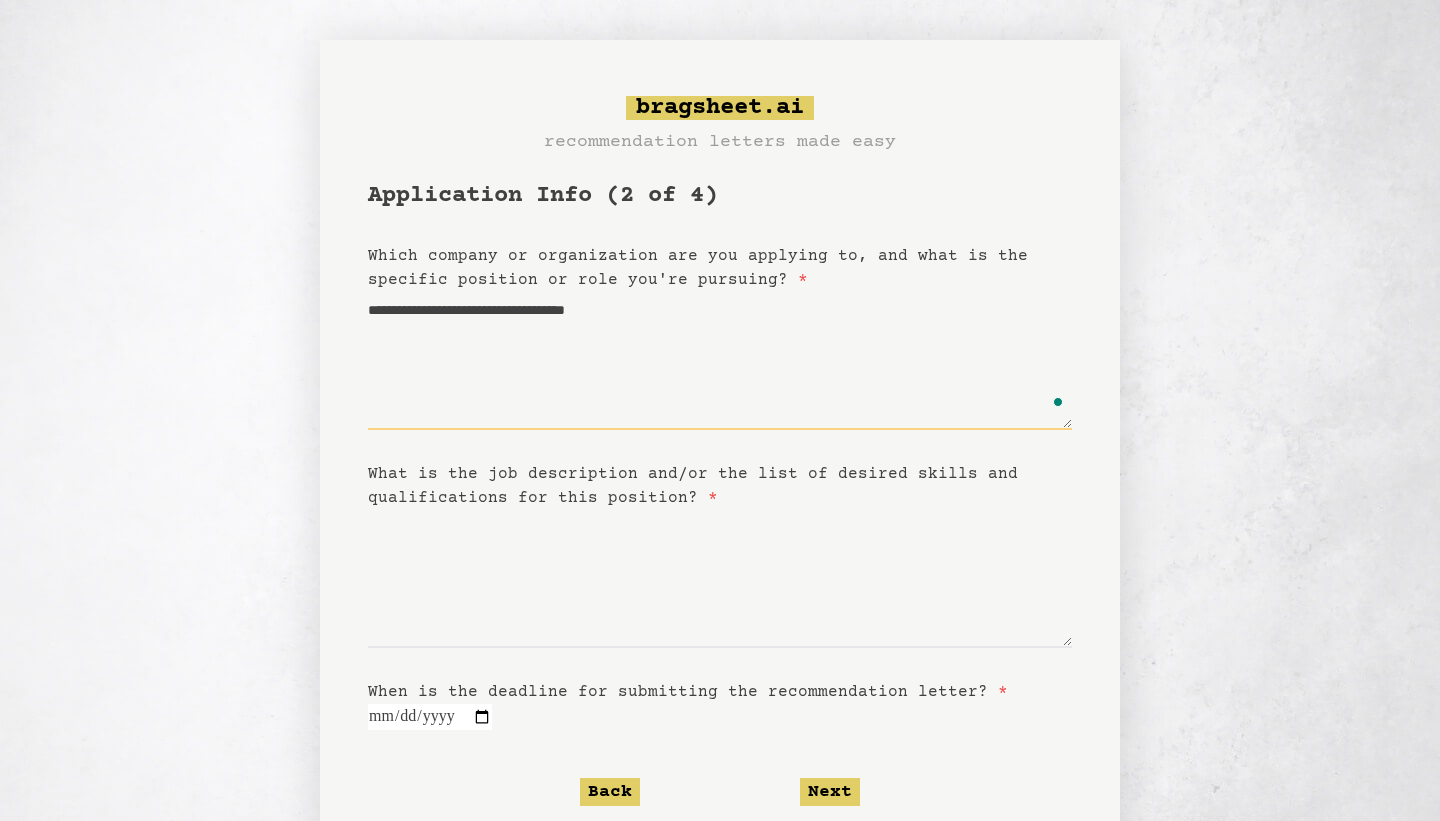 type on "**********" 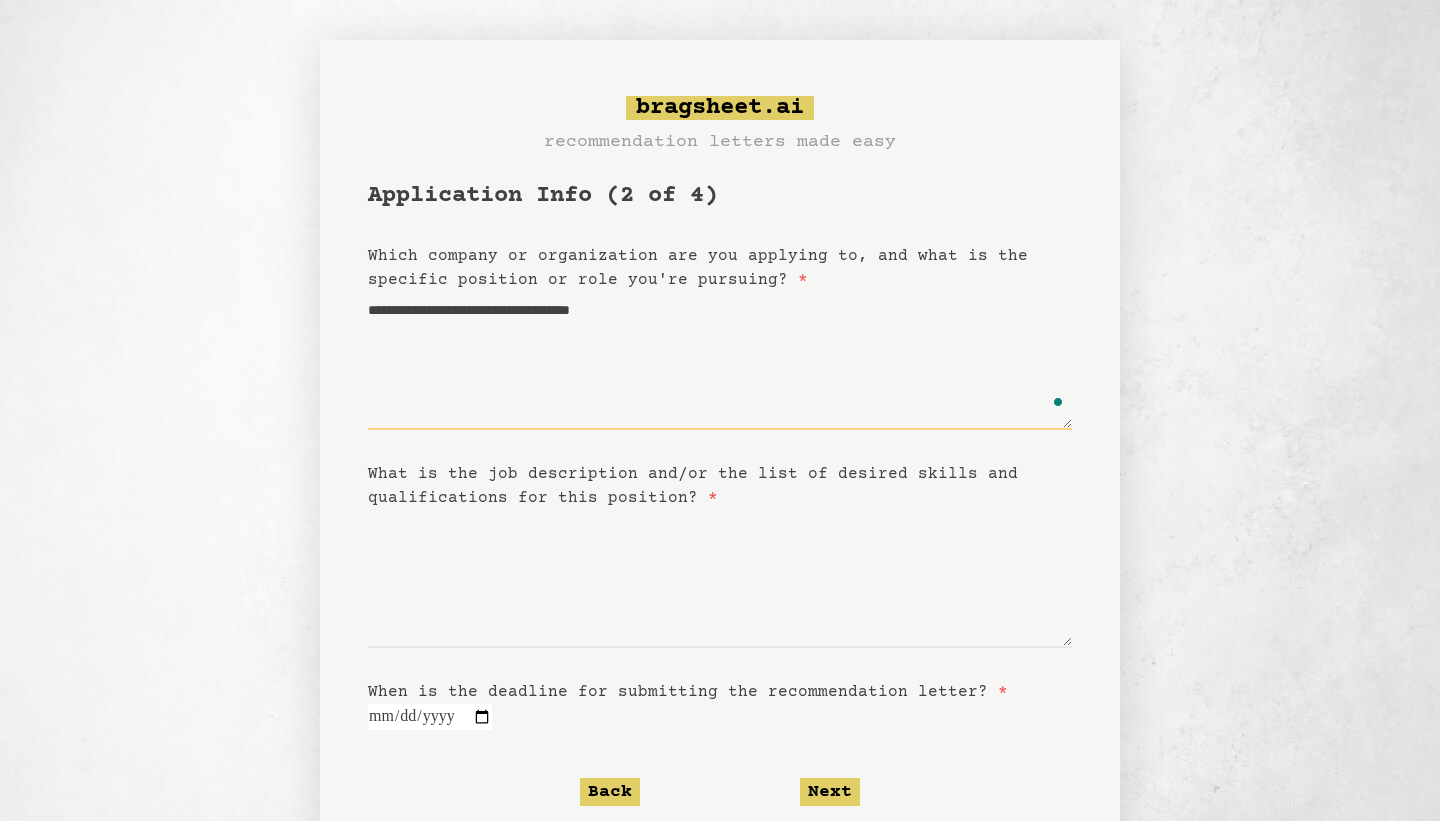 type on "**********" 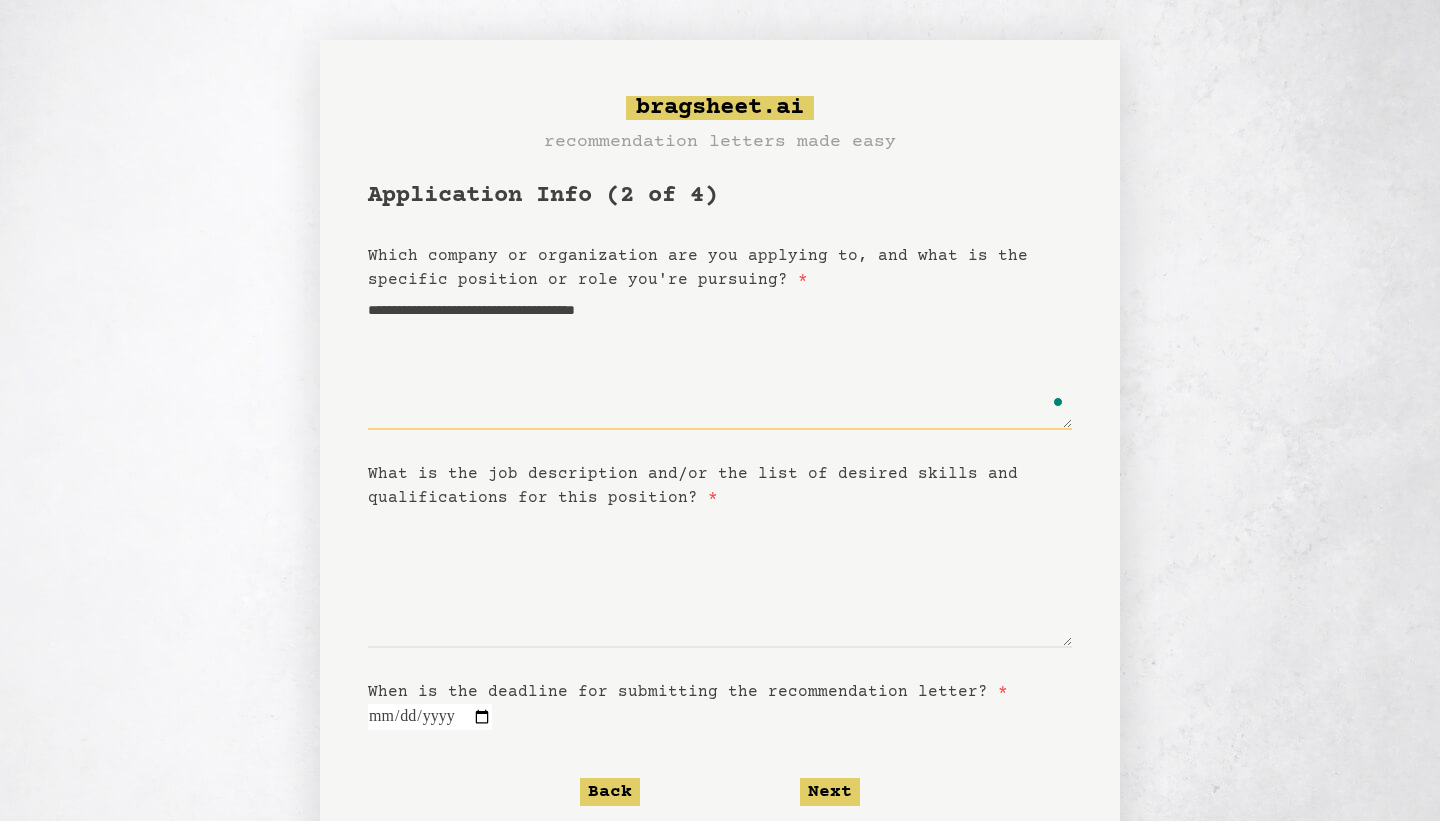 type on "**********" 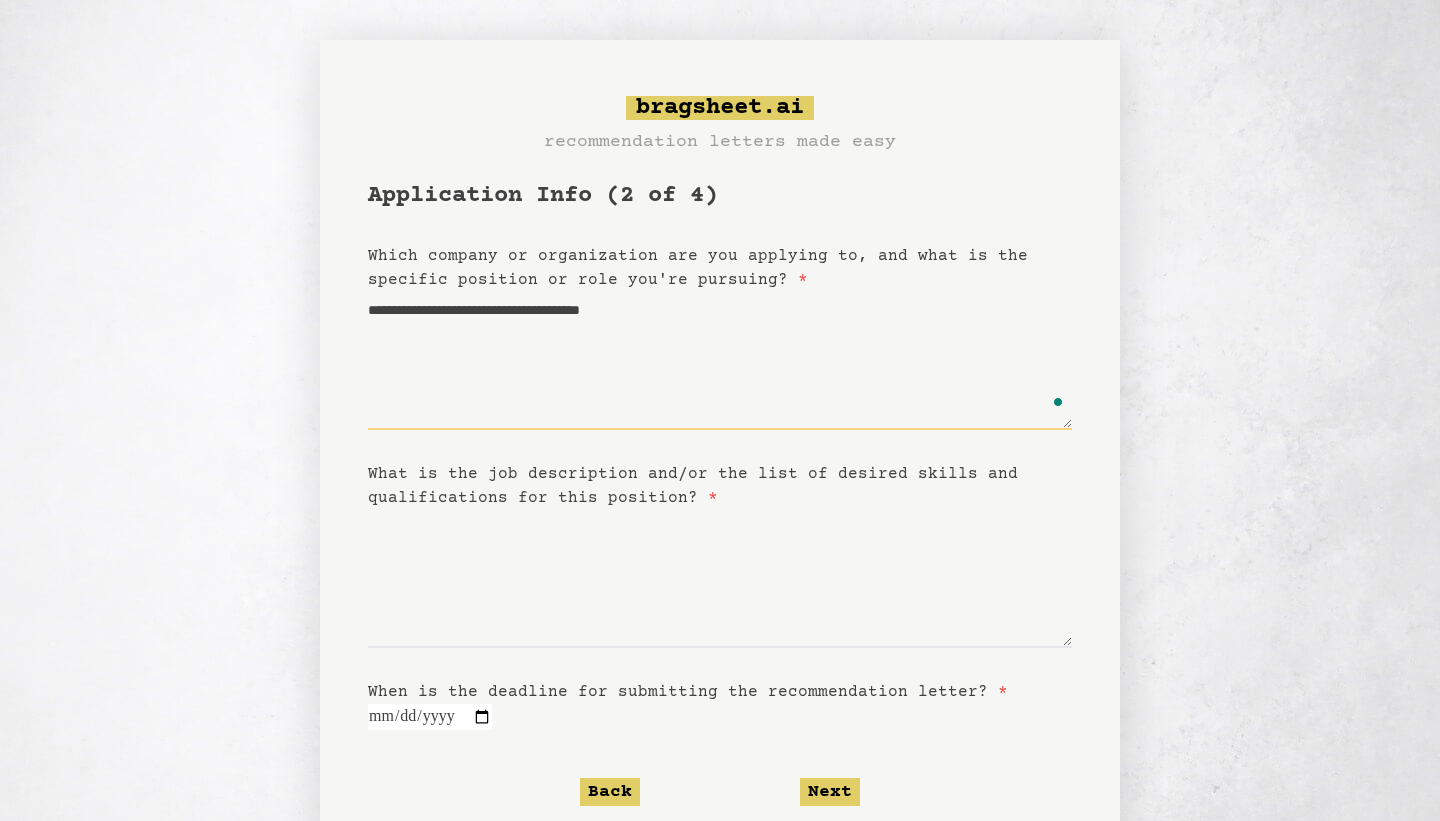 type on "**********" 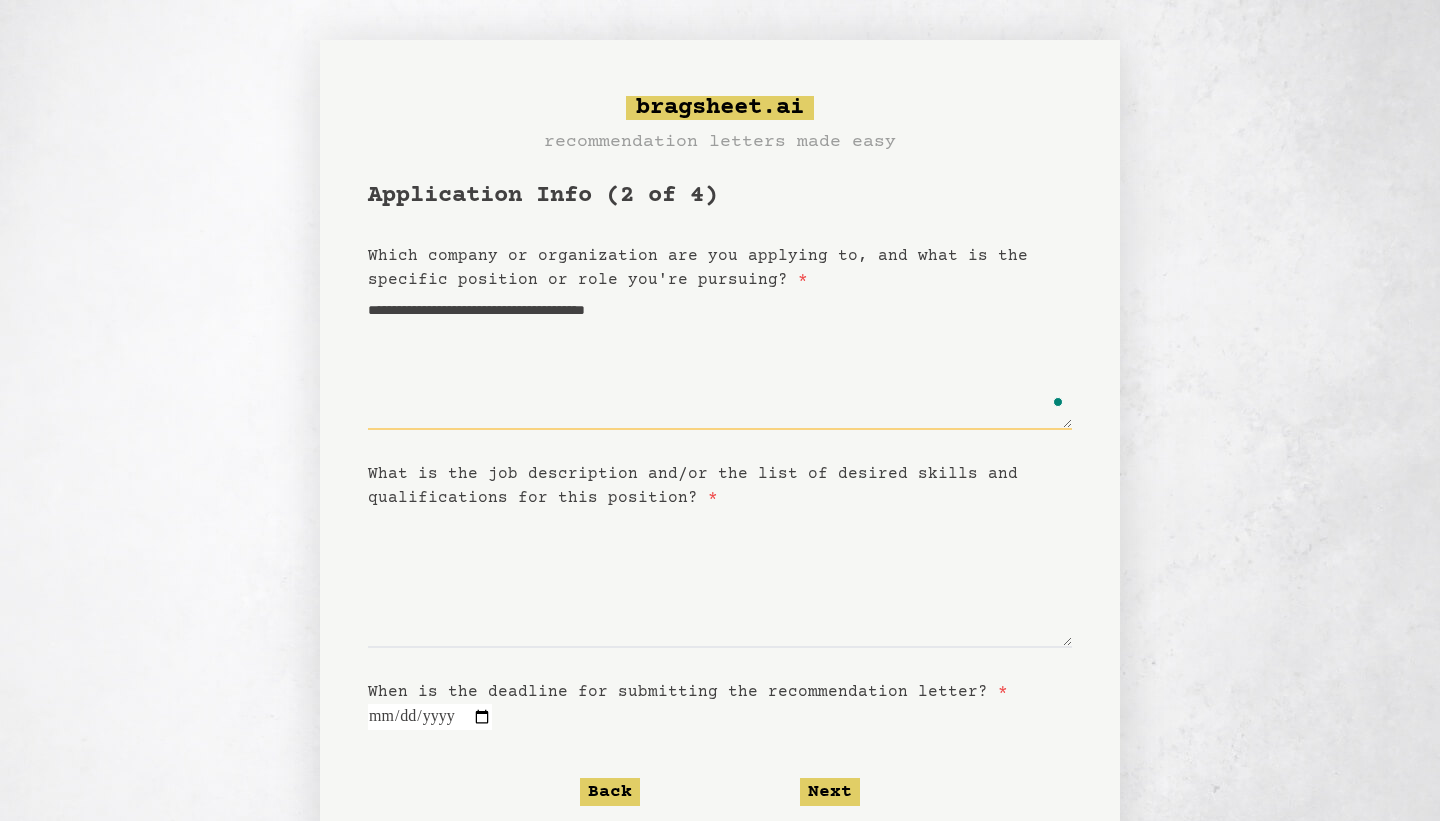 type on "**********" 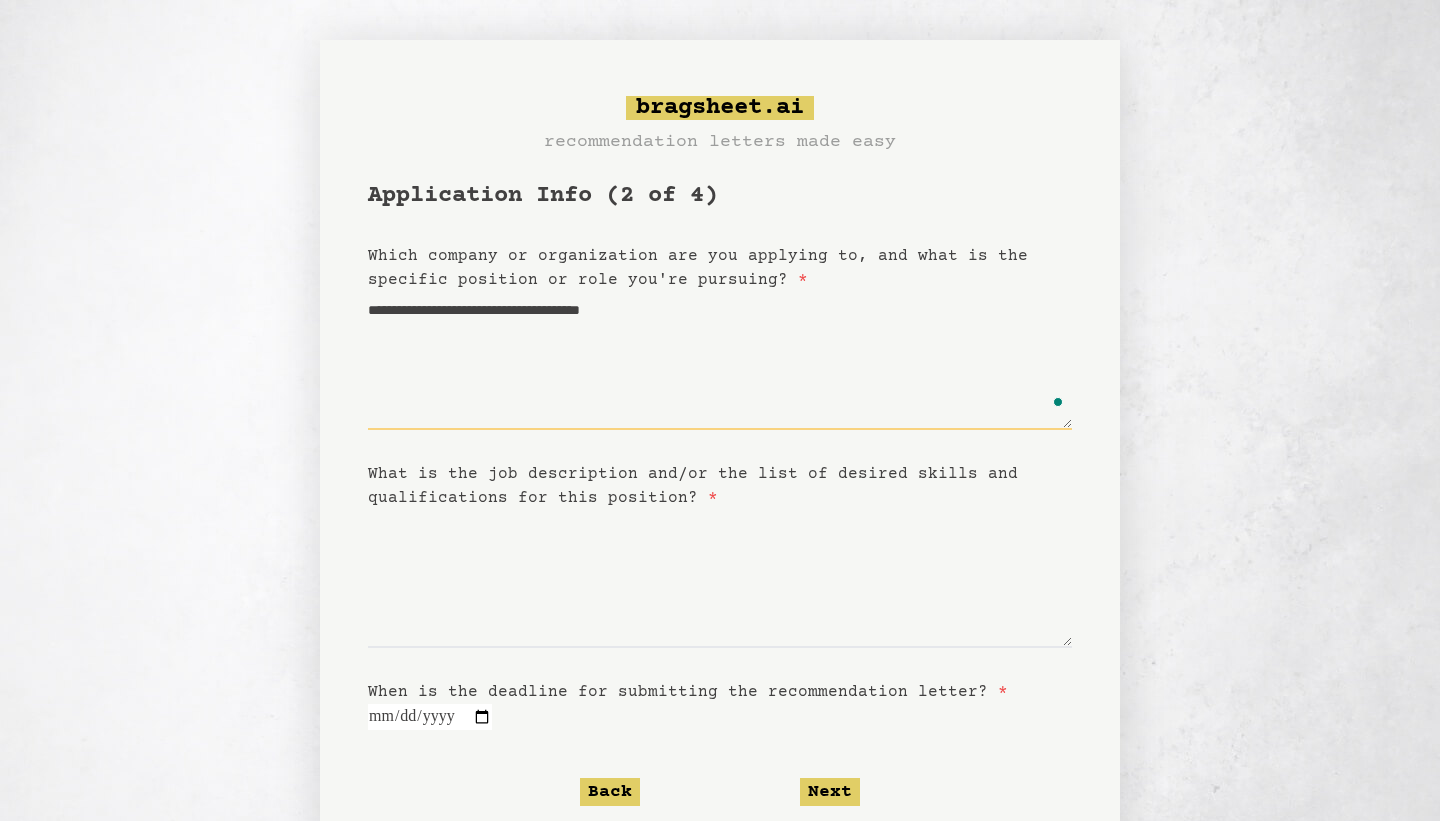 type on "**********" 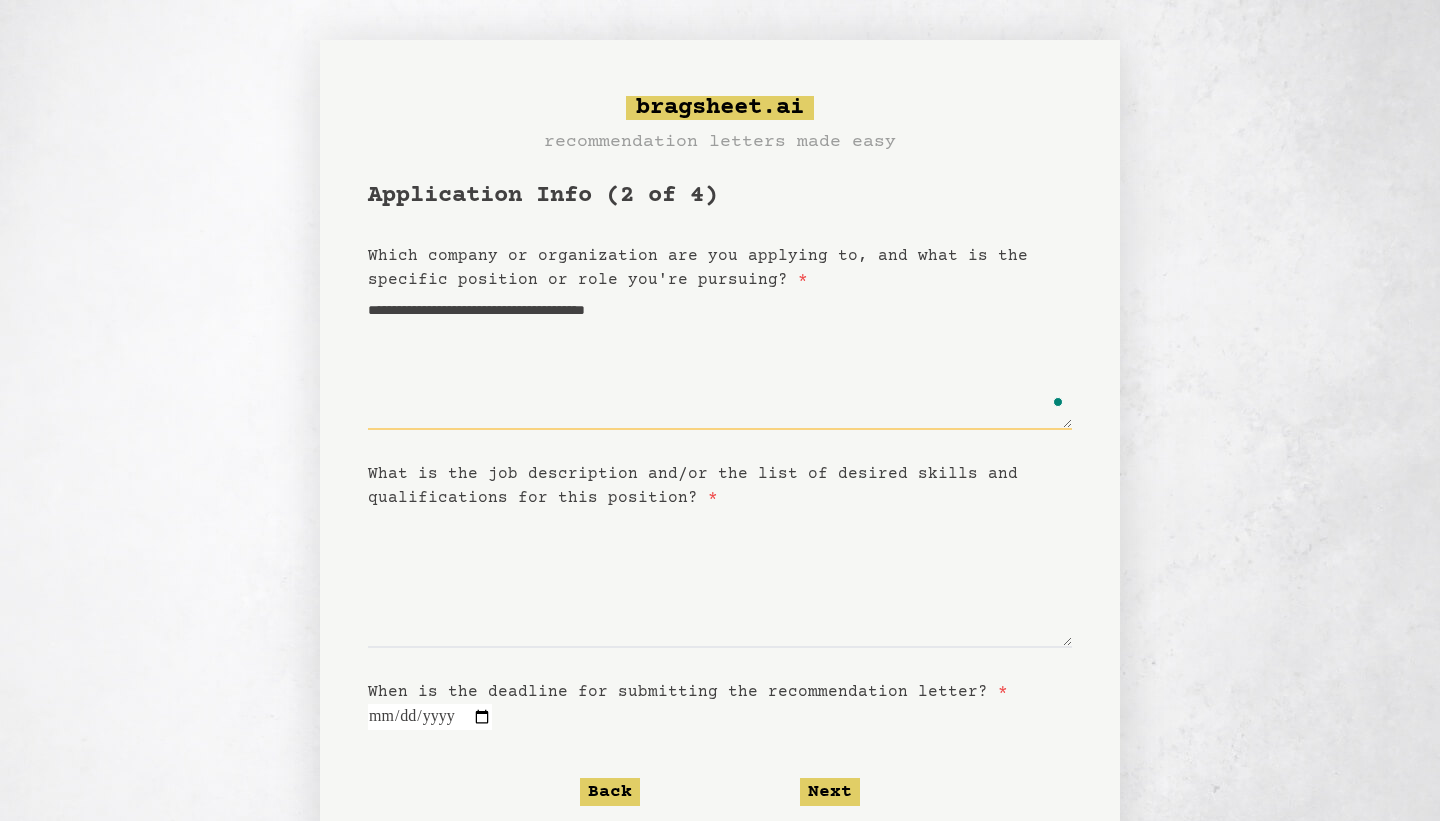 type on "**********" 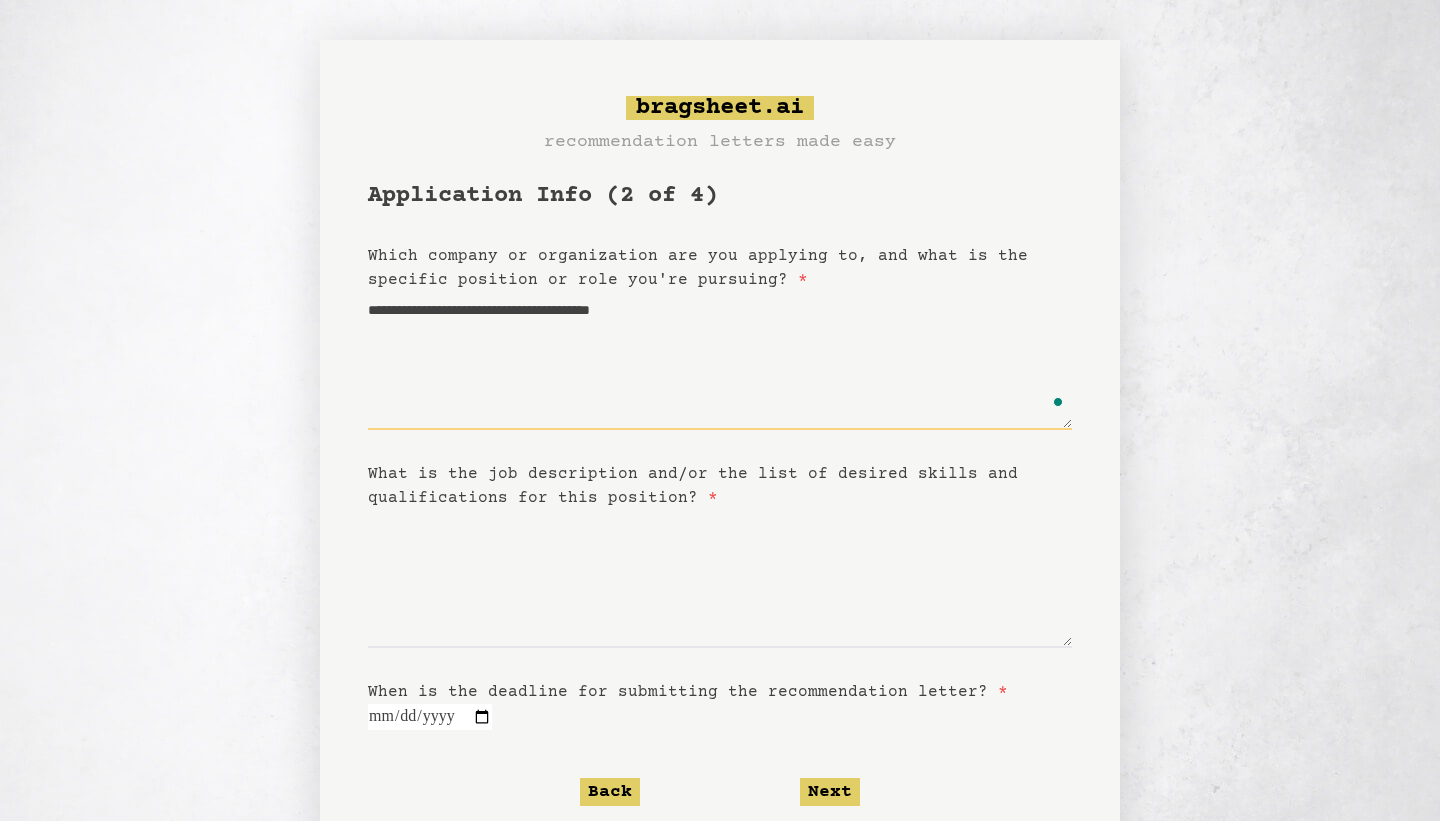 type on "**********" 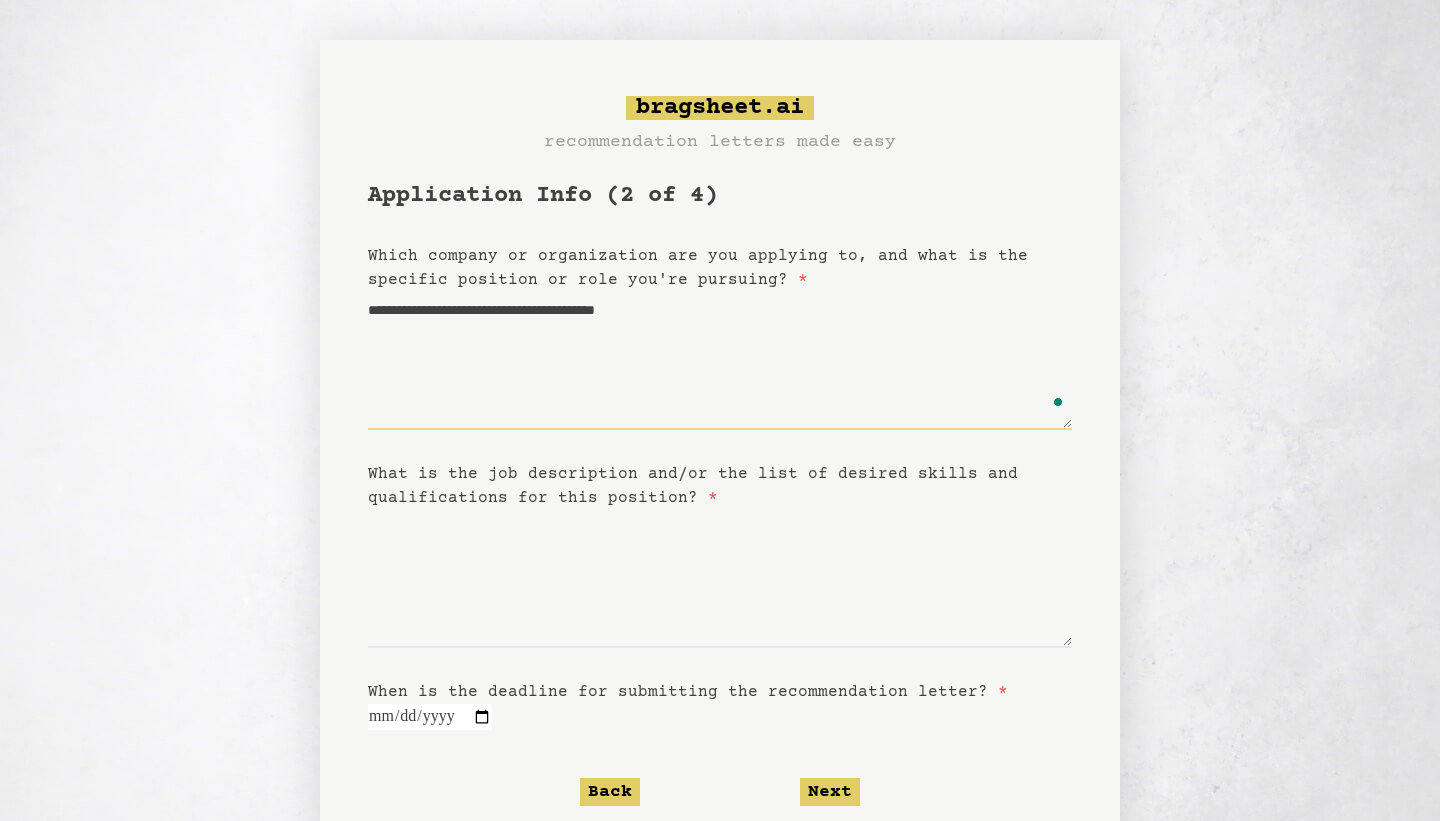 type on "**********" 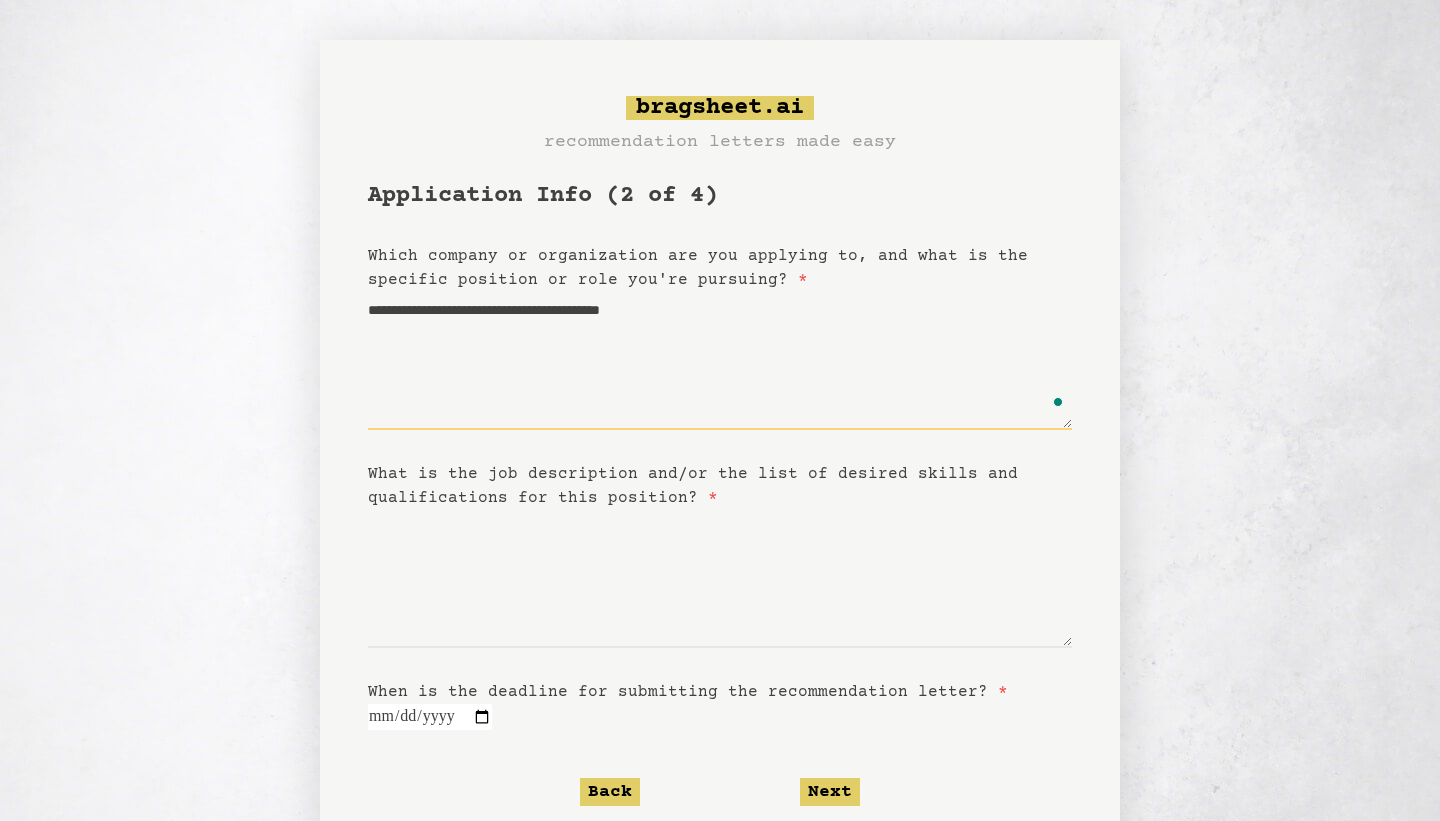 type on "**********" 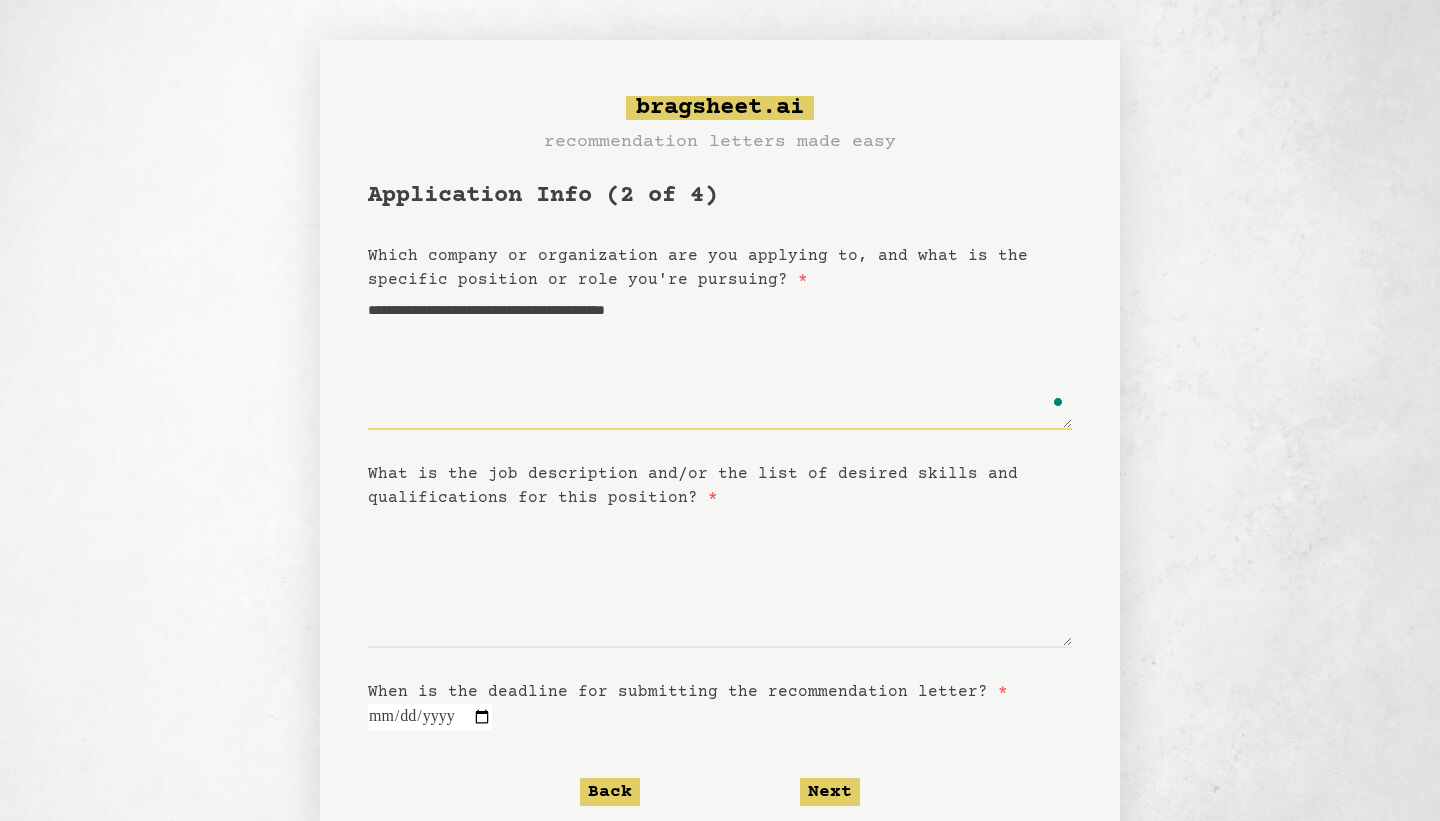 type on "**********" 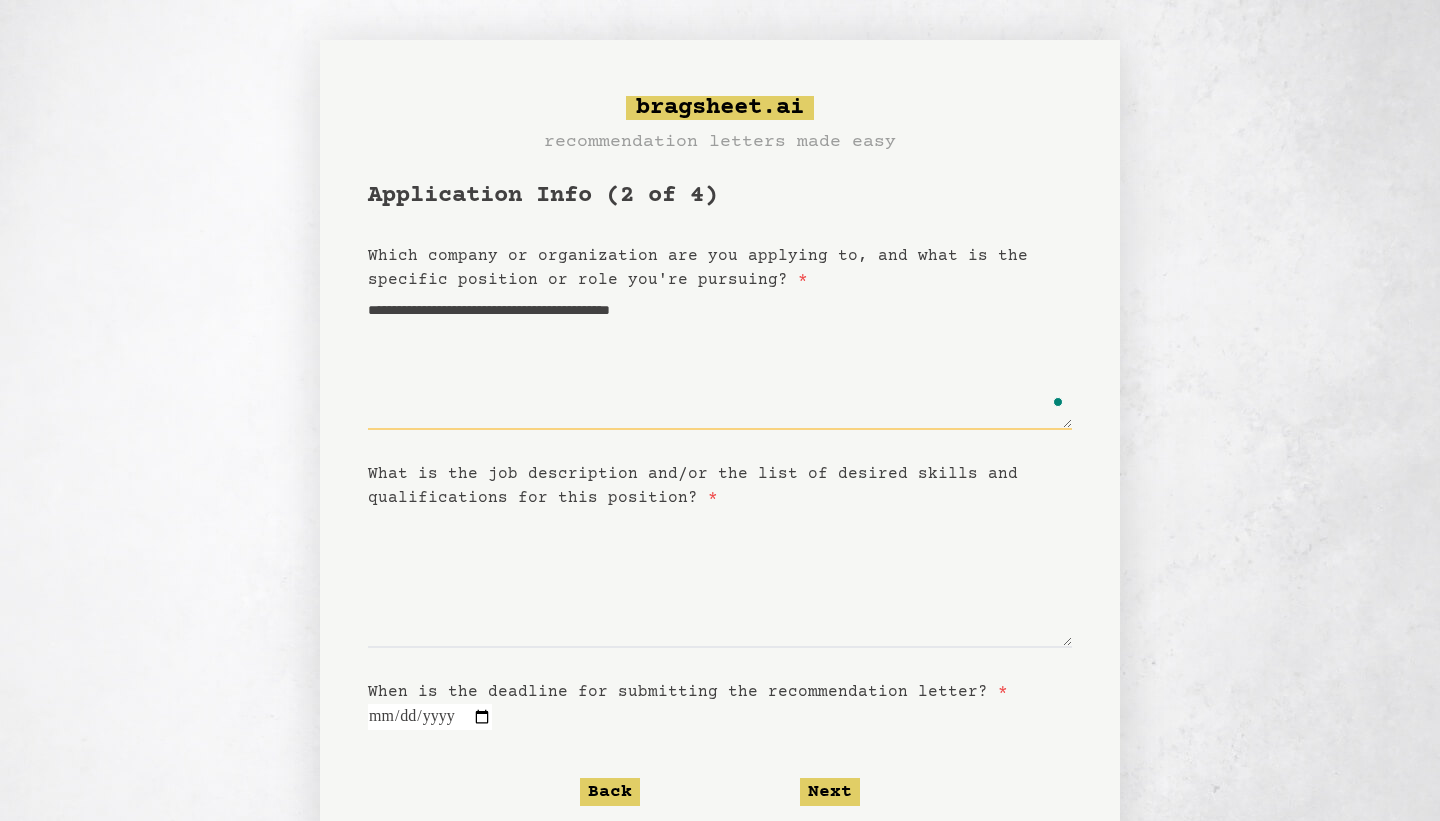 type on "**********" 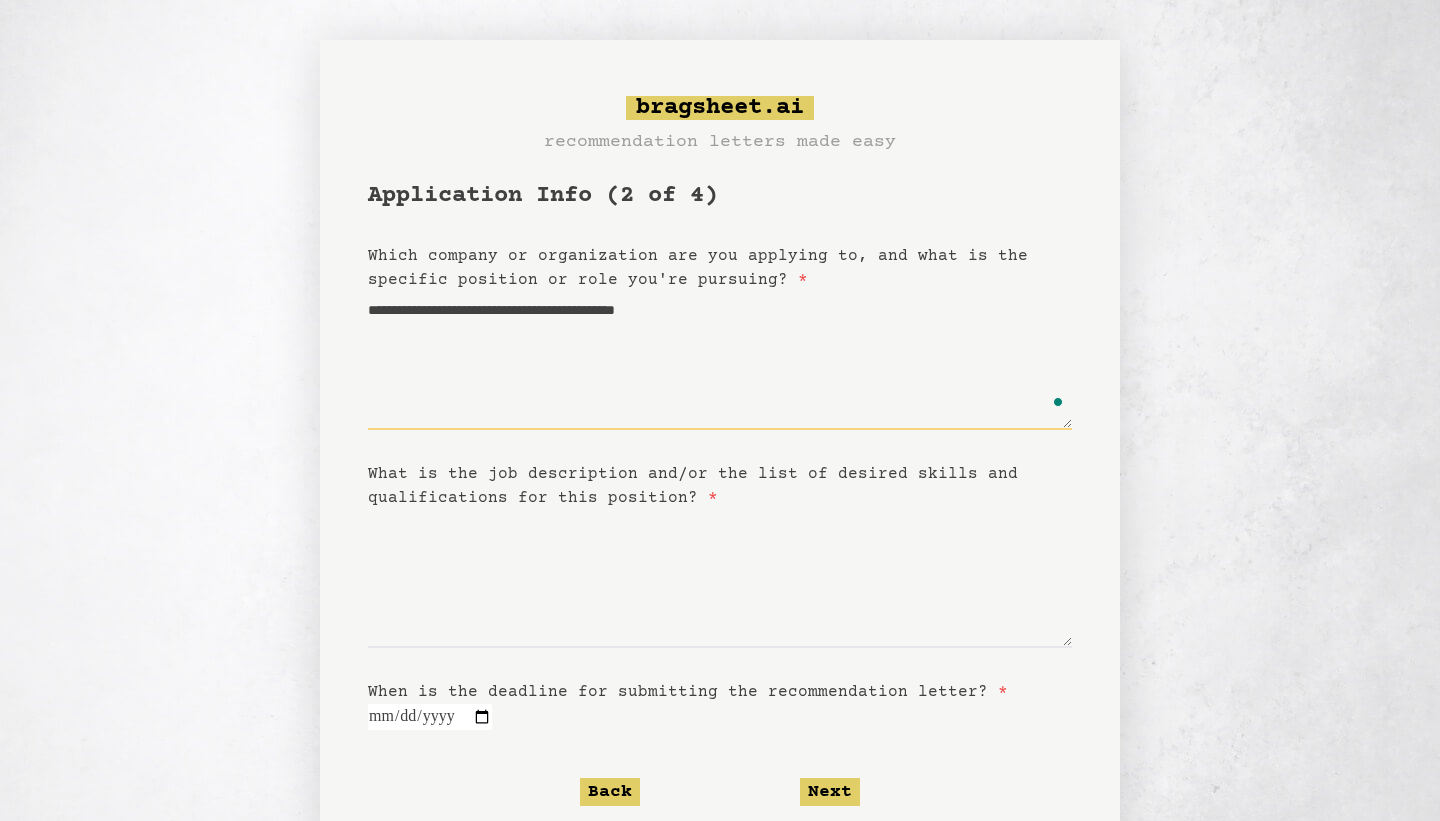 type on "**********" 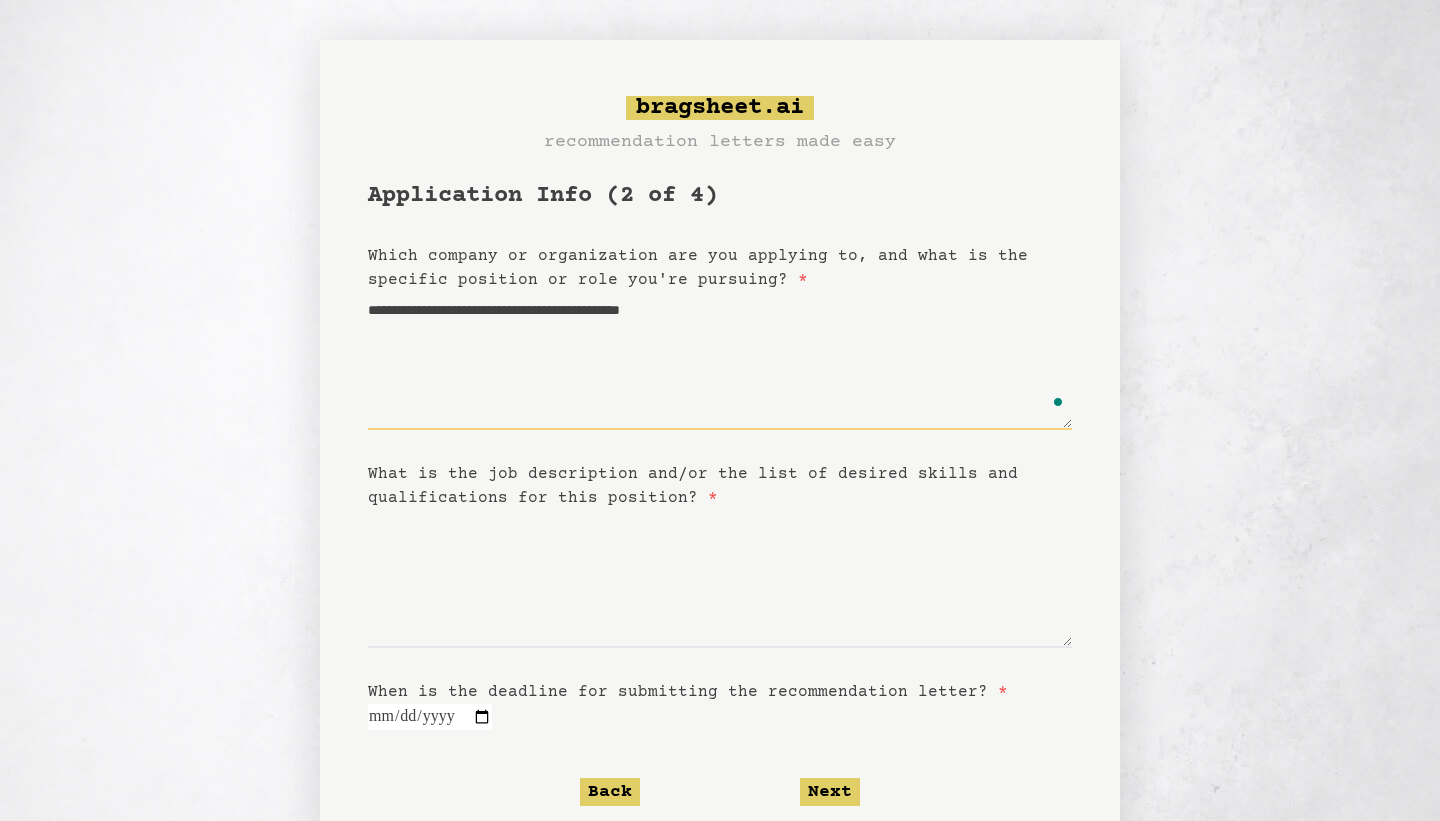 type on "**********" 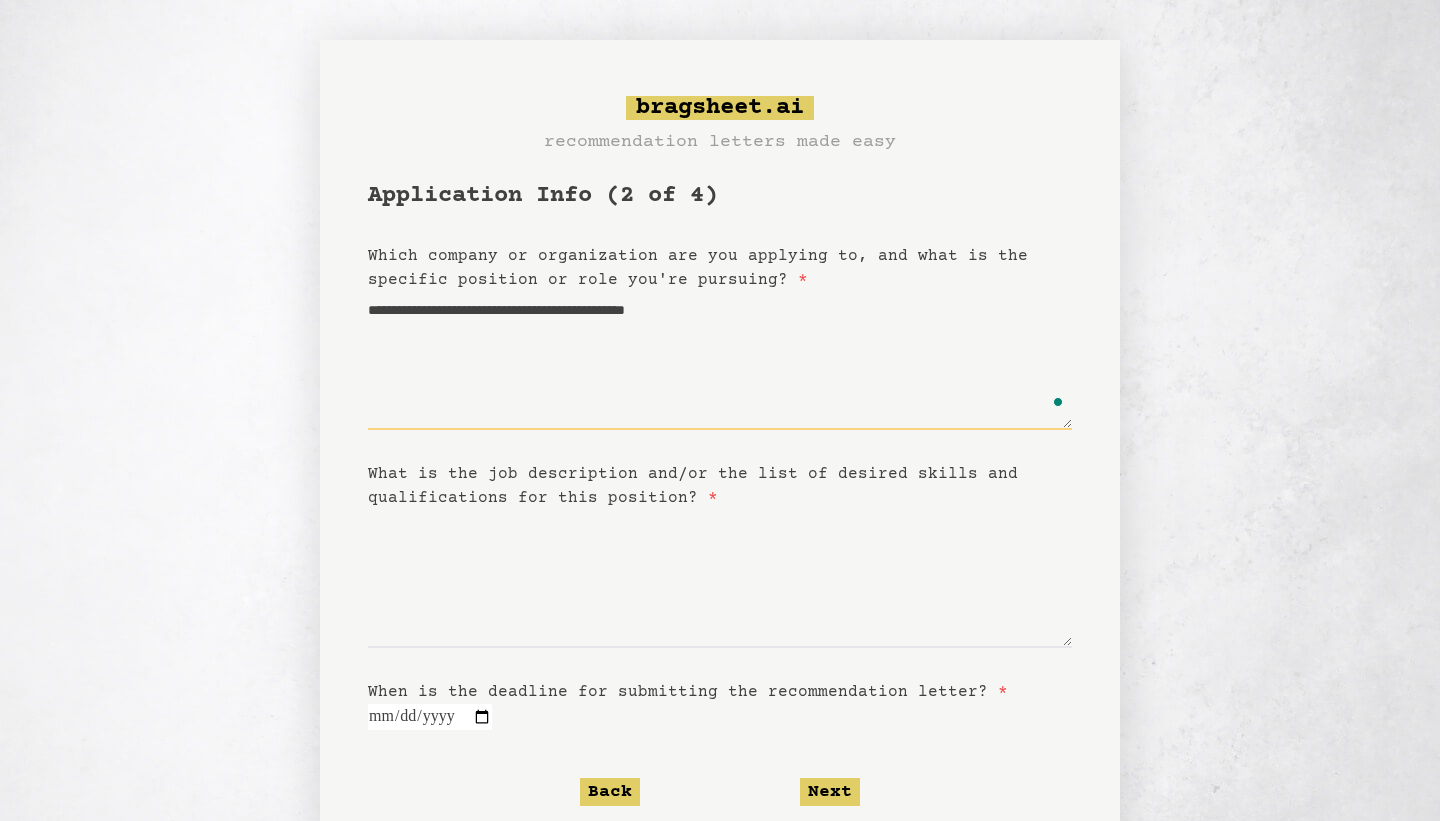 type 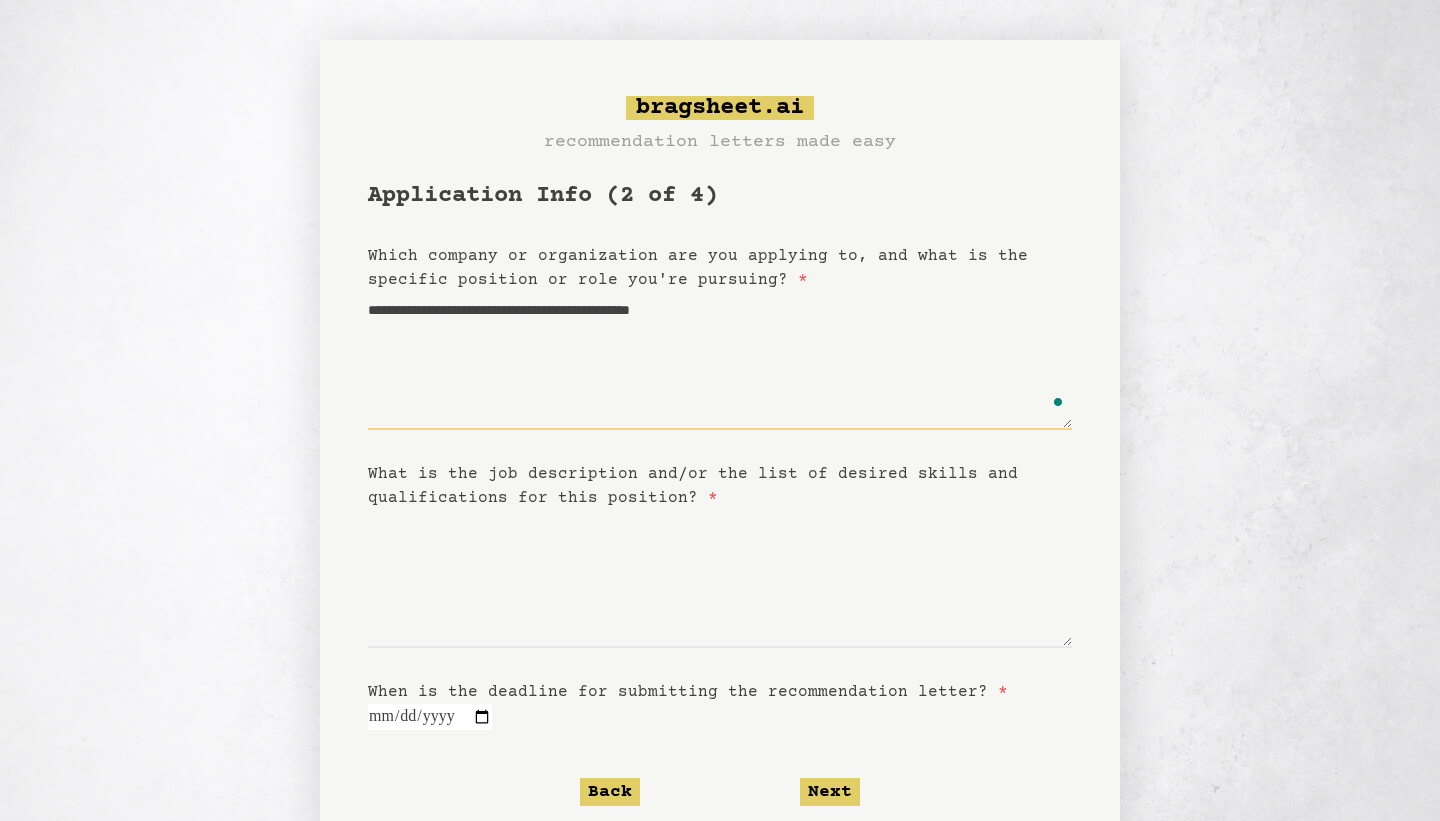 type on "**********" 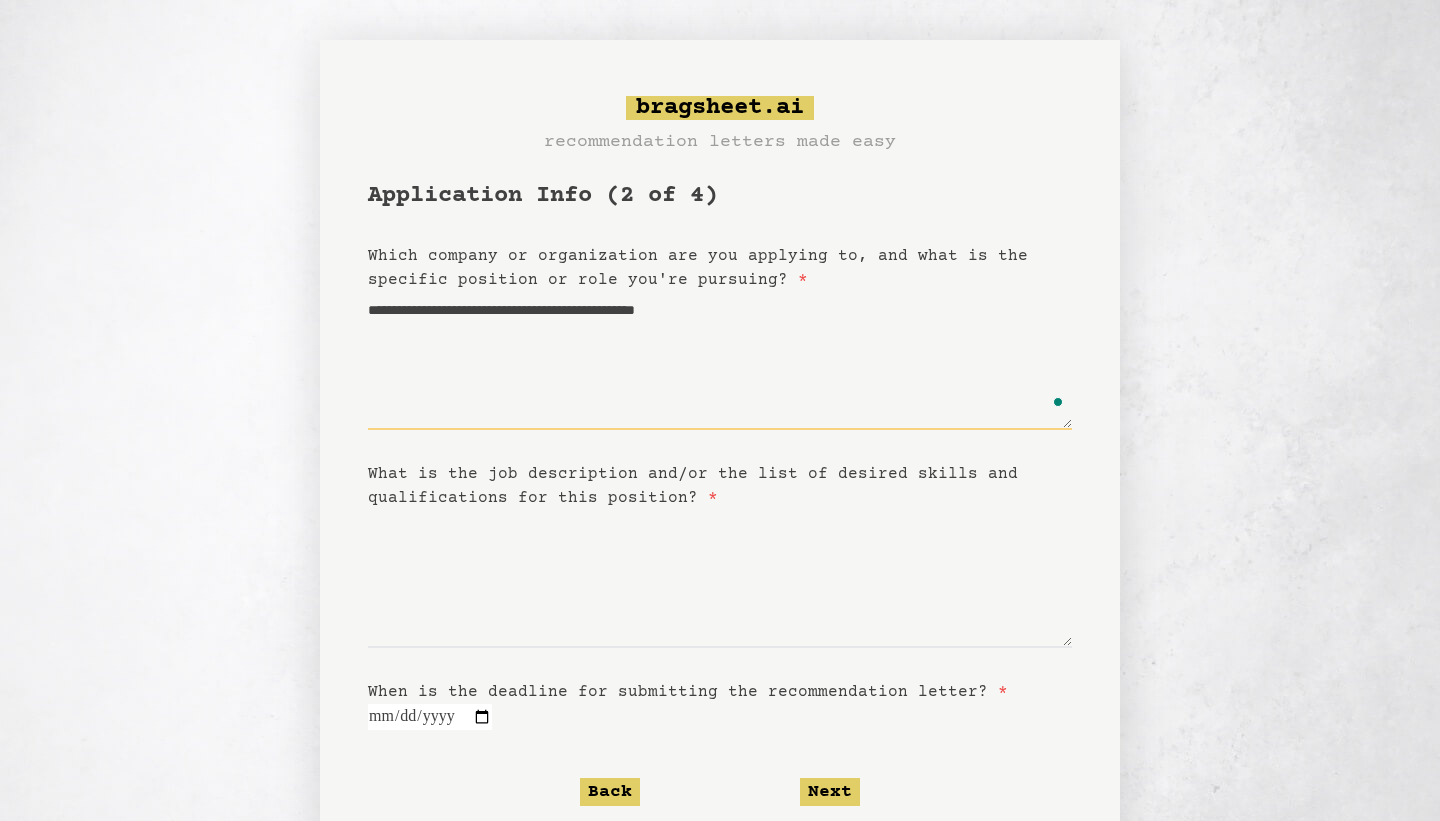 type on "**********" 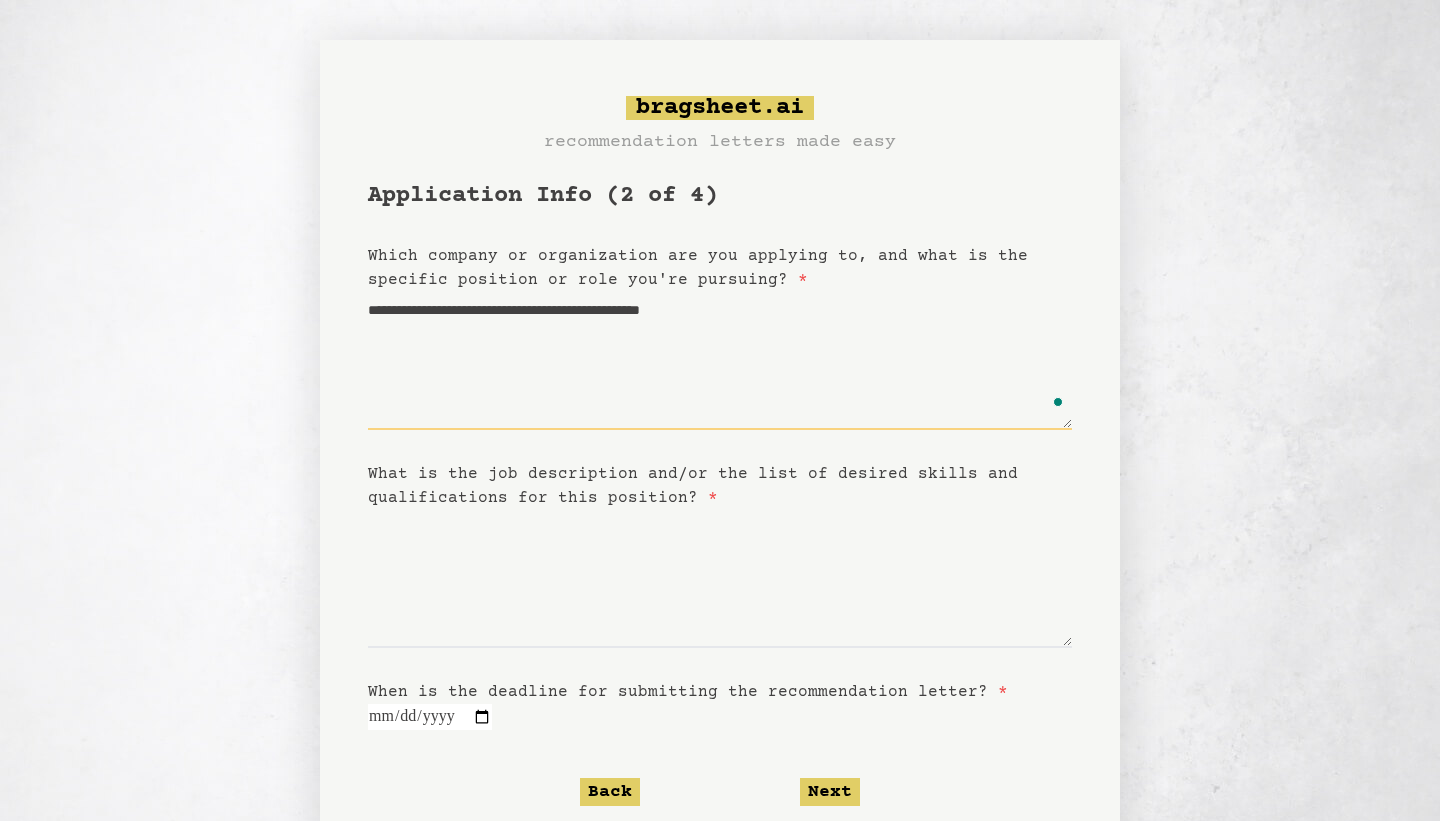 type on "**********" 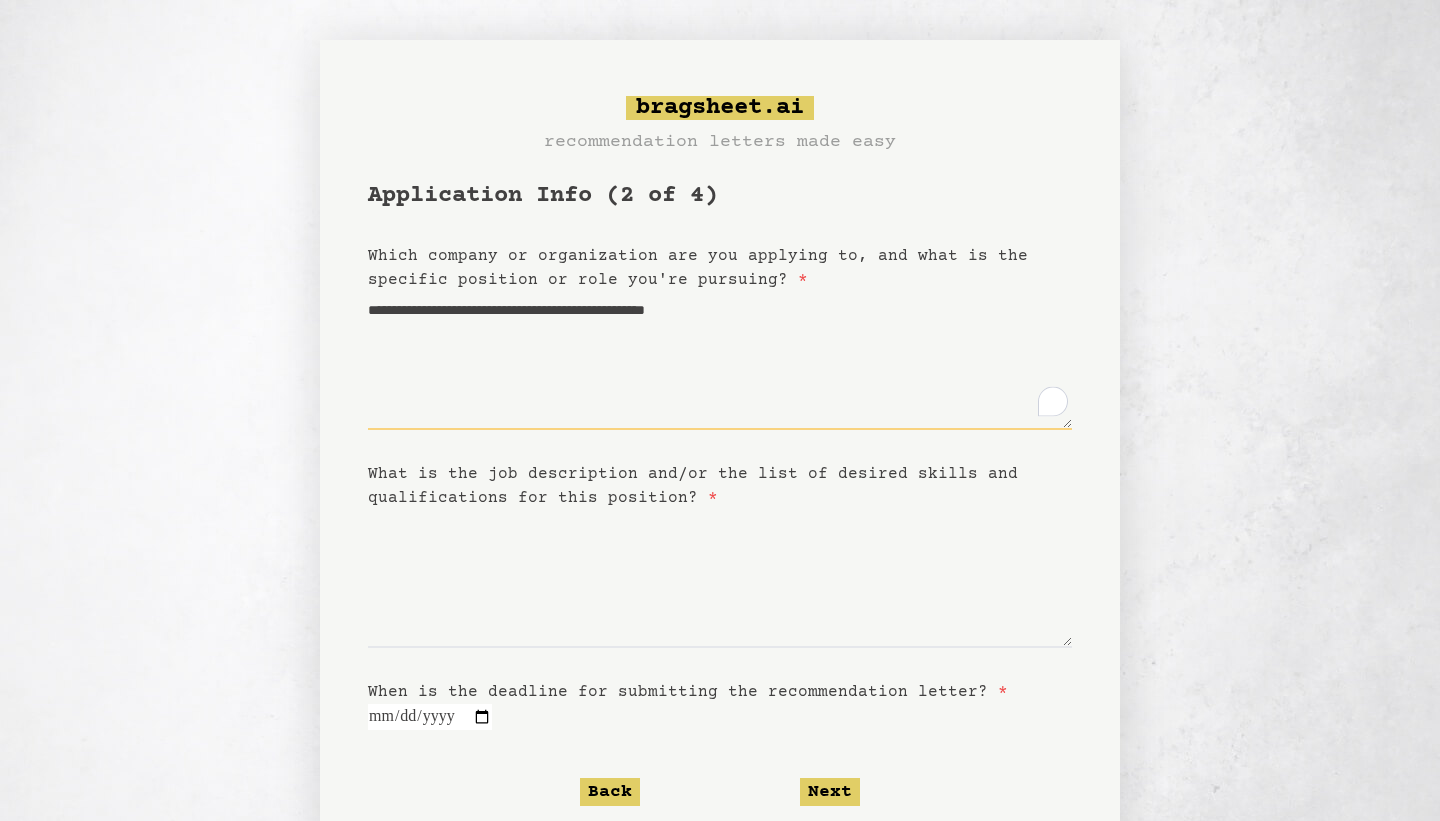 type on "**********" 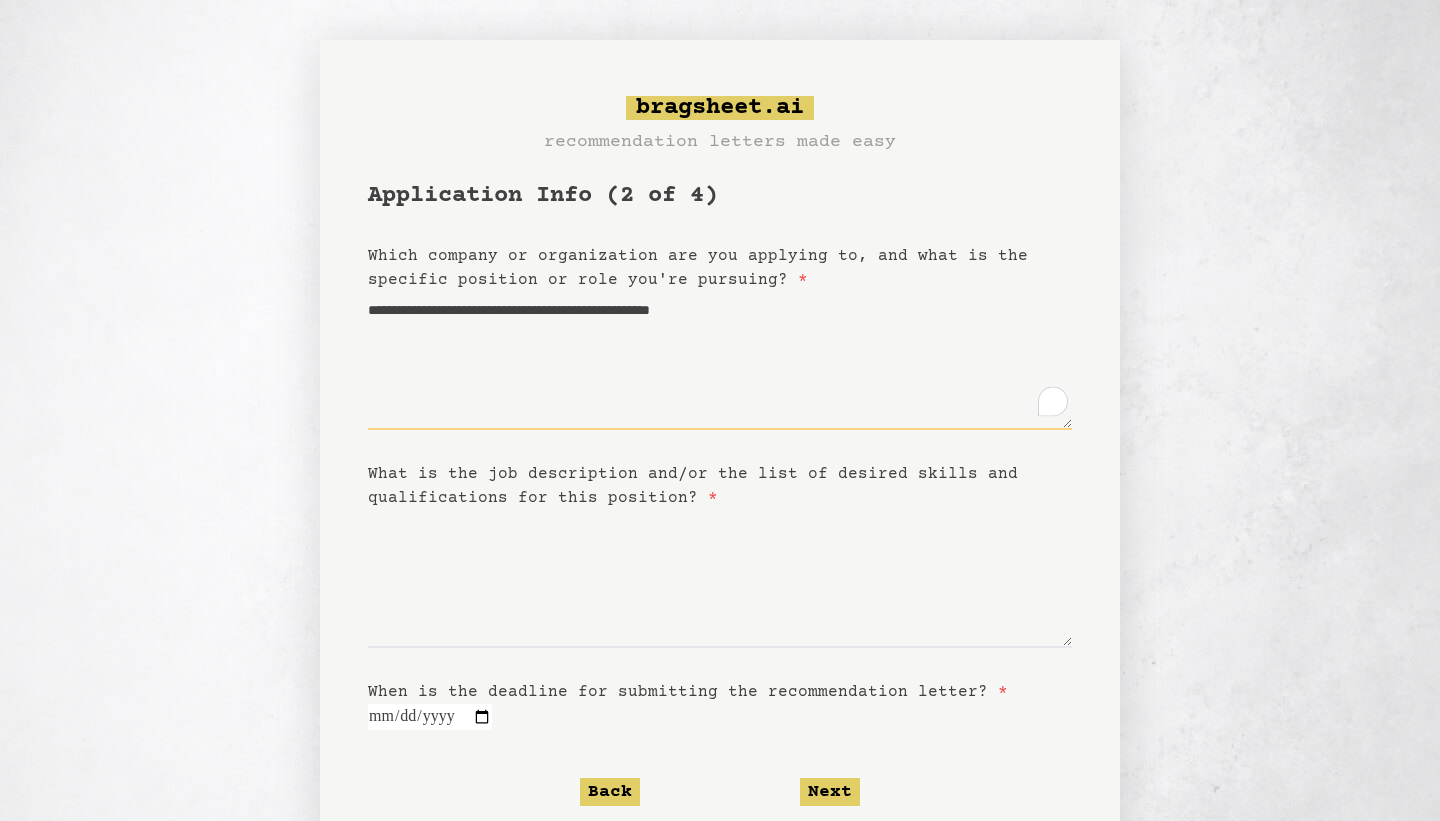 type on "**********" 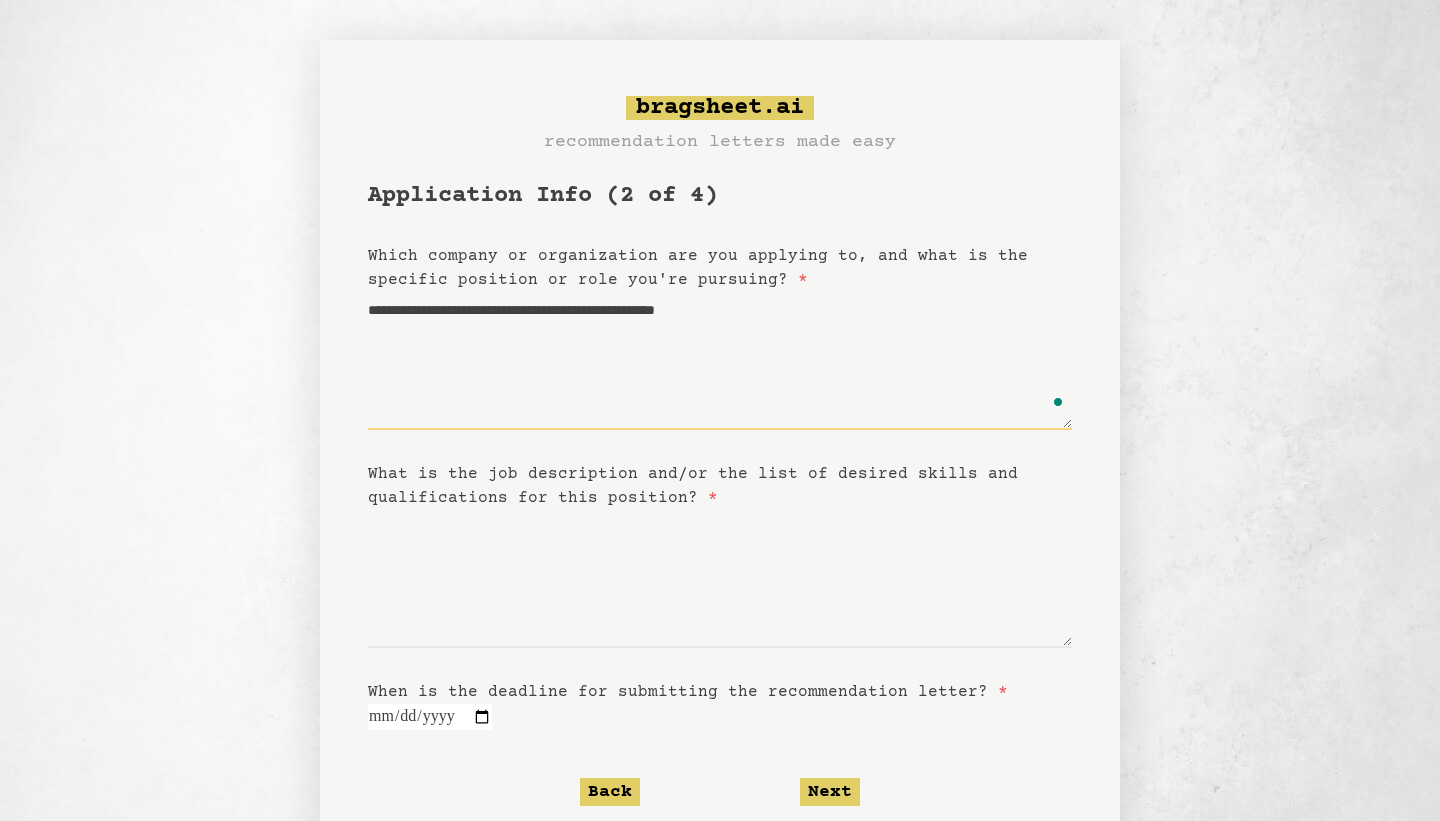 type on "**********" 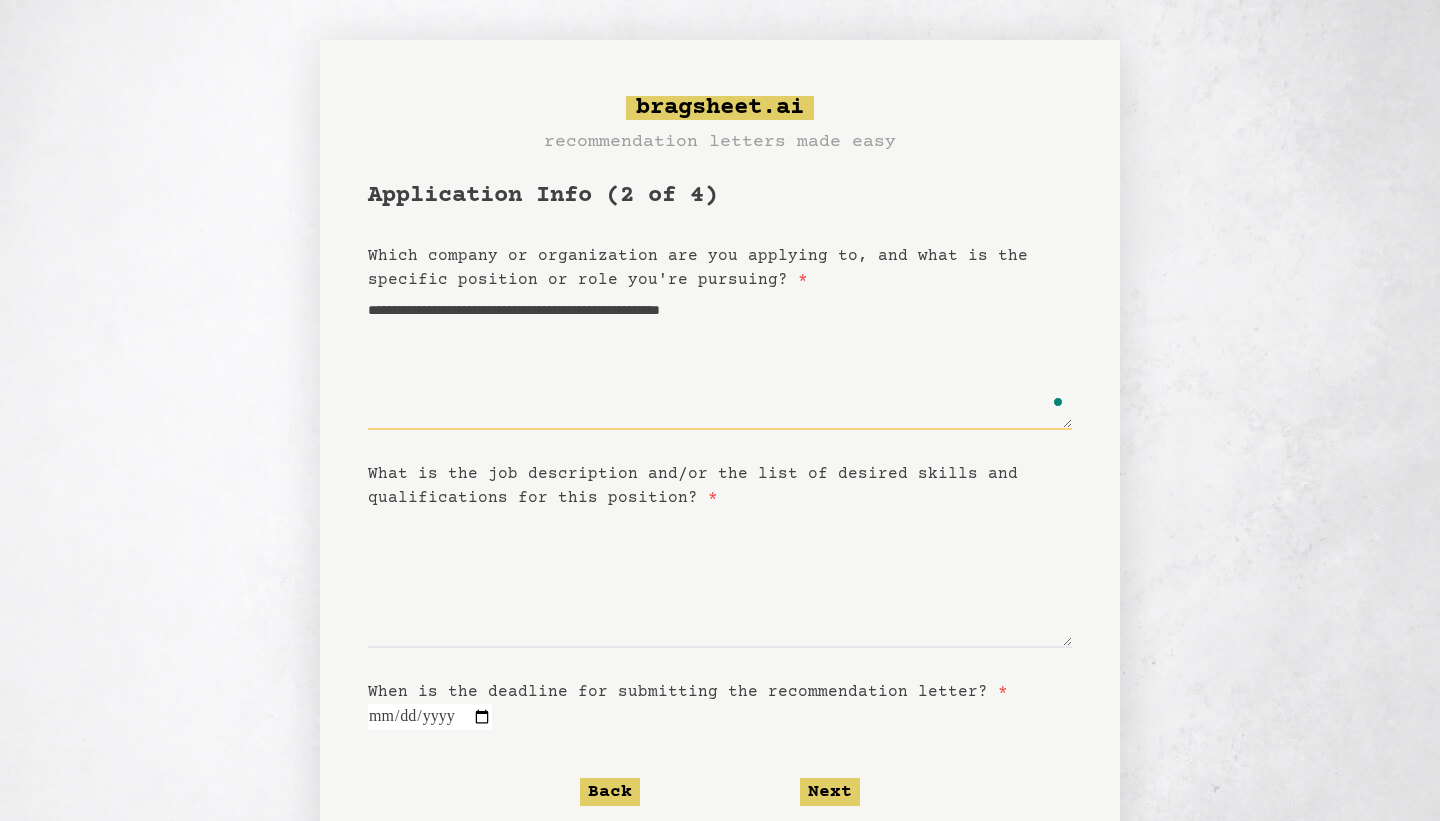 type on "**********" 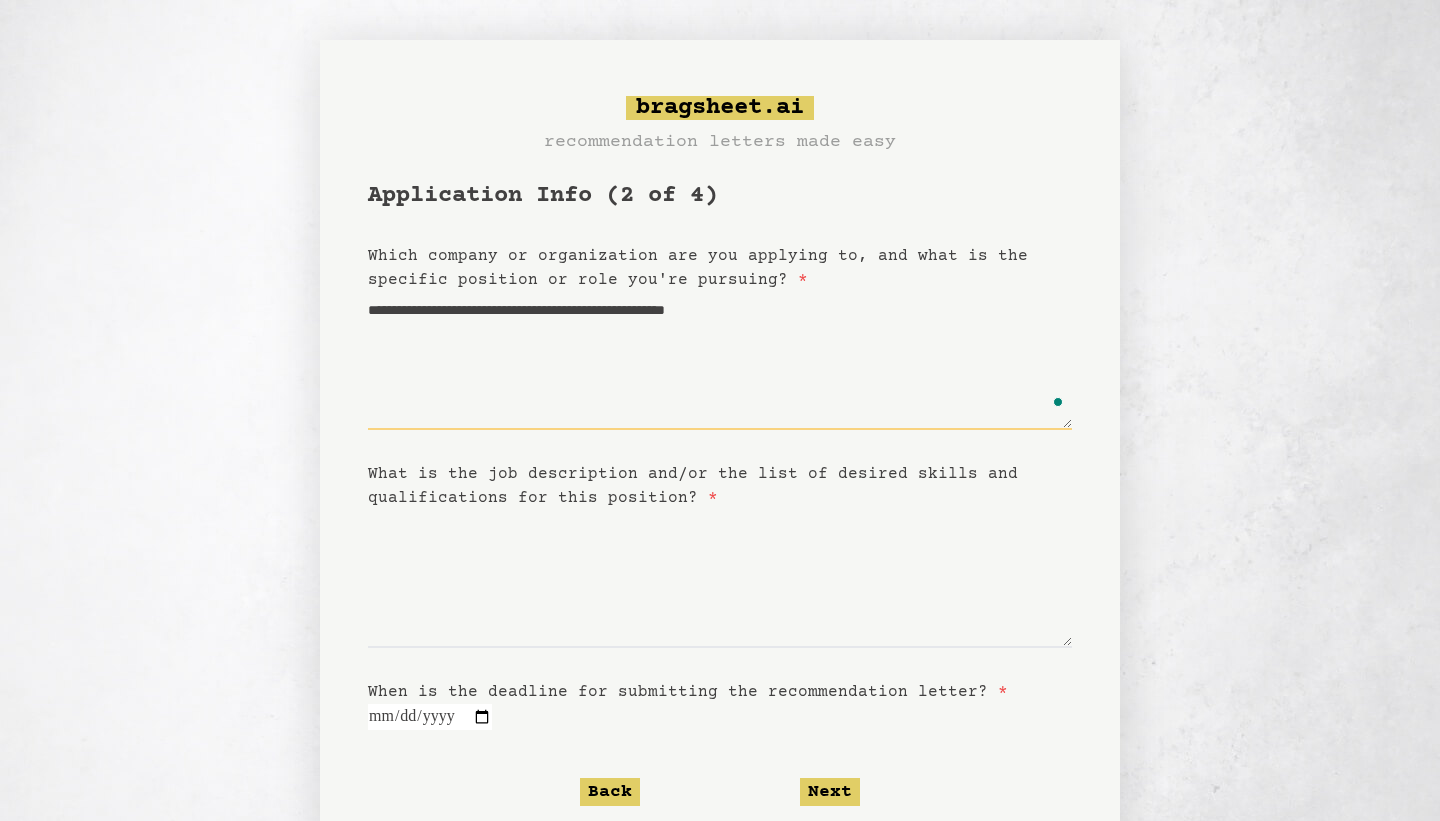 type on "**********" 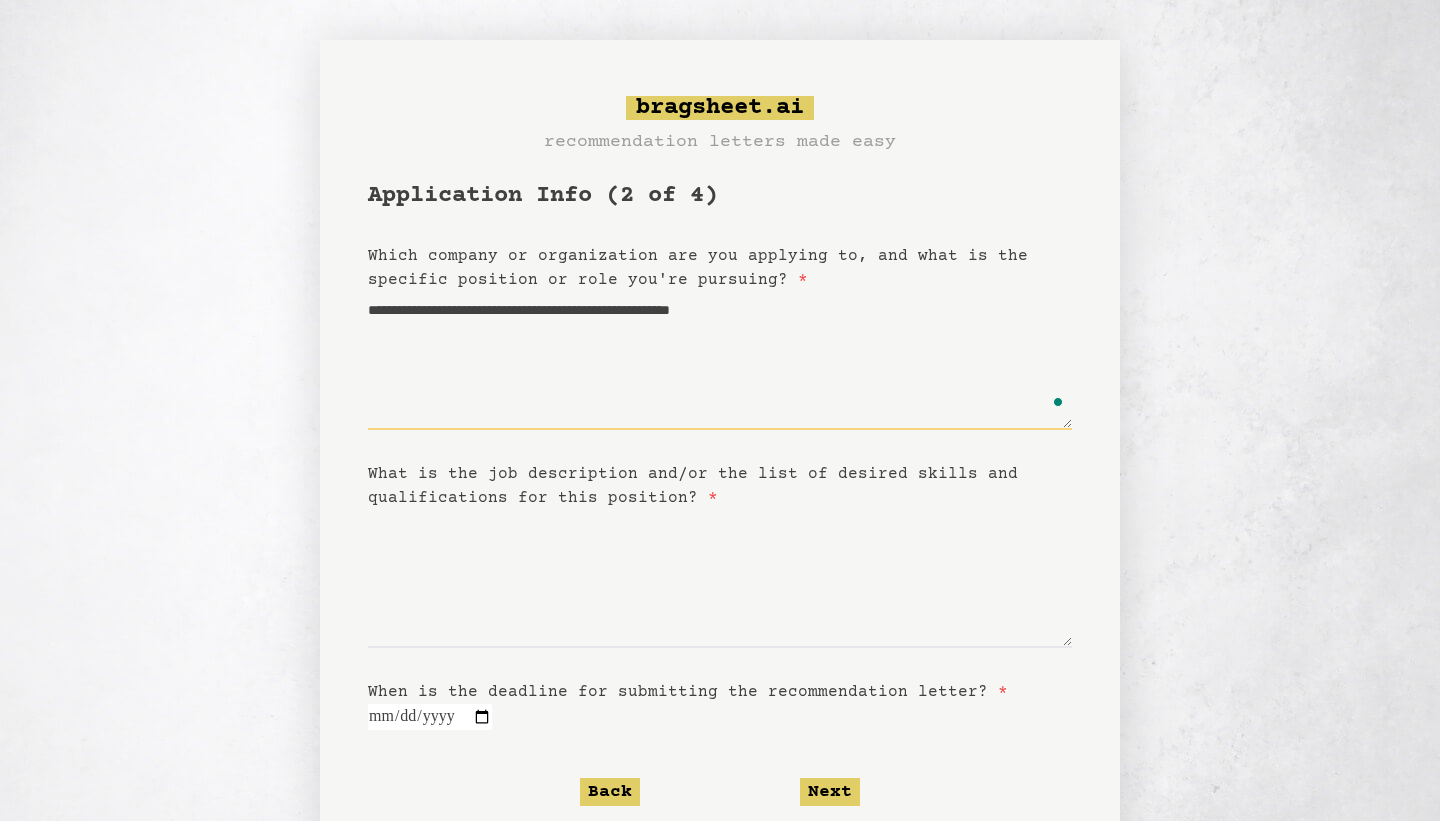 type on "**********" 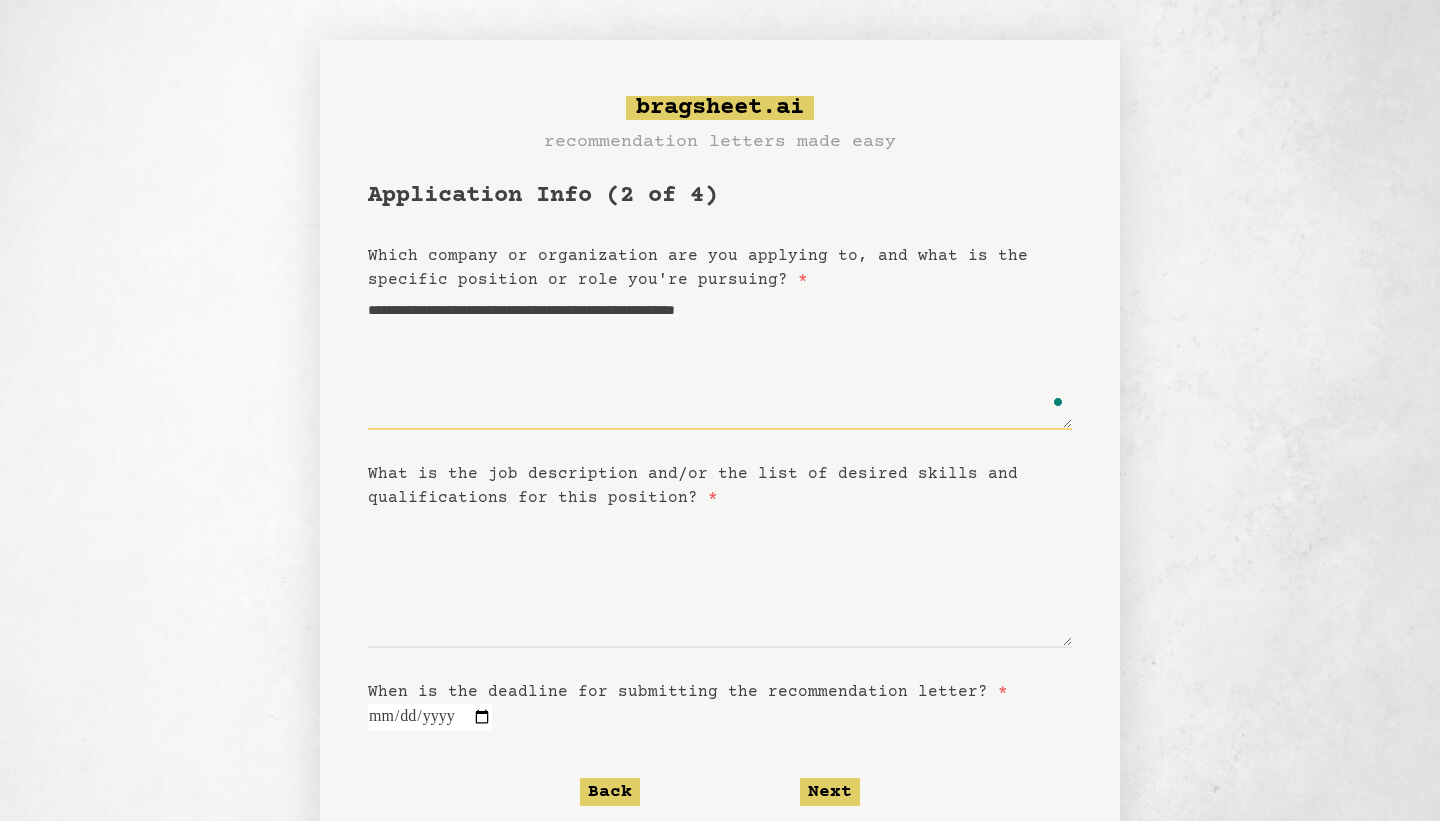 type on "**********" 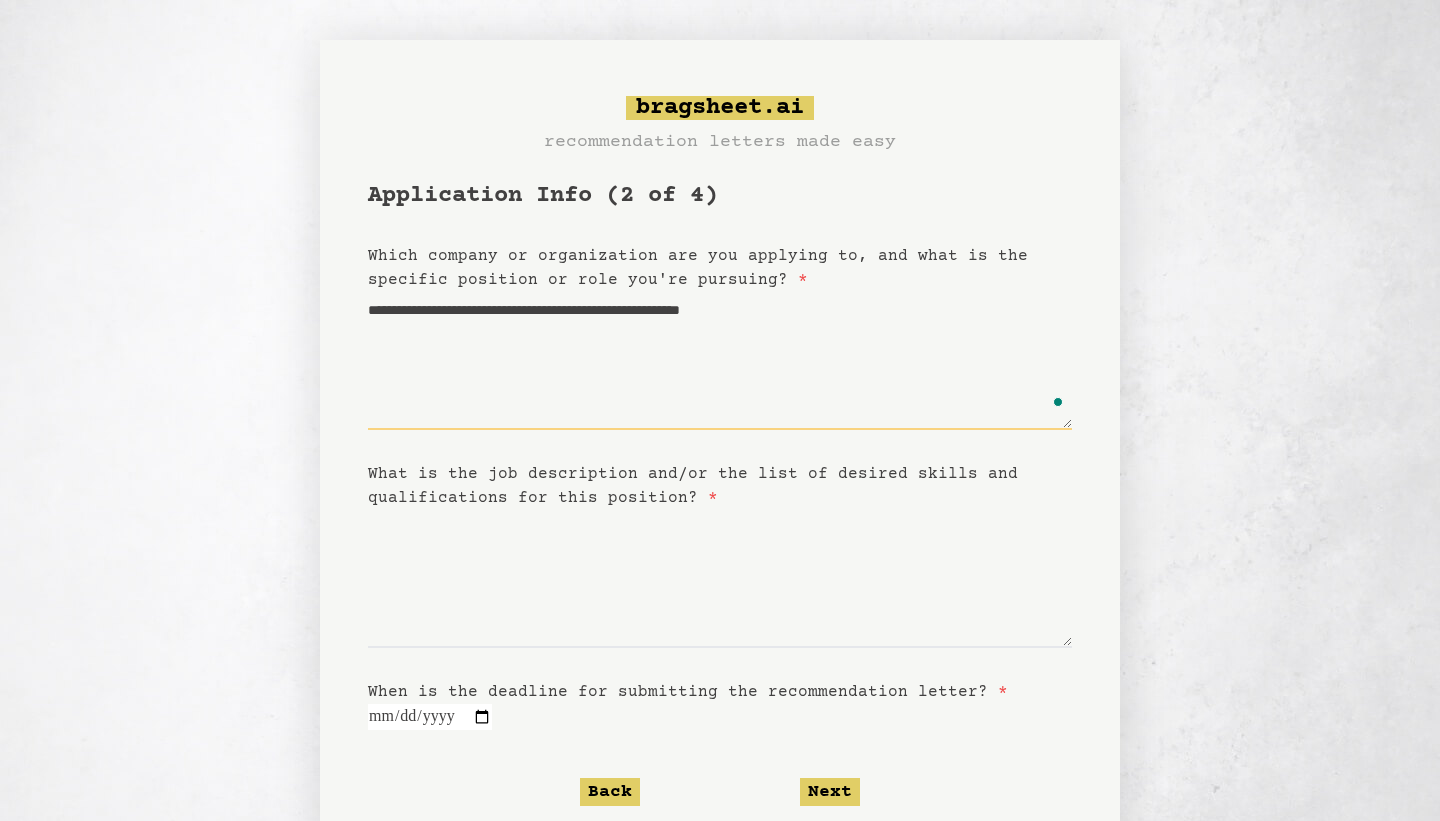 type on "**********" 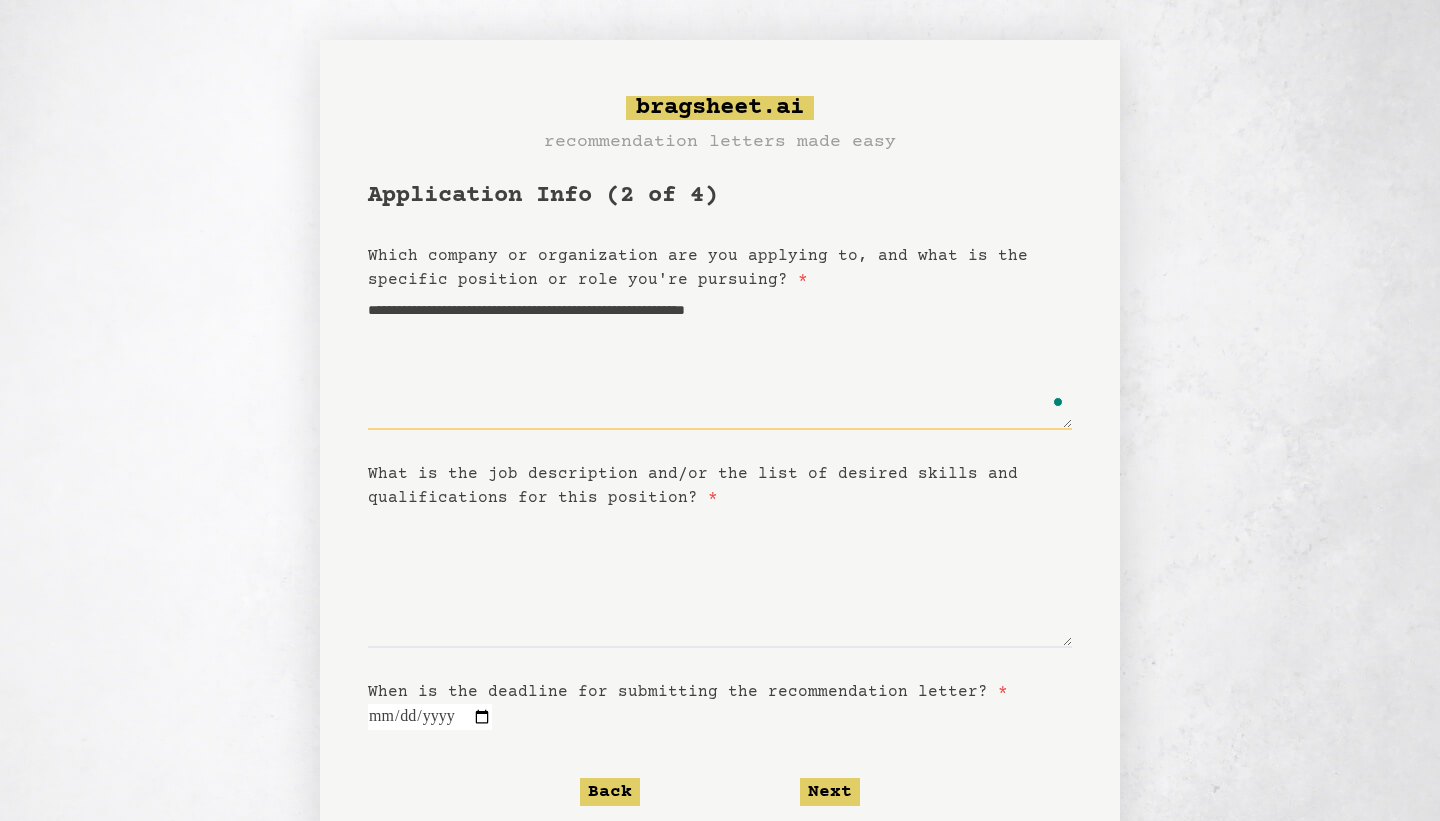type on "**********" 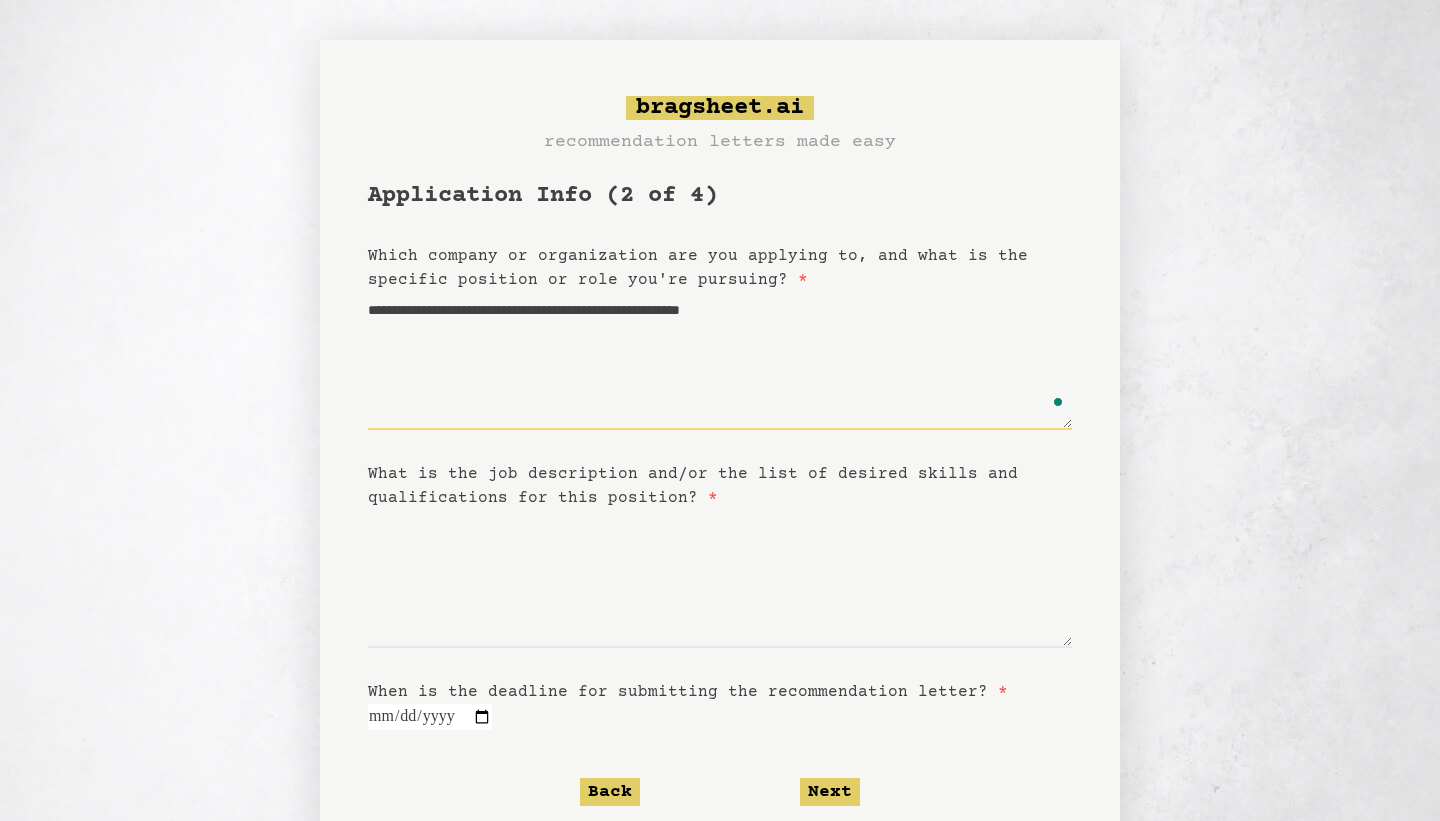 type on "**********" 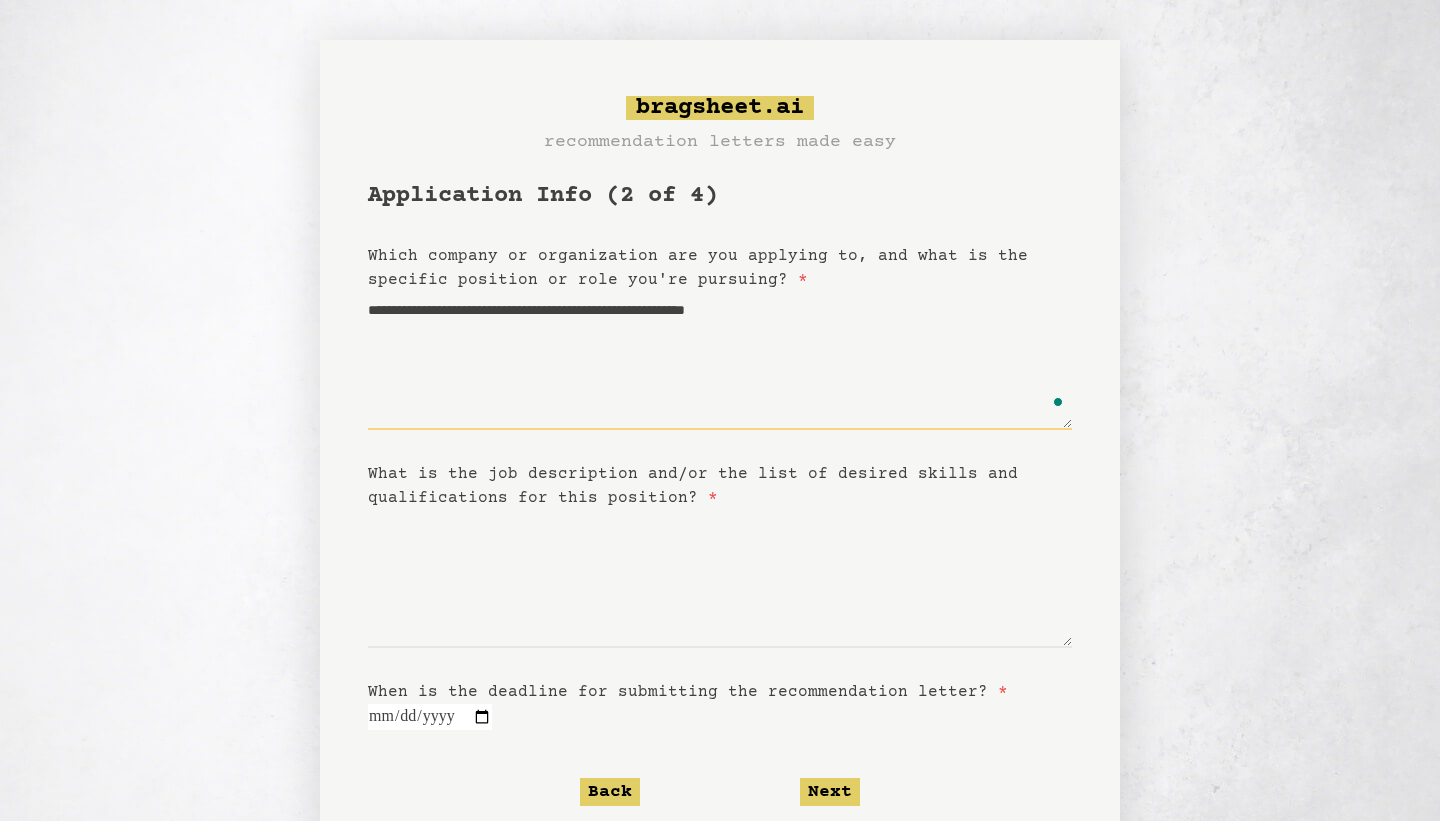 type on "**********" 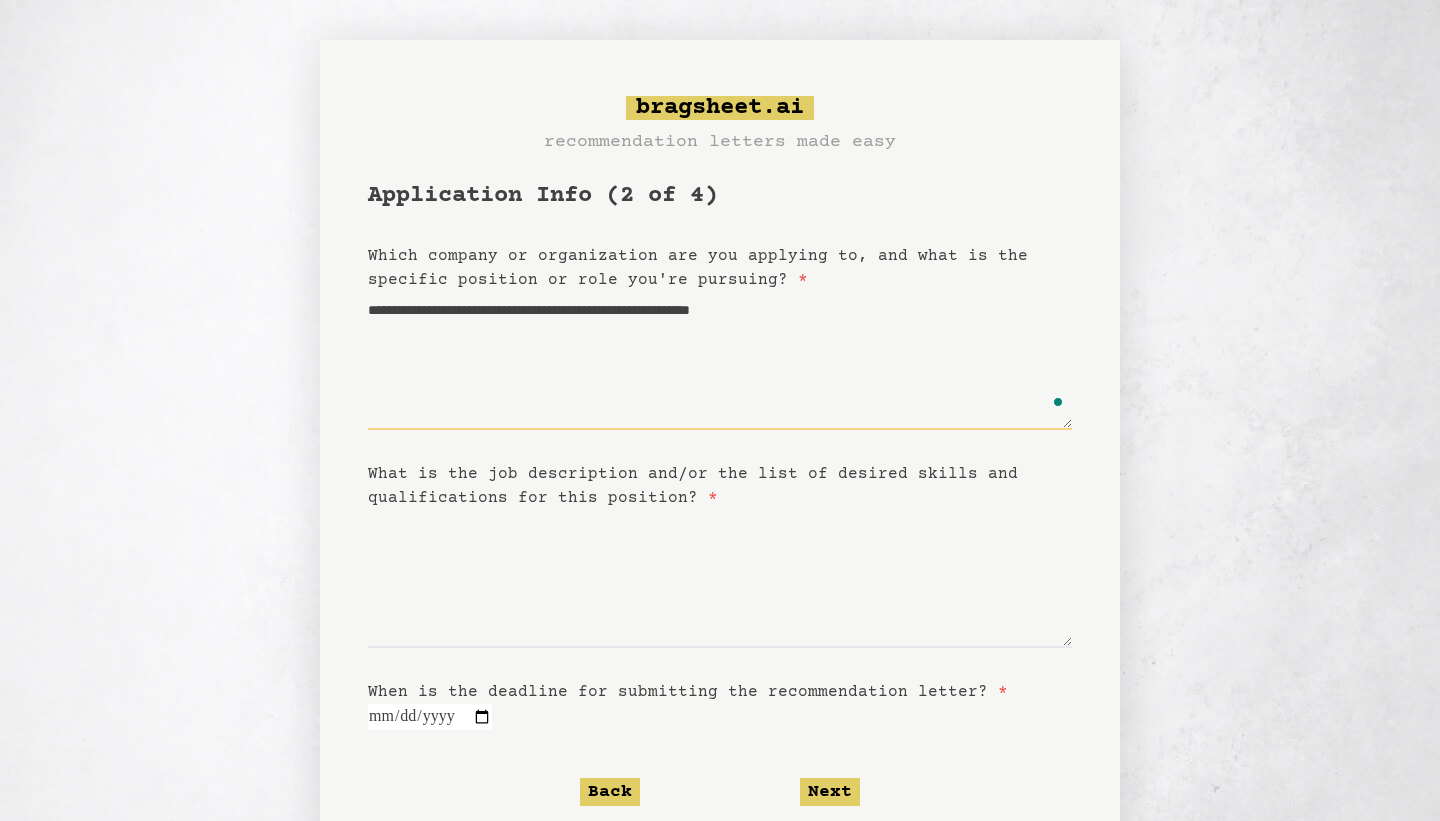 type on "**********" 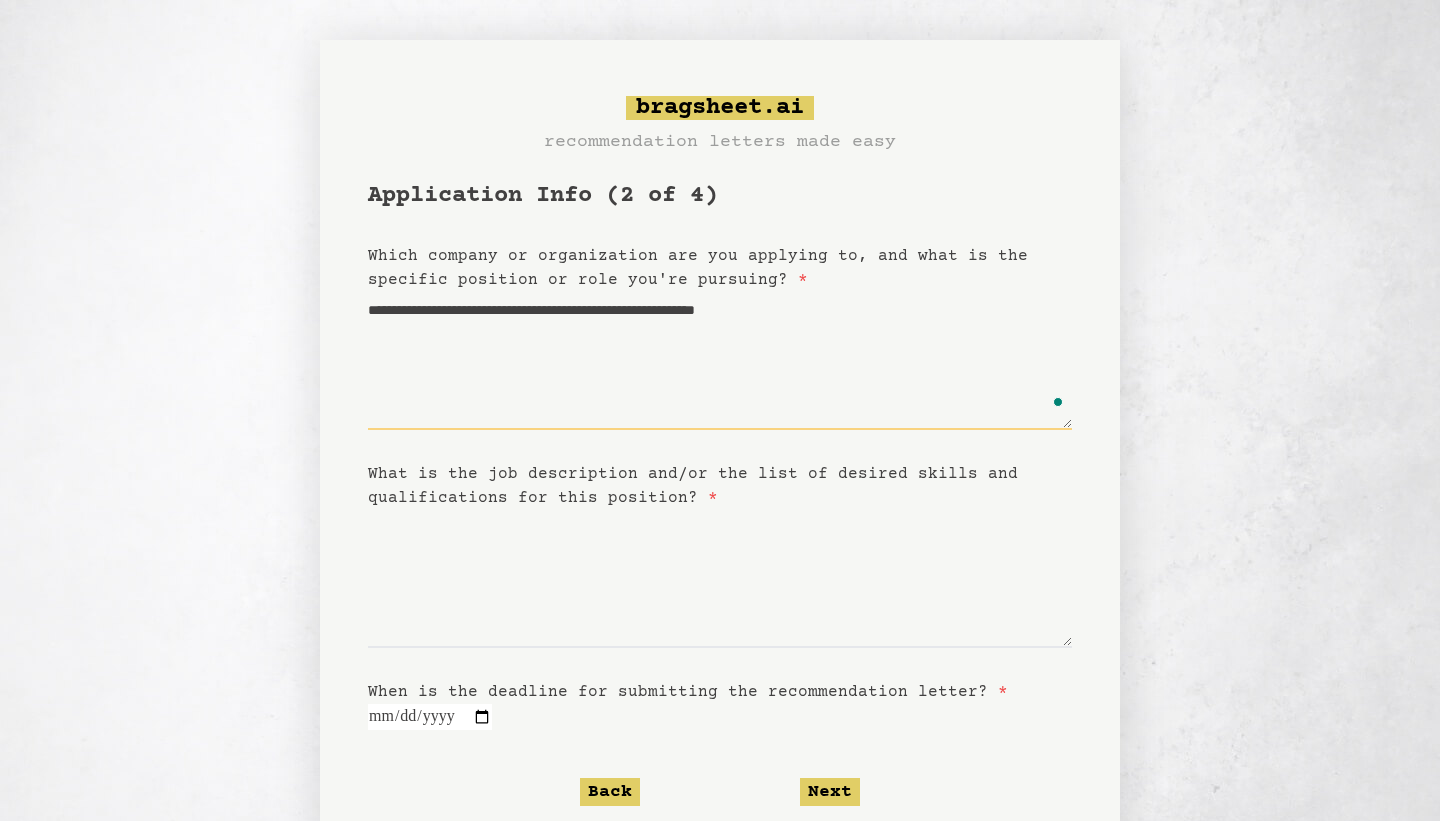 type on "**********" 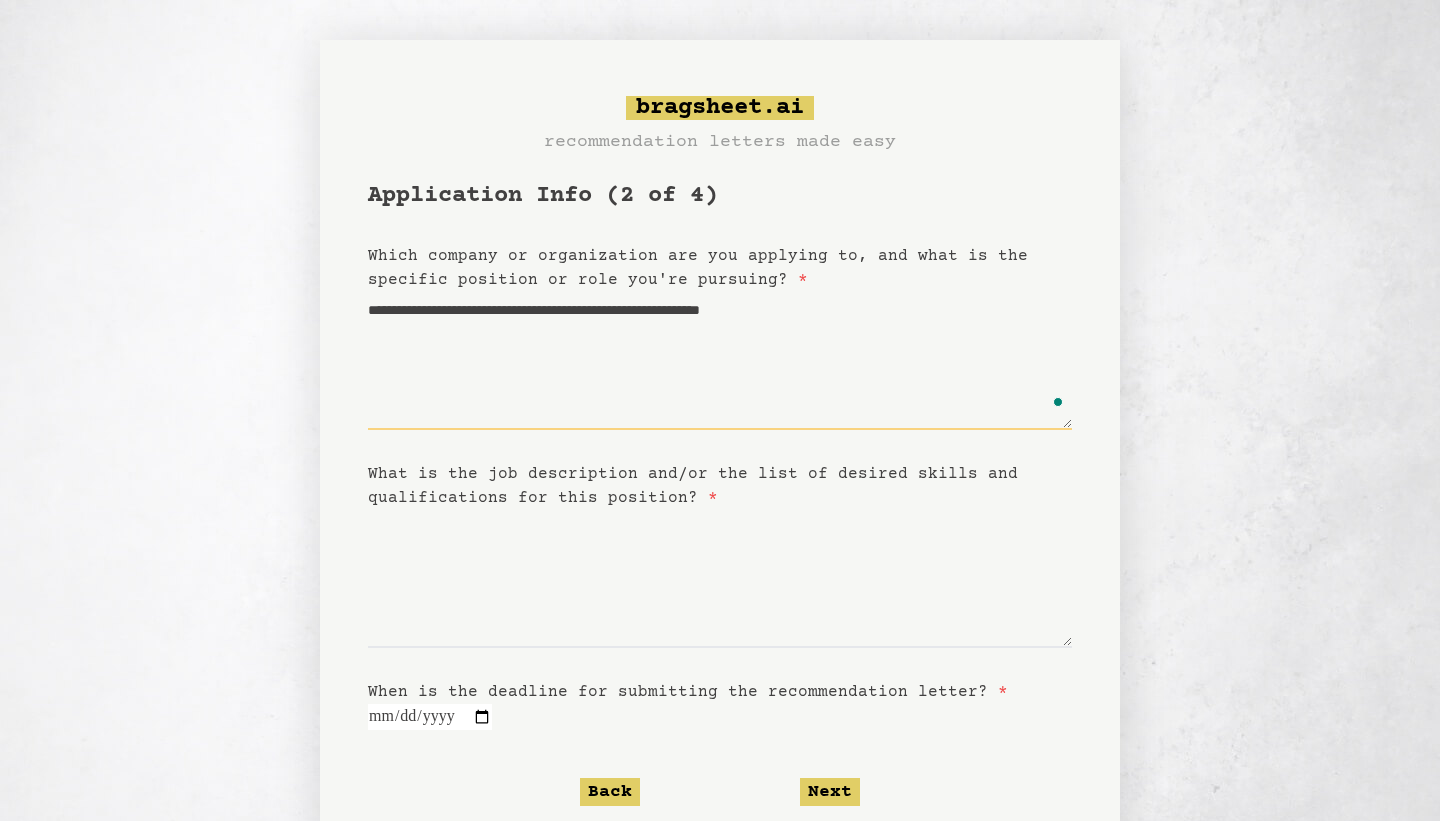 type on "**********" 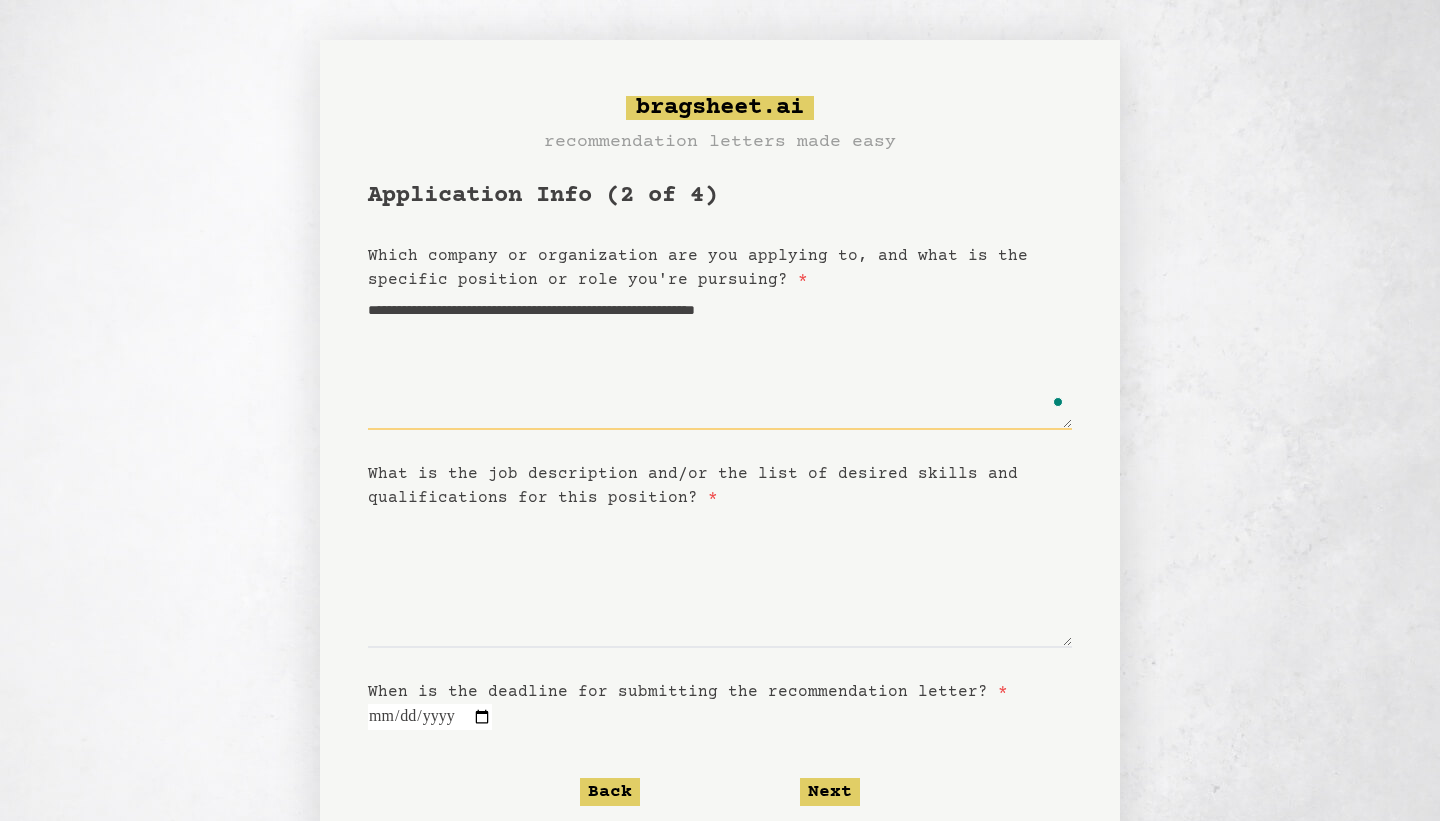 type on "**********" 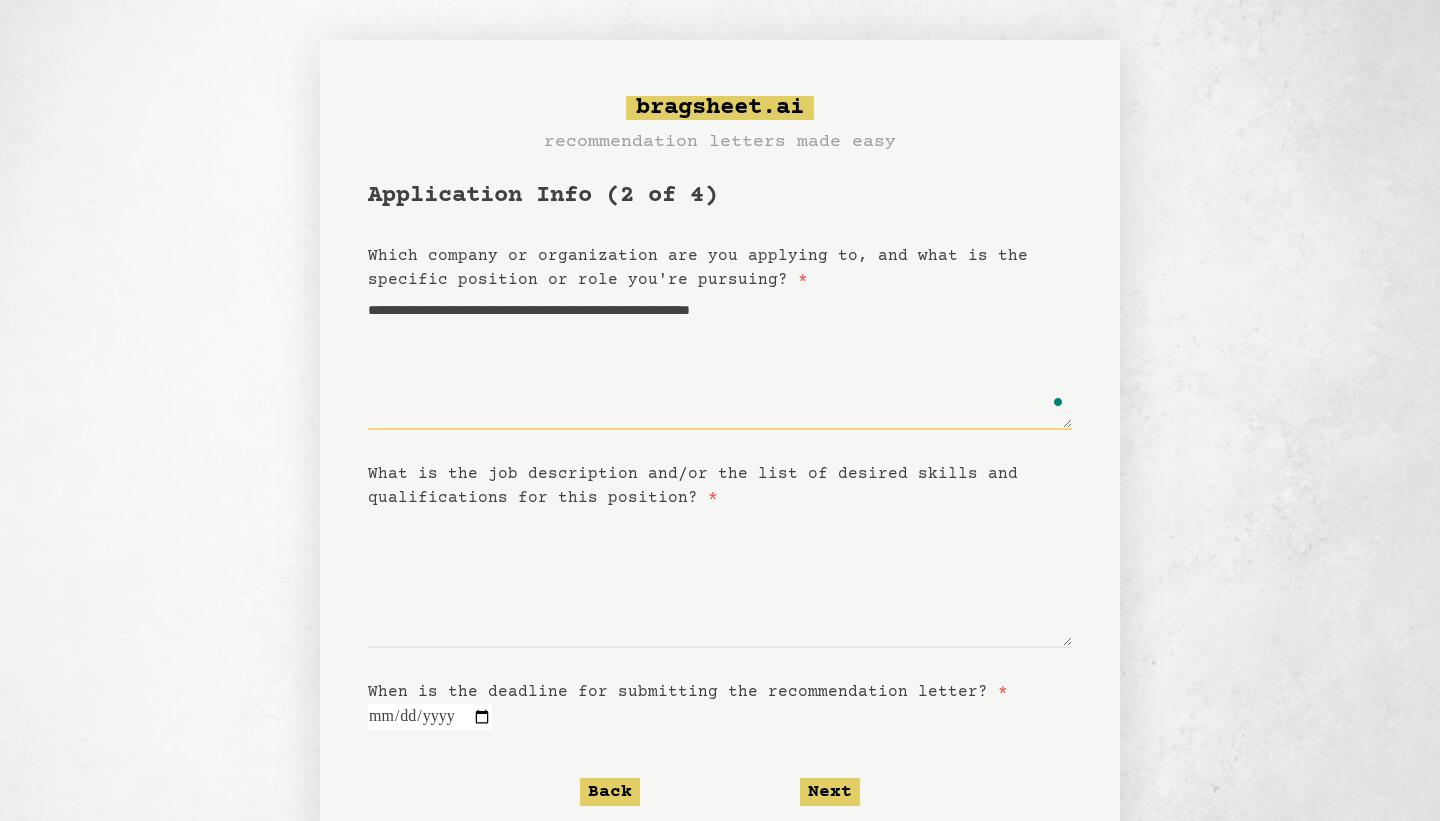 type on "**********" 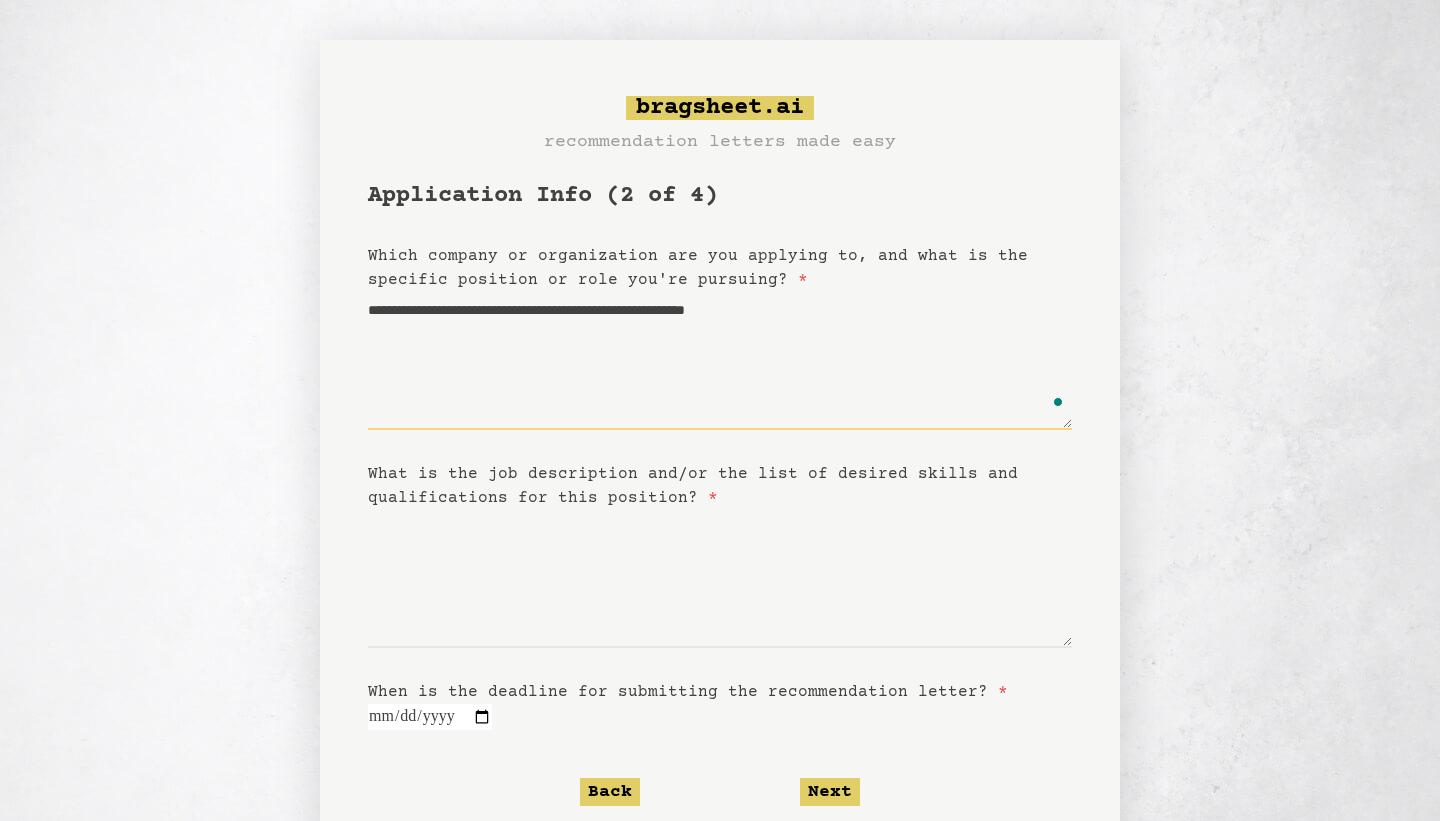 type on "**********" 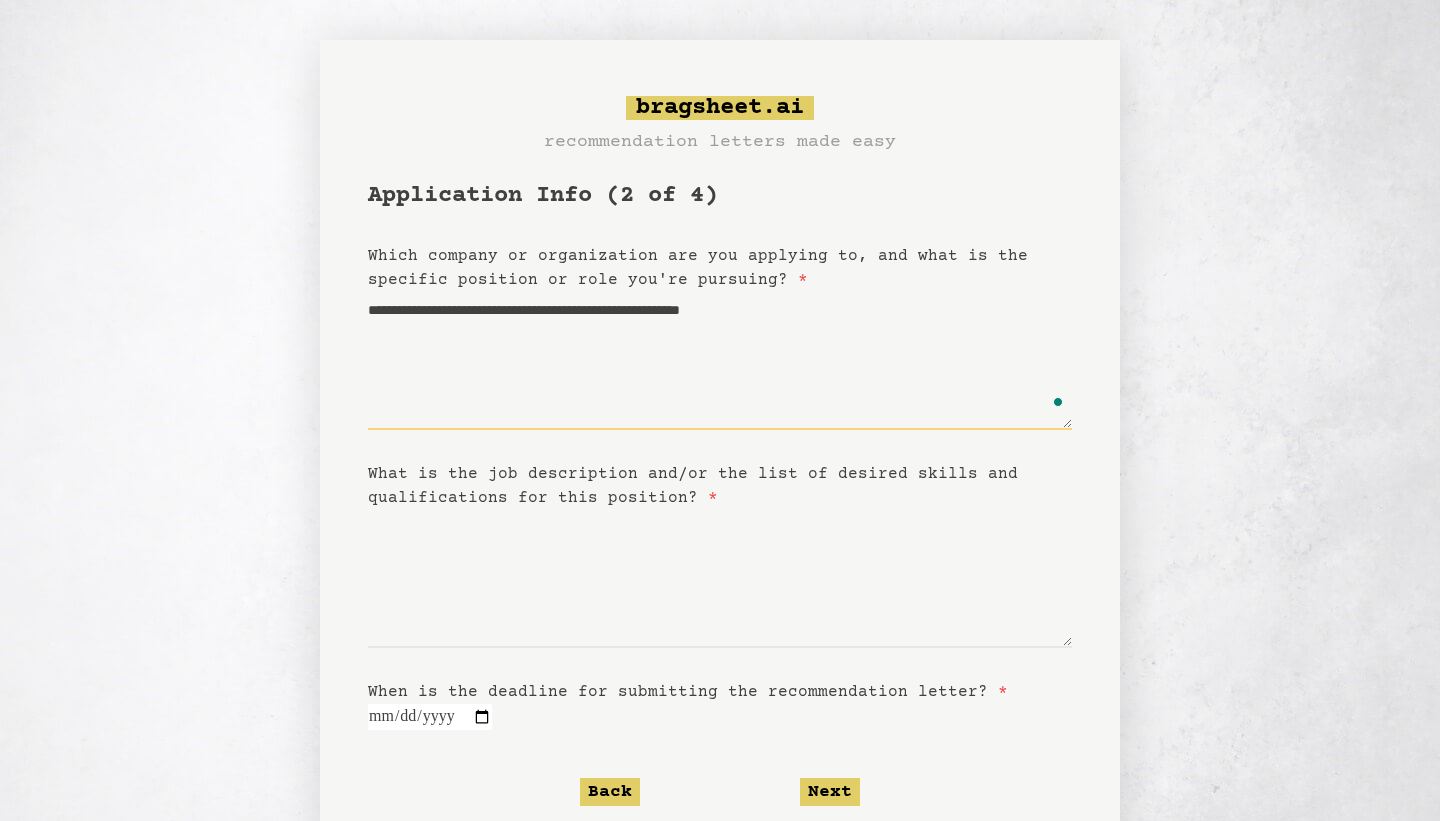 type on "**********" 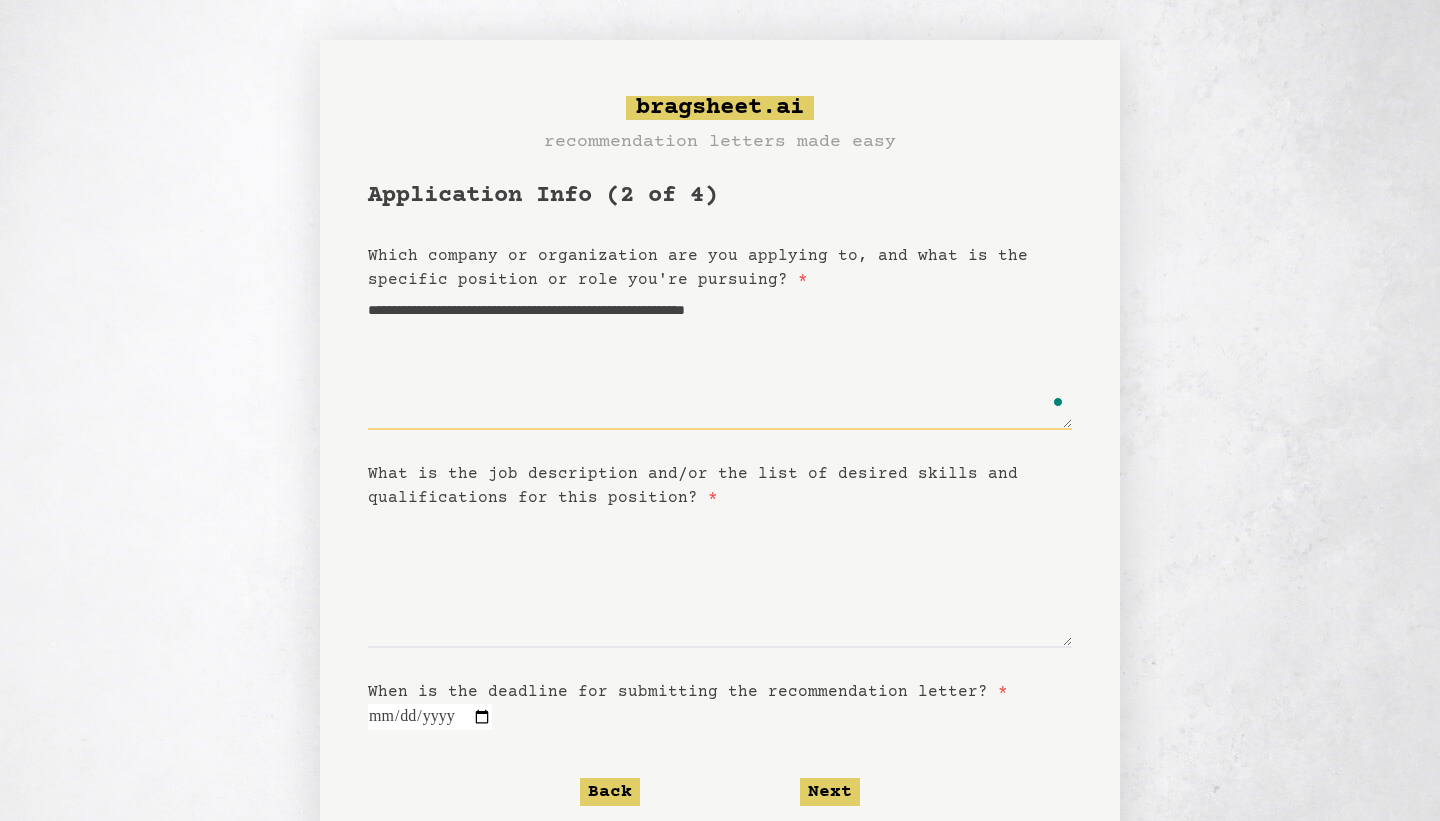 type on "**********" 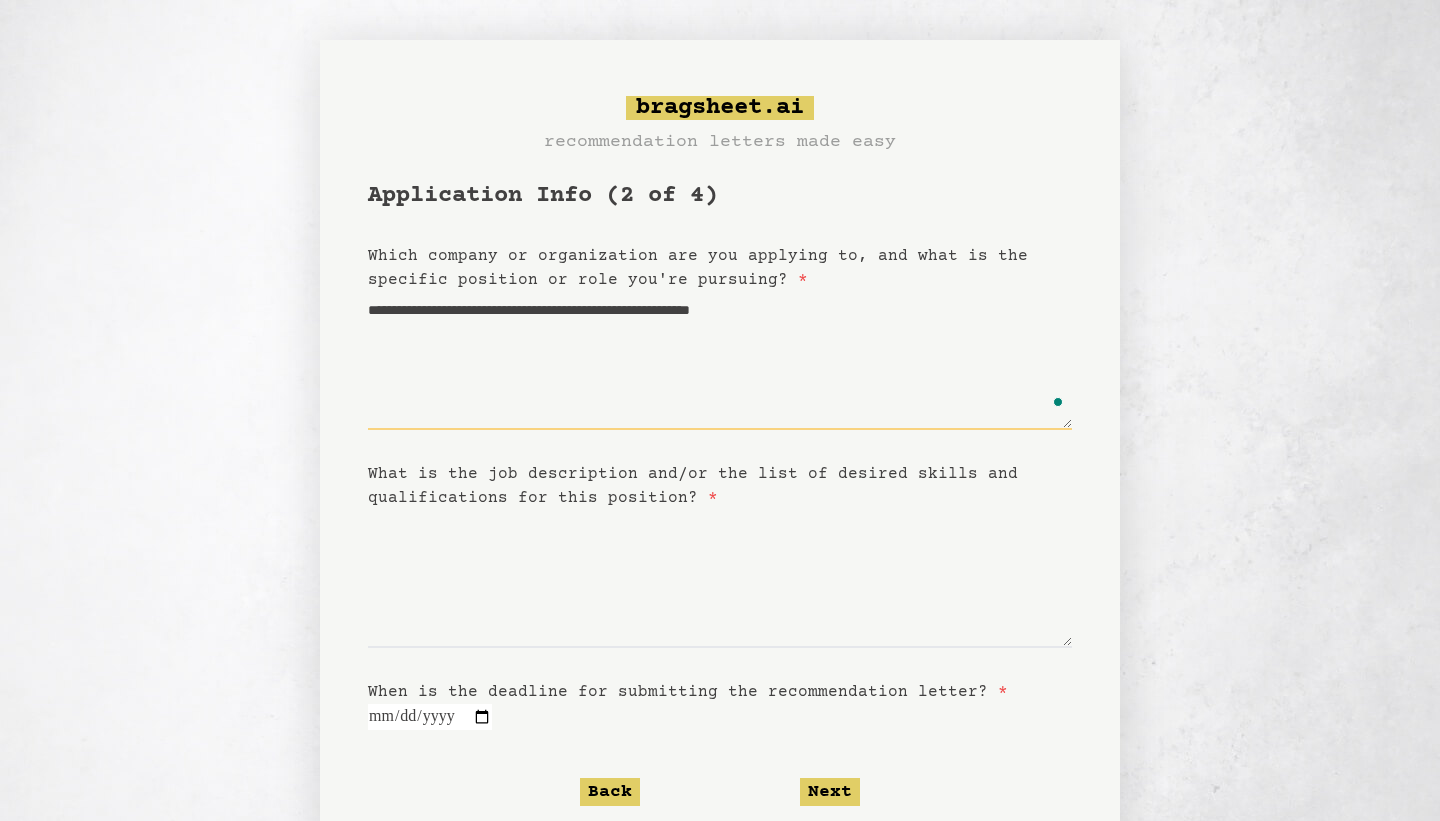 type on "**********" 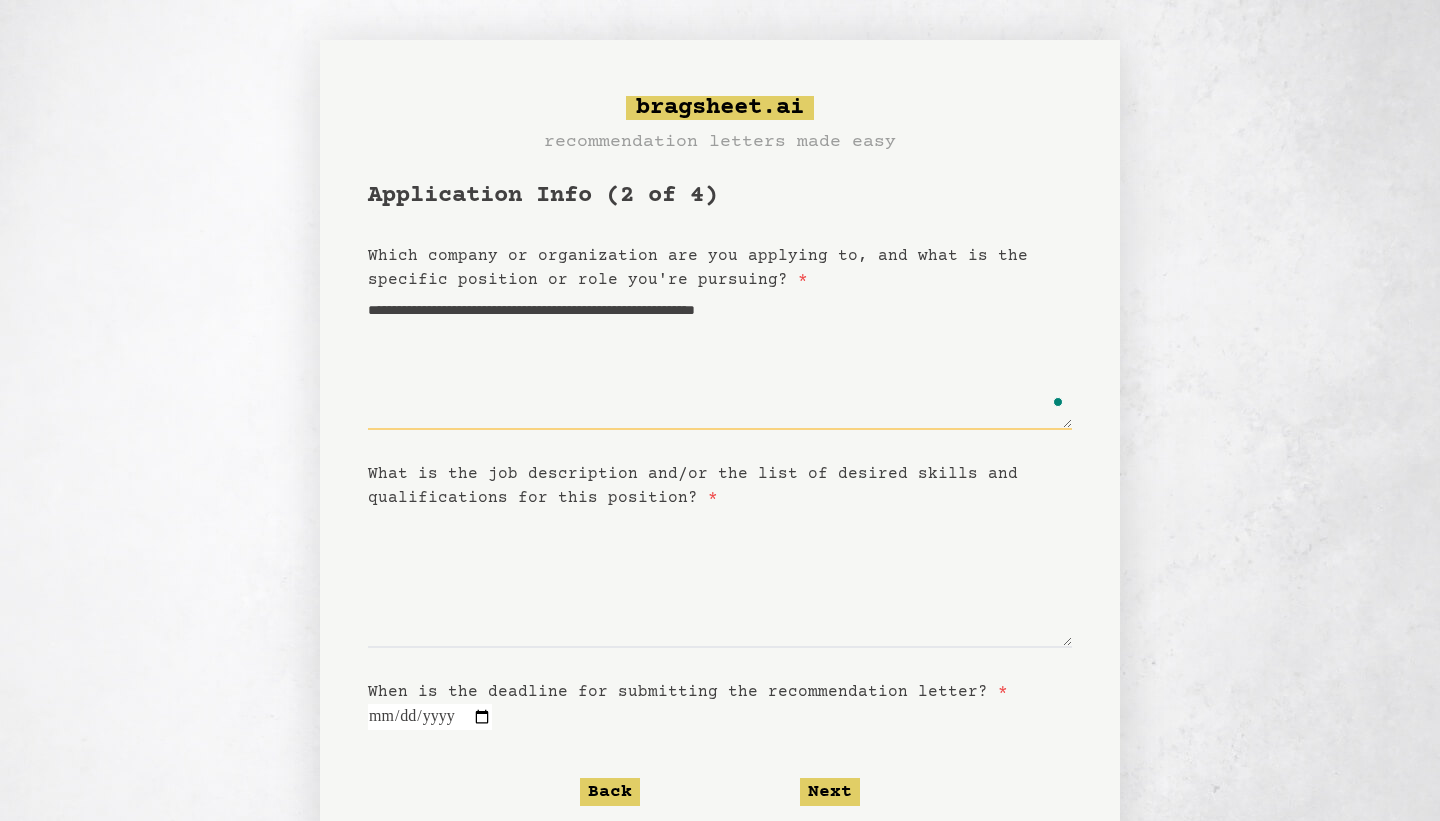 type on "**********" 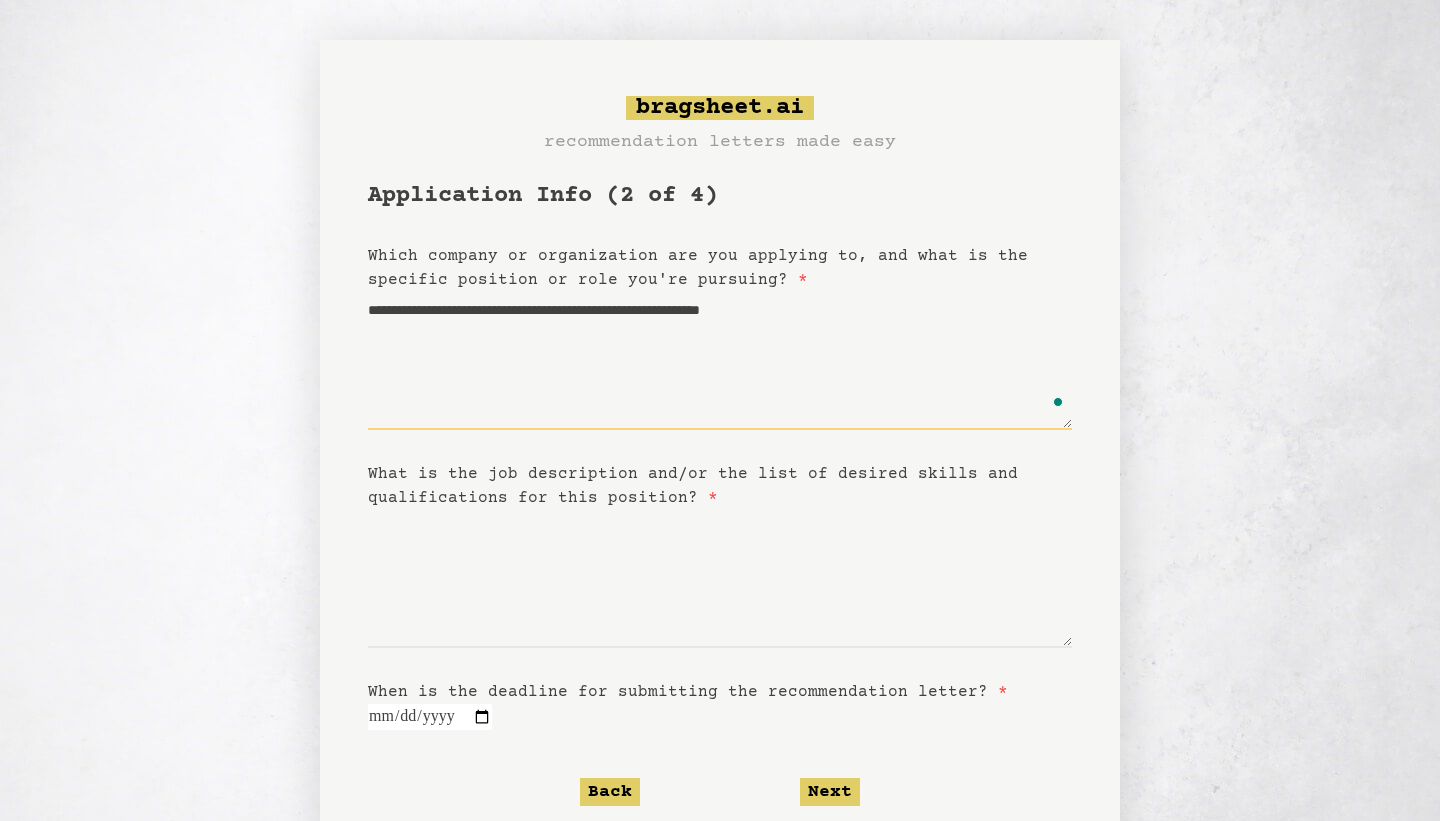 type on "**********" 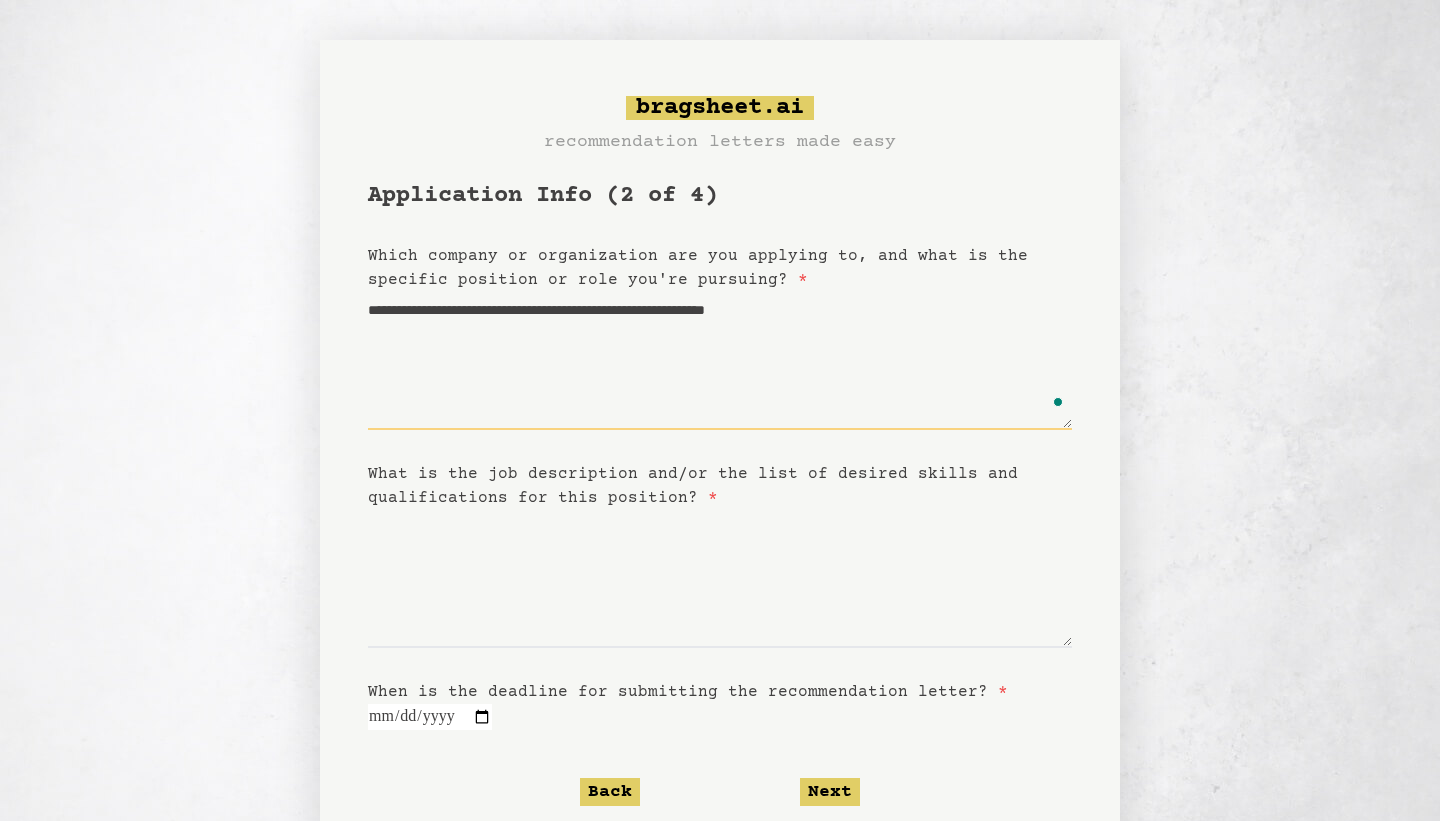type on "**********" 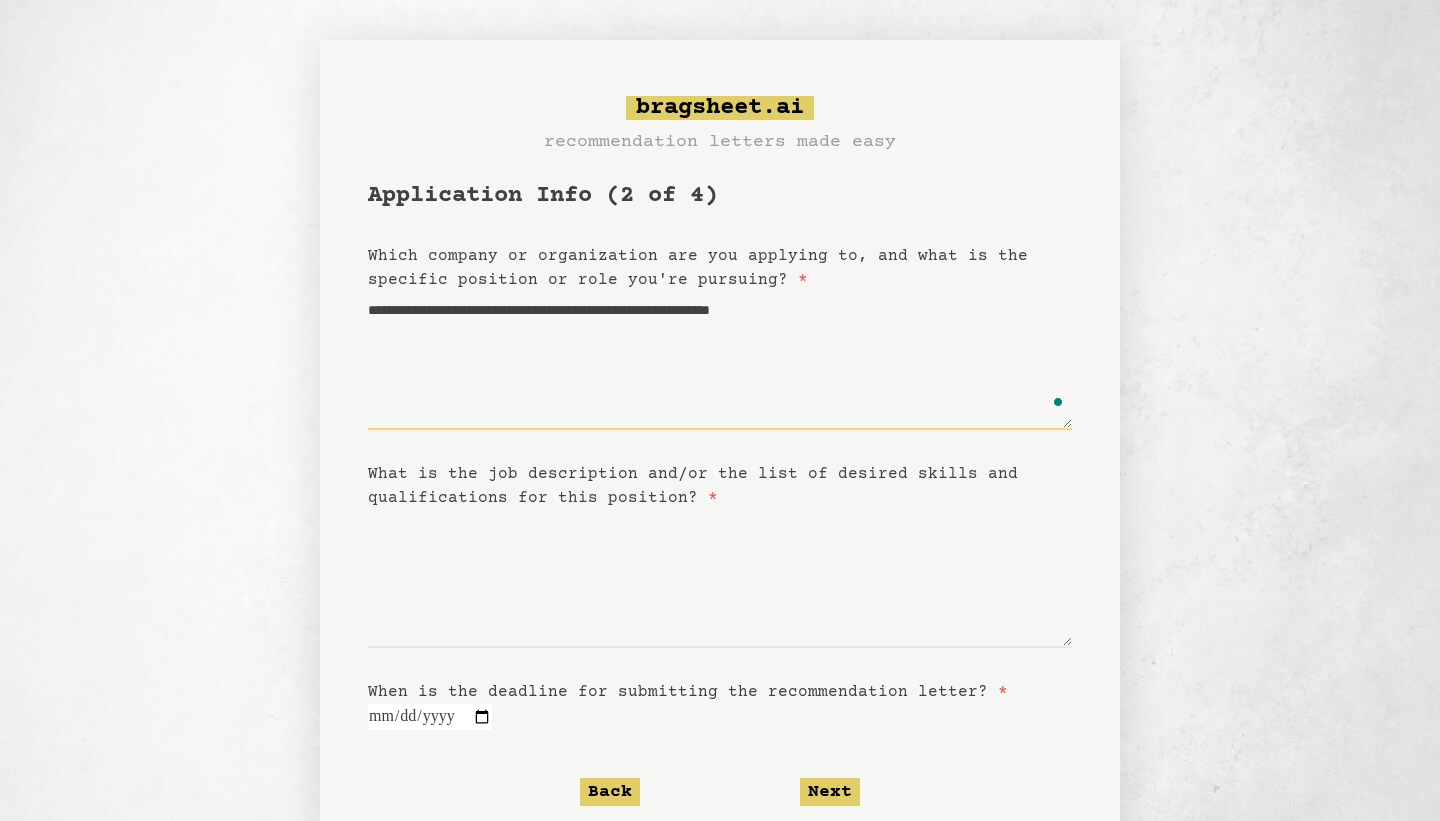 type 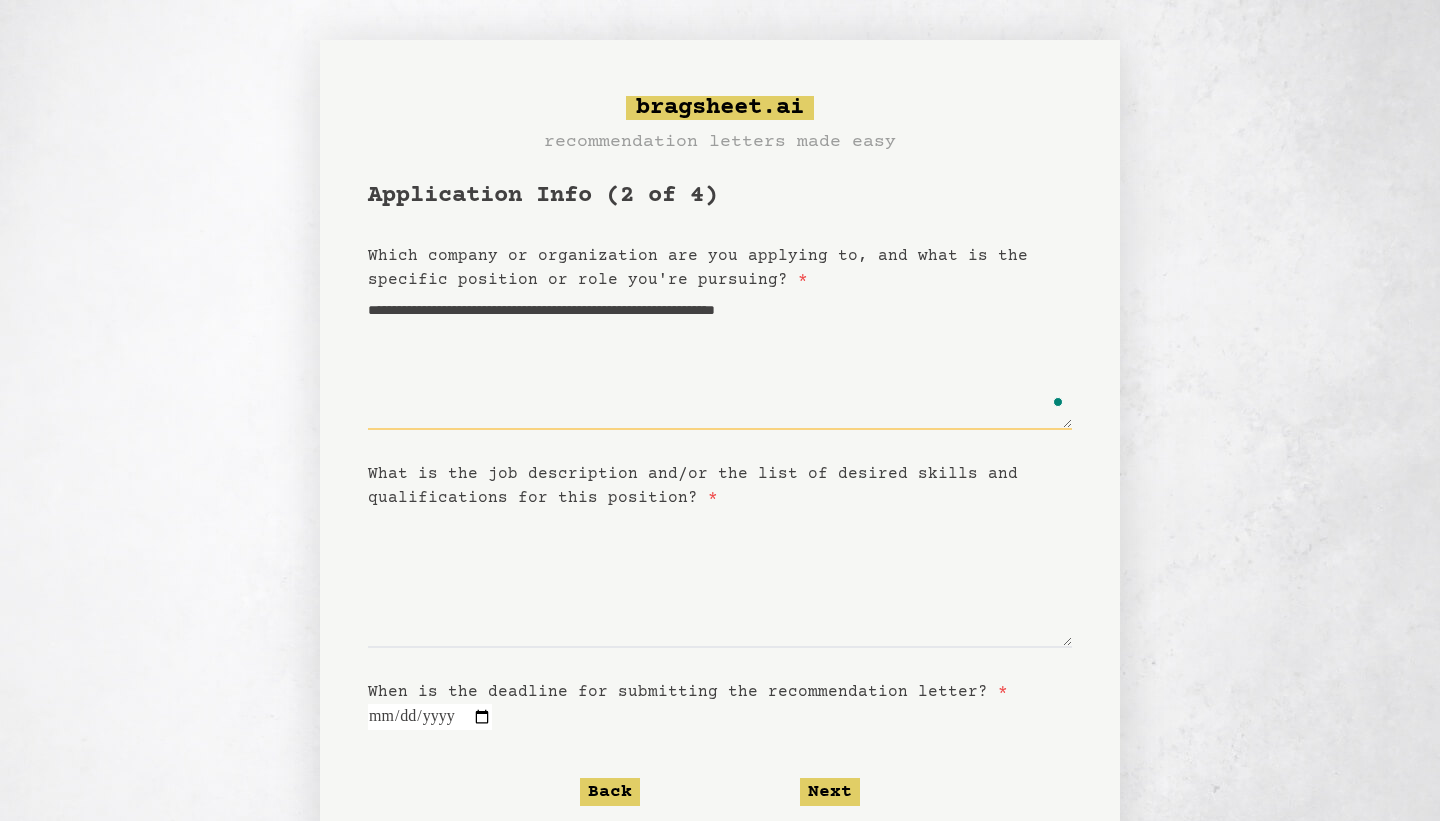 type on "**********" 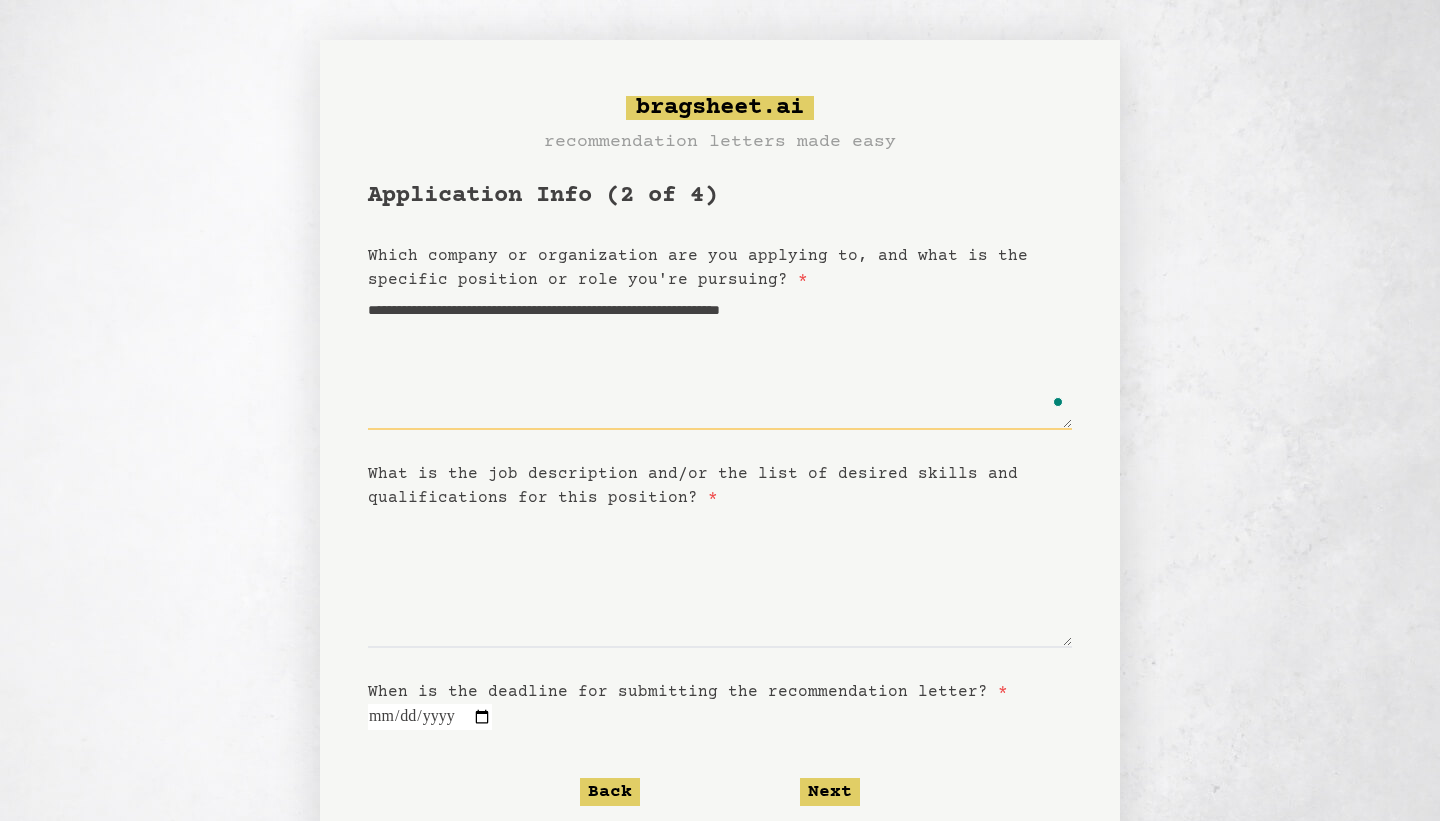 type on "**********" 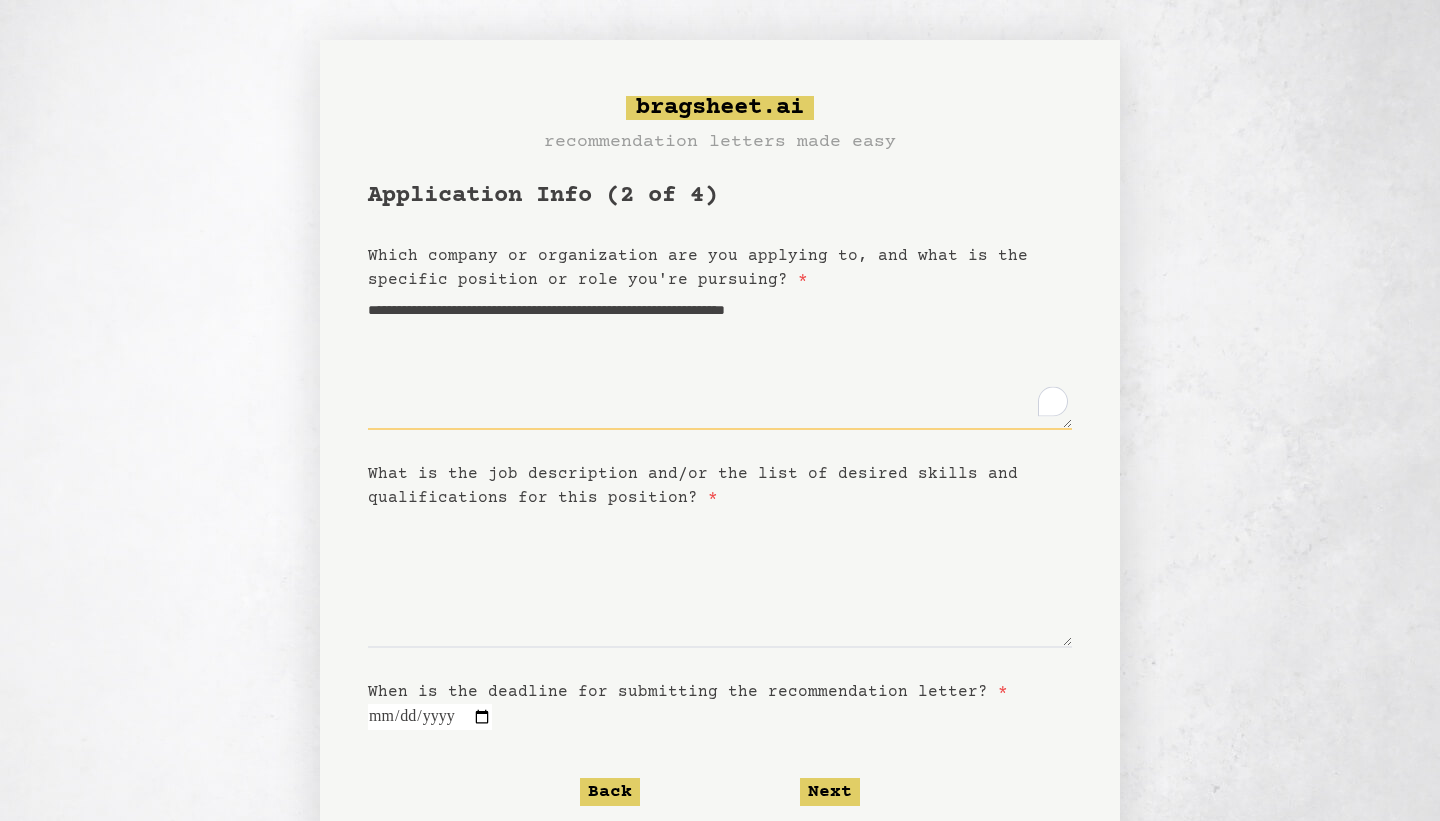 type on "**********" 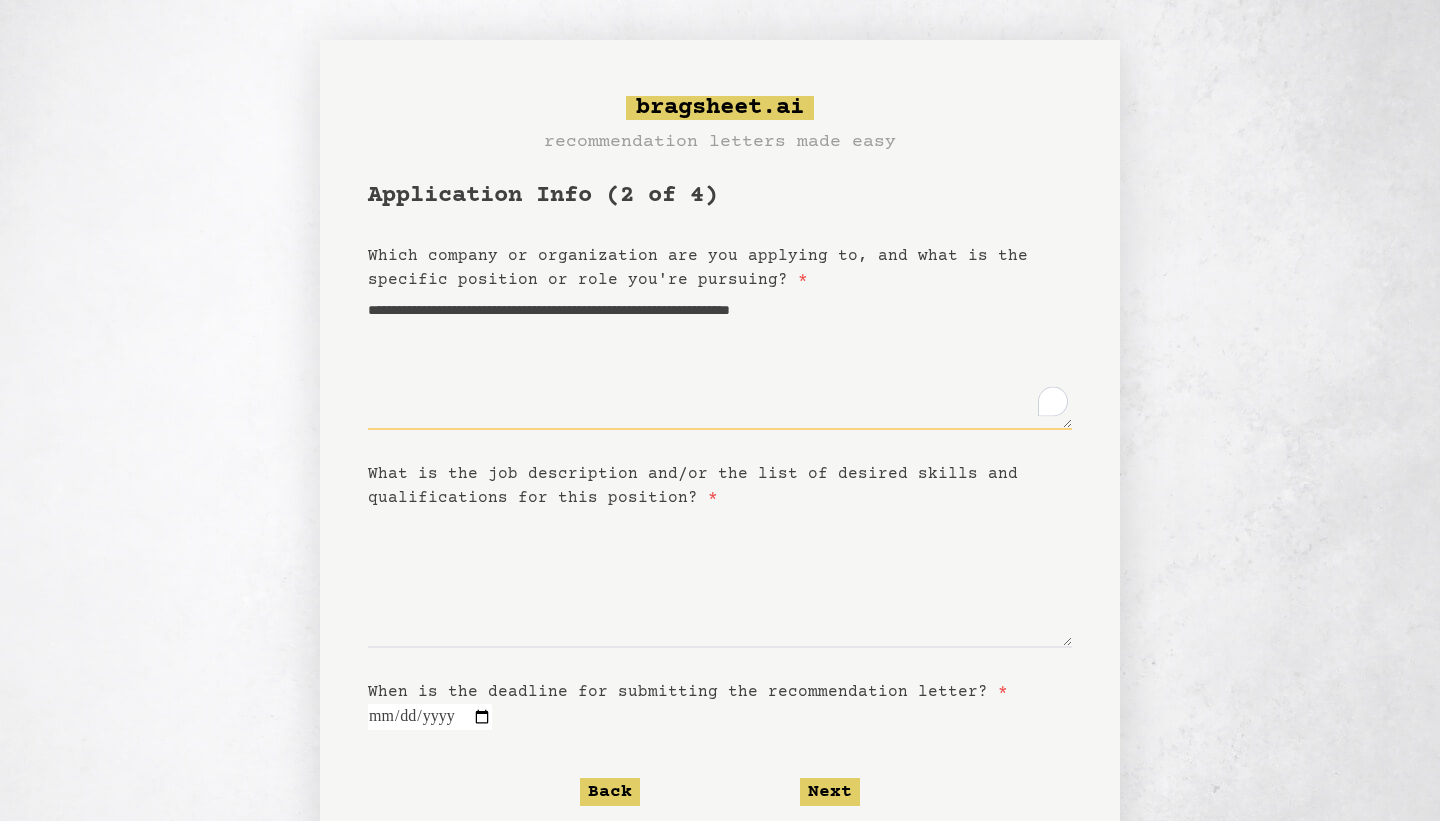 type on "**********" 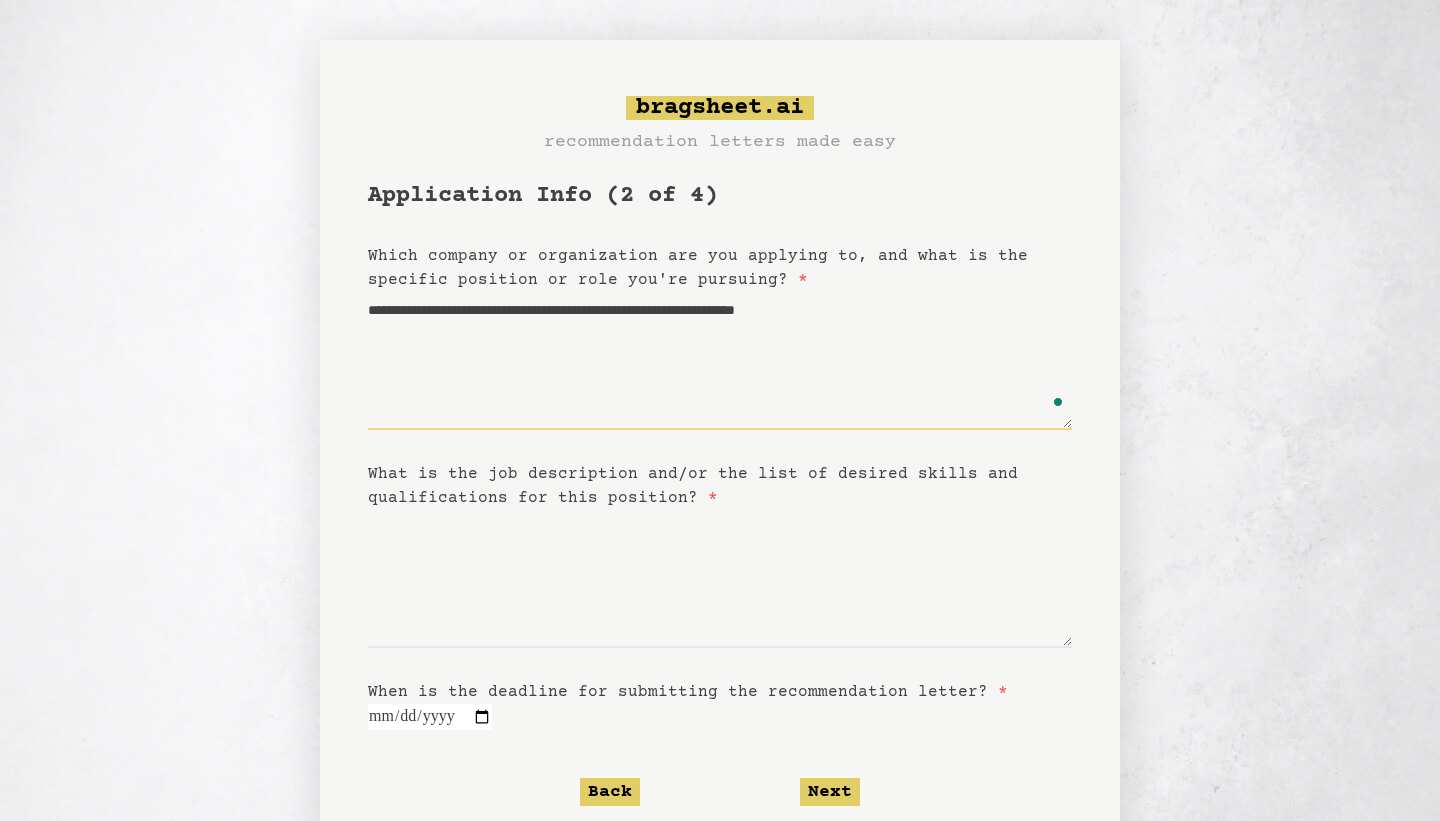 type on "**********" 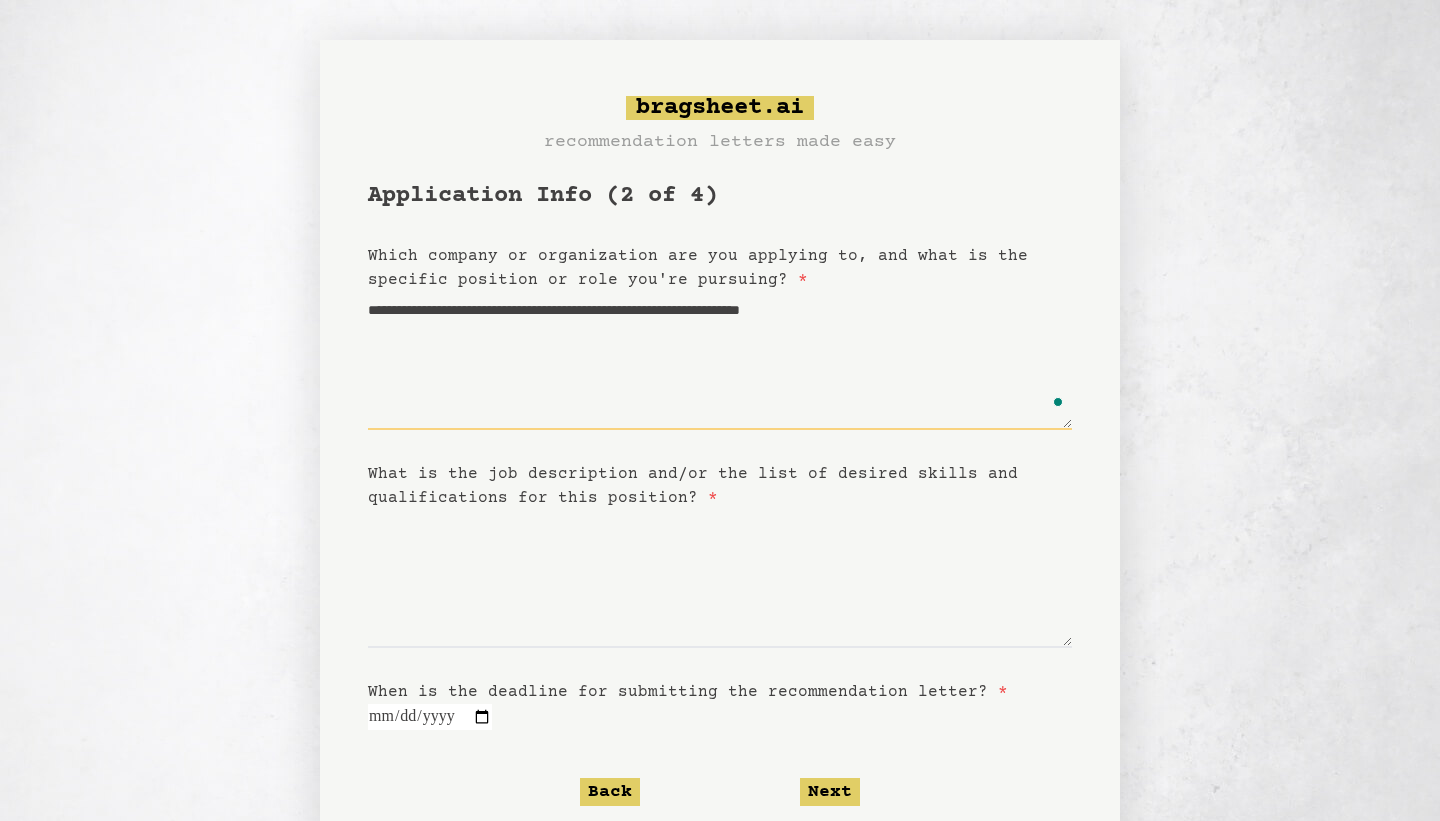 type on "**********" 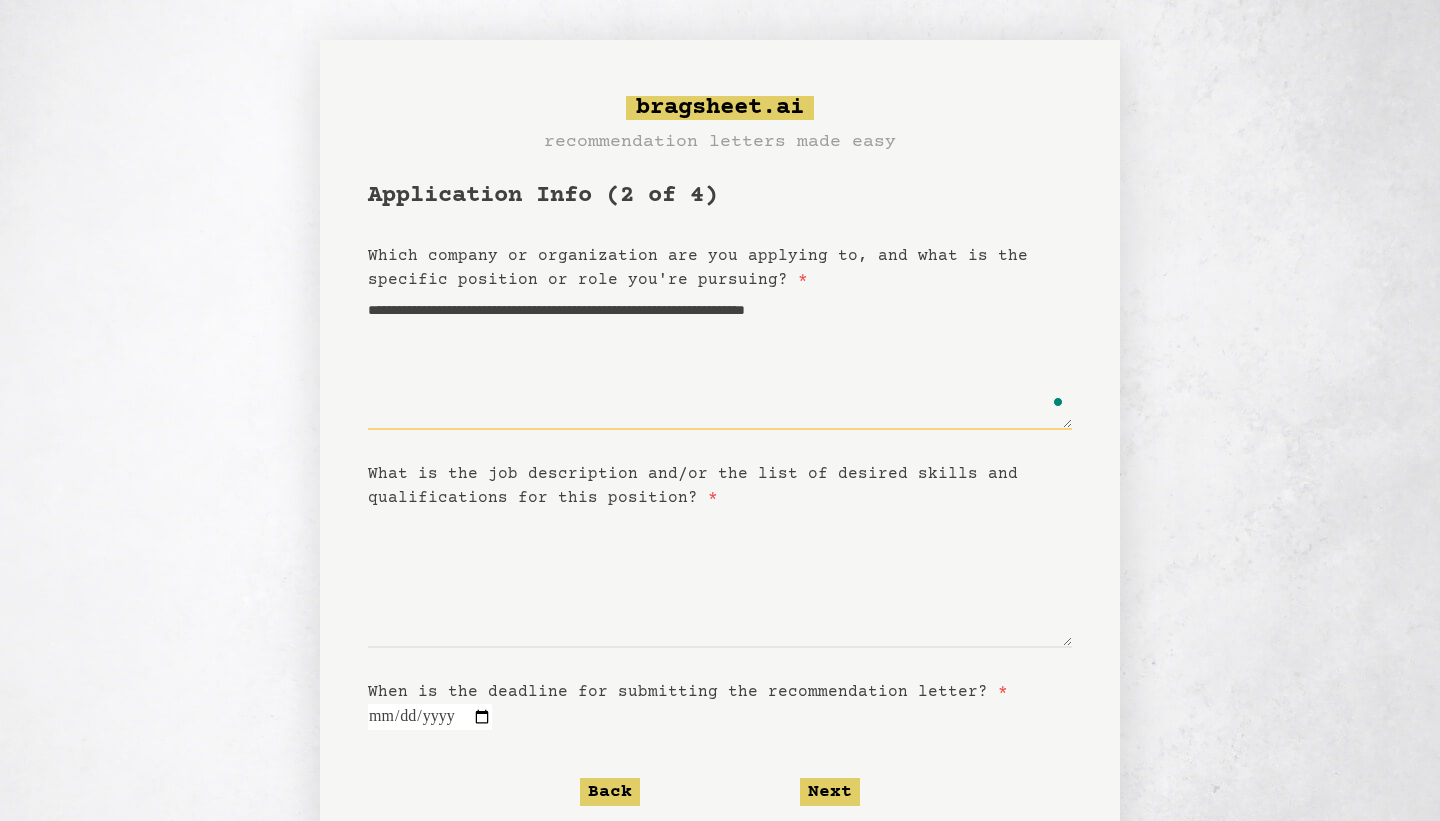 type on "**********" 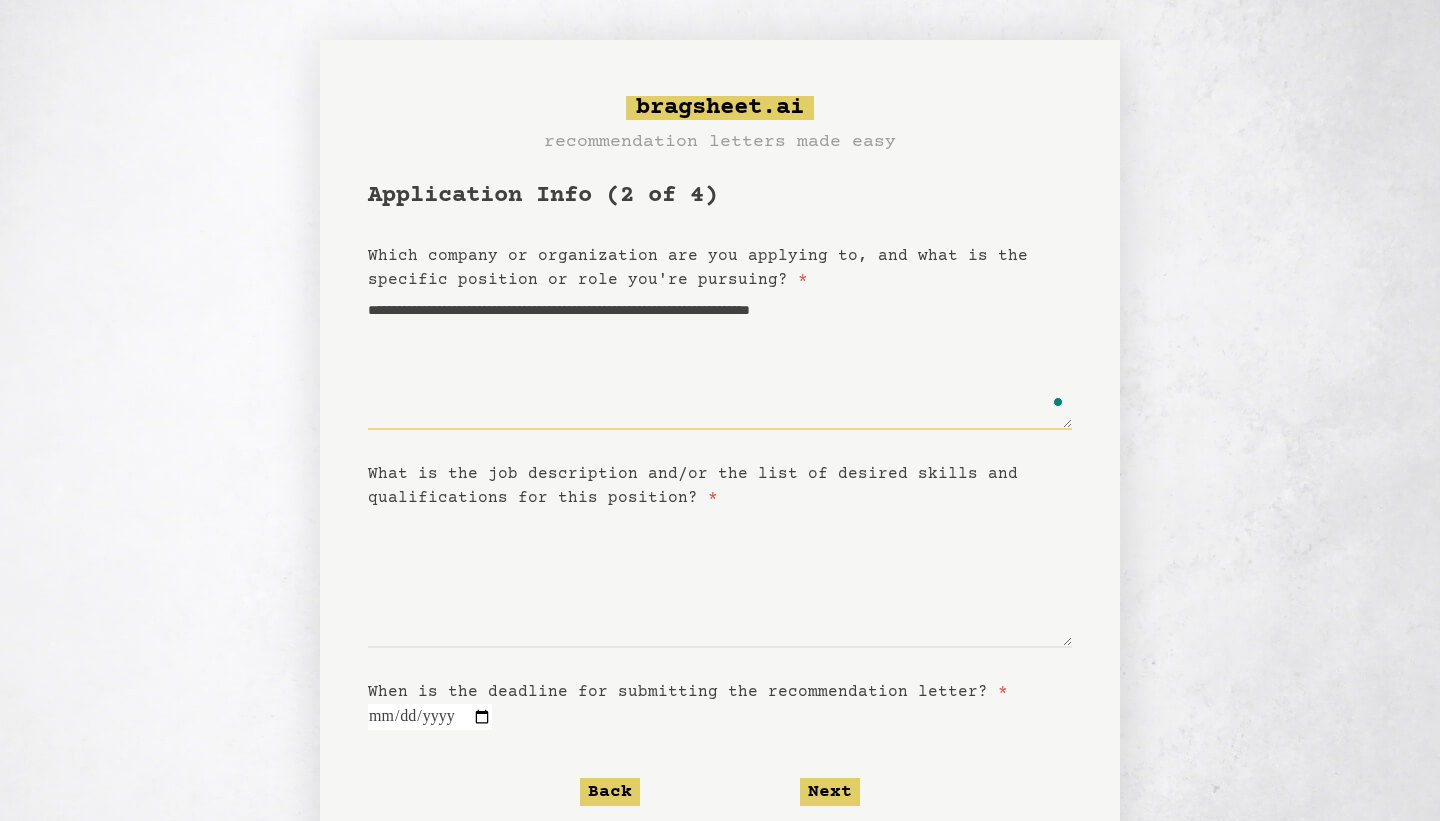 type on "**********" 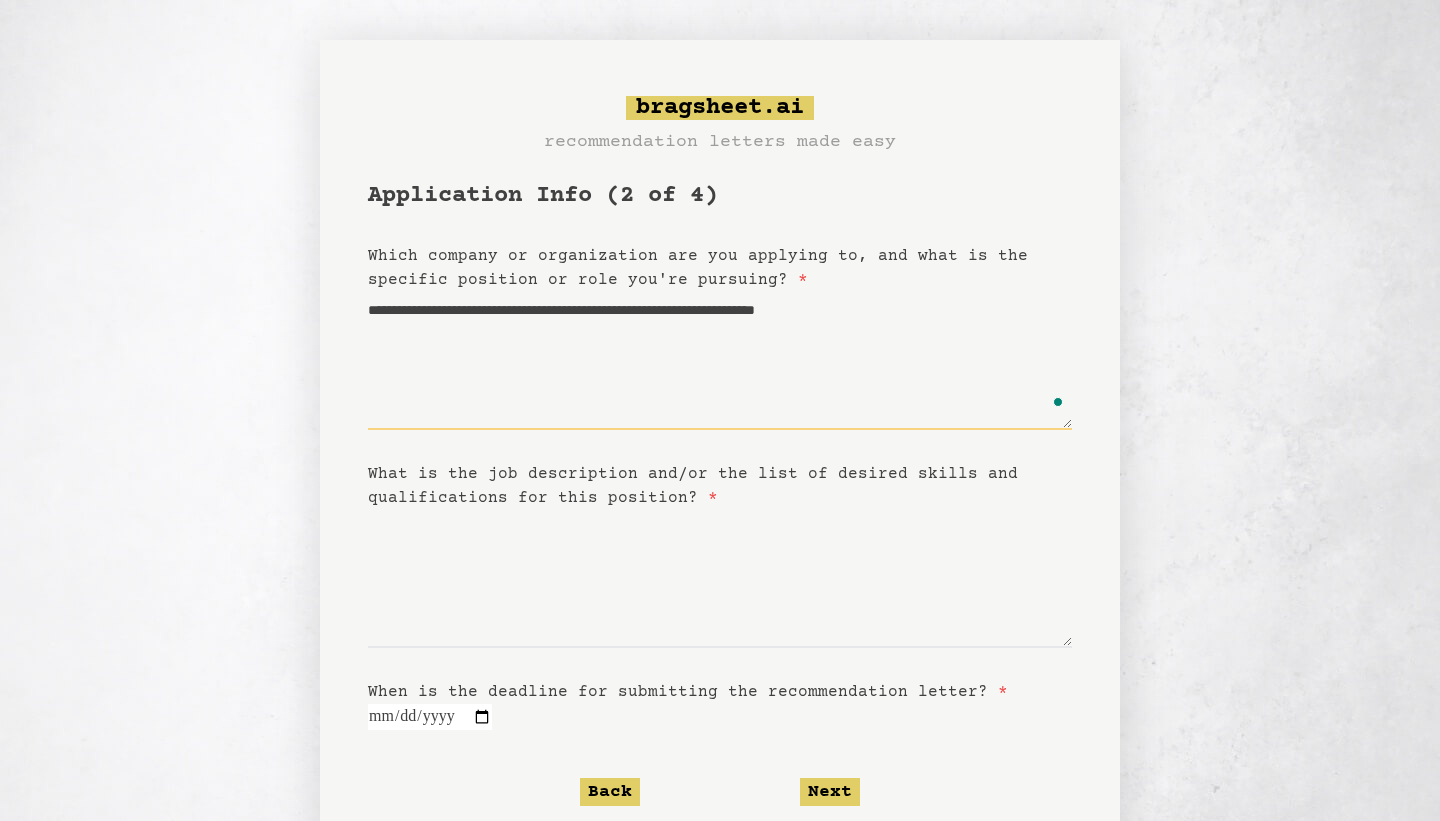type on "**********" 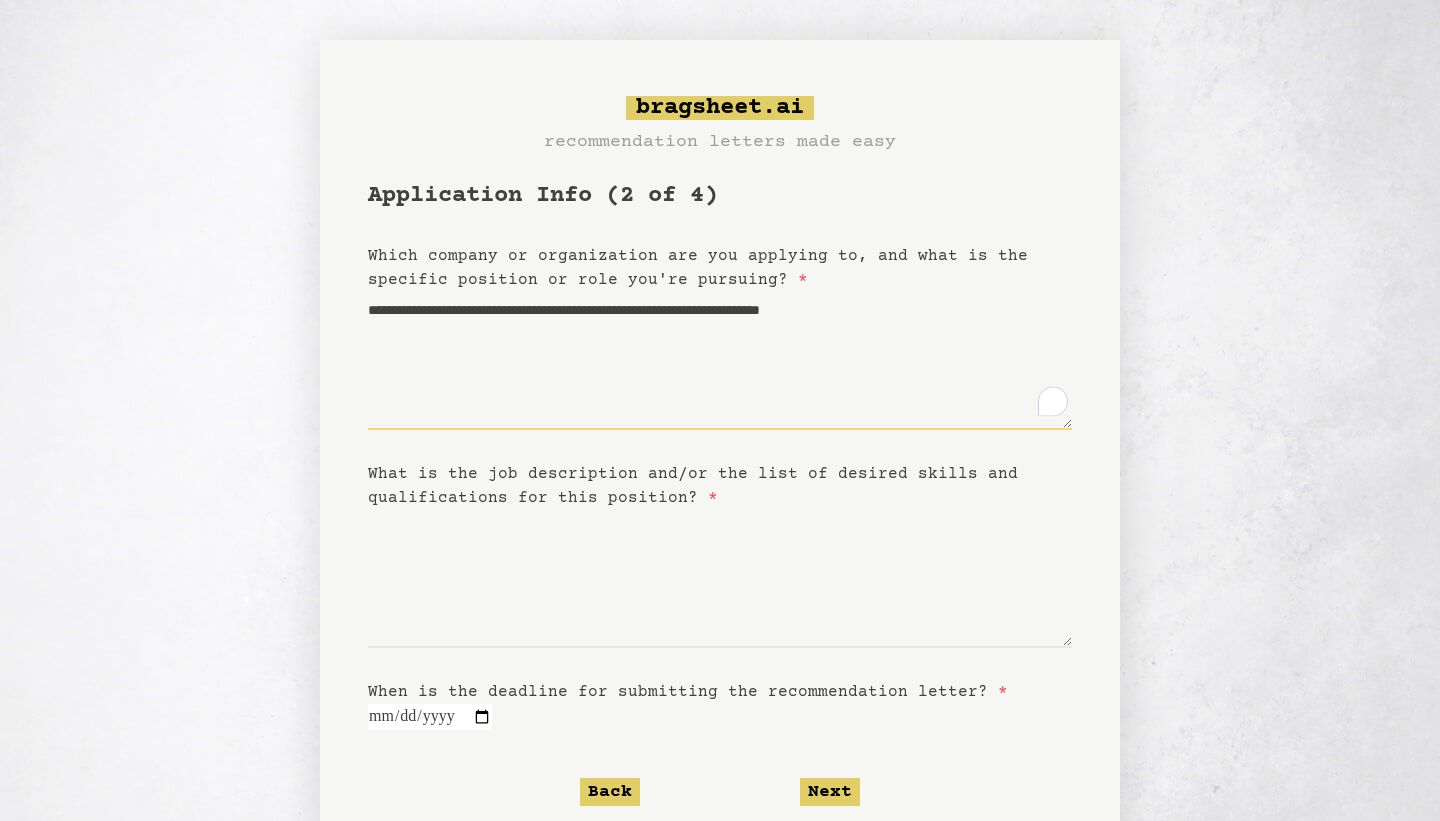 type on "**********" 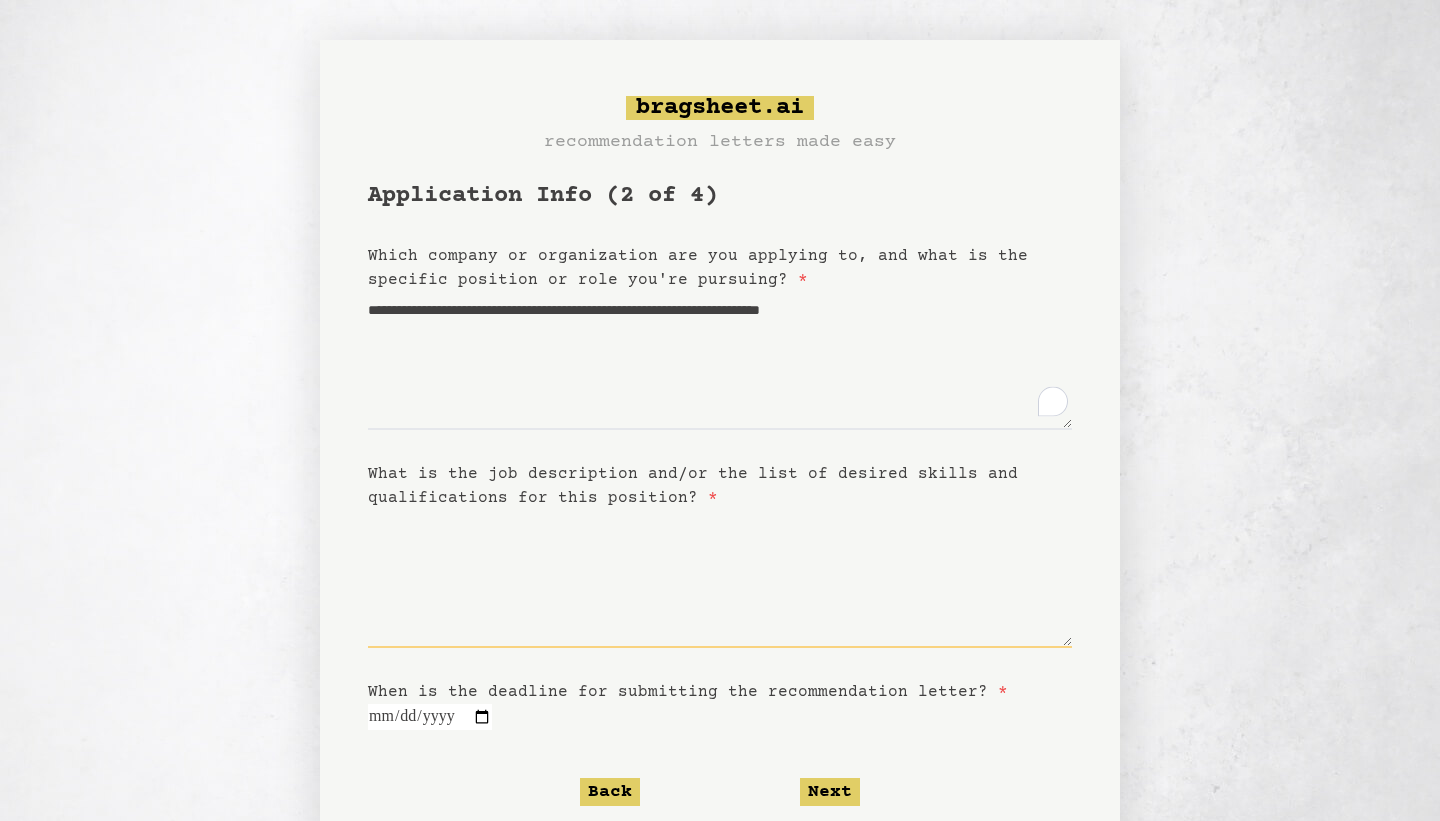 click on "What is the job description and/or the list of desired skills
and qualifications for this position?   *" at bounding box center (720, 579) 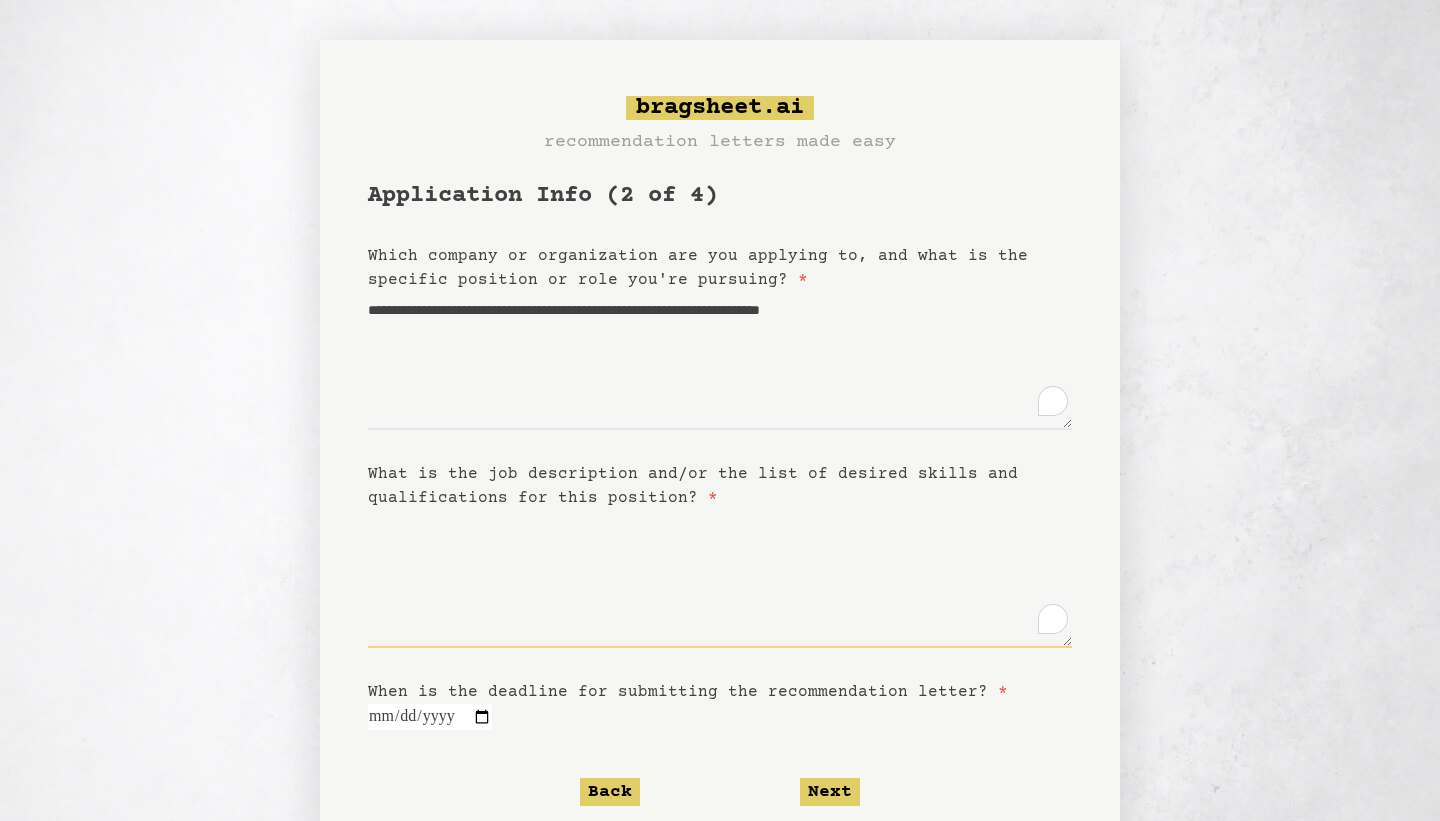 click on "What is the job description and/or the list of desired skills
and qualifications for this position?   *" at bounding box center (720, 579) 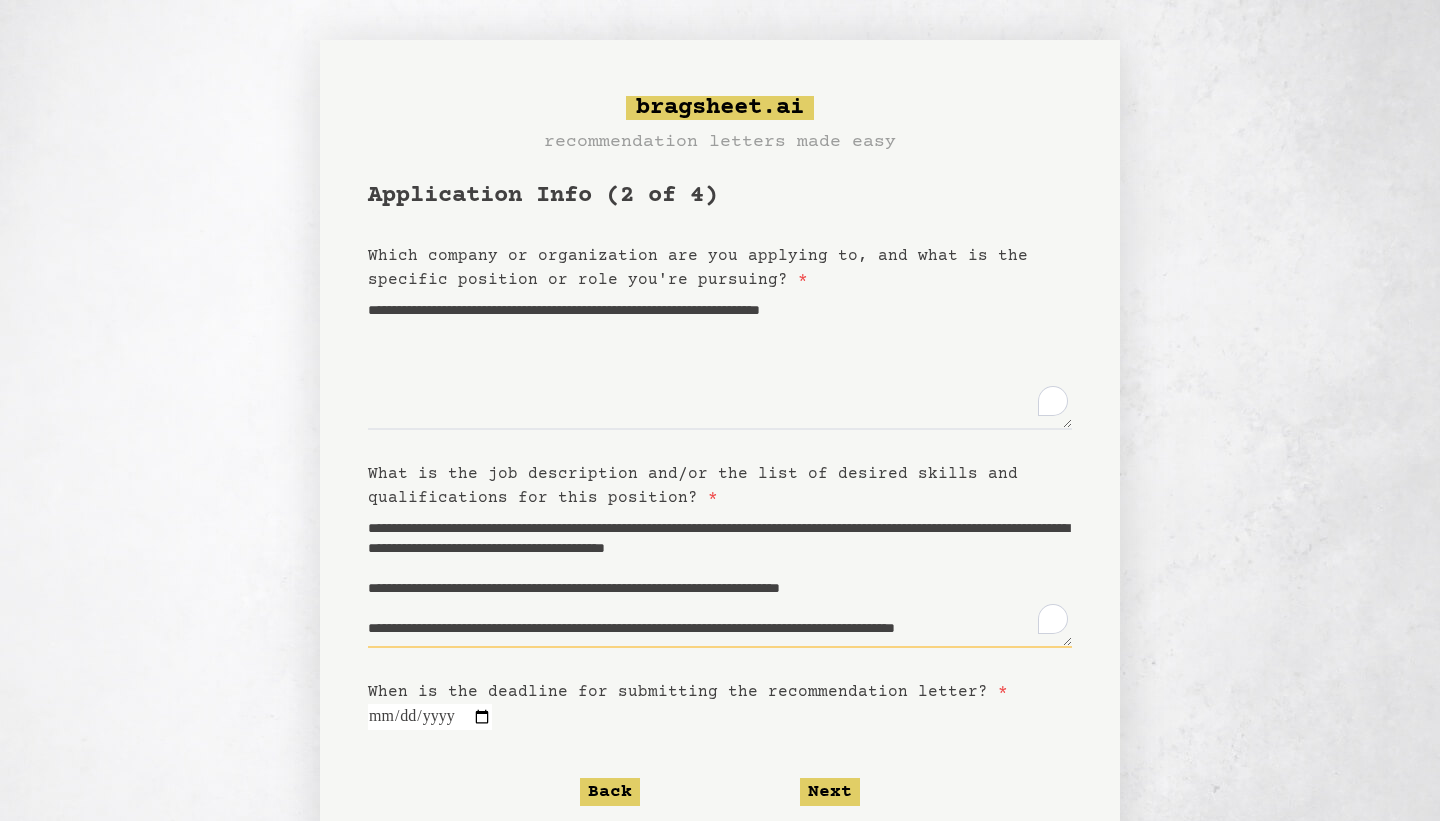 scroll, scrollTop: 330, scrollLeft: 0, axis: vertical 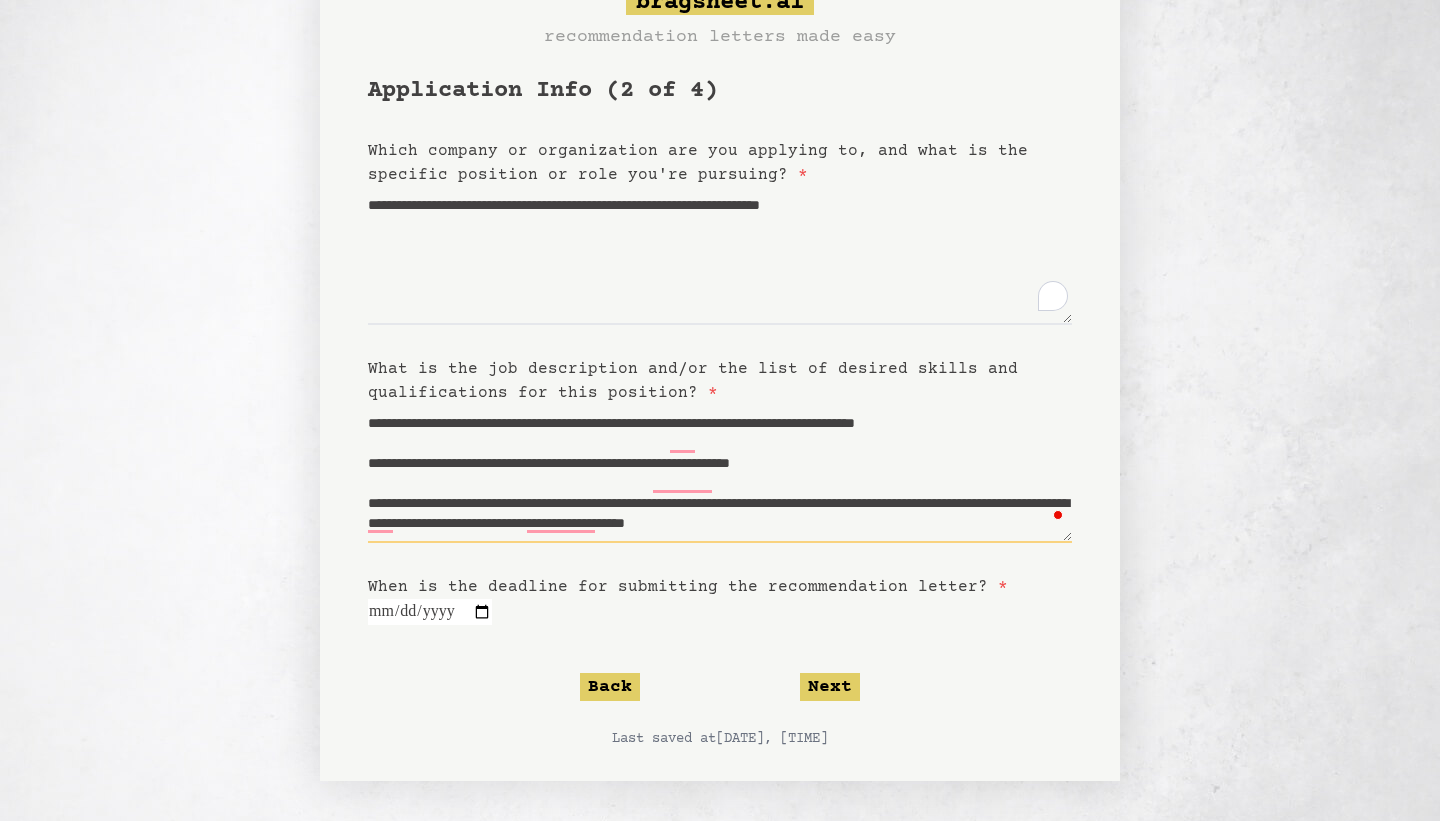 type on "**********" 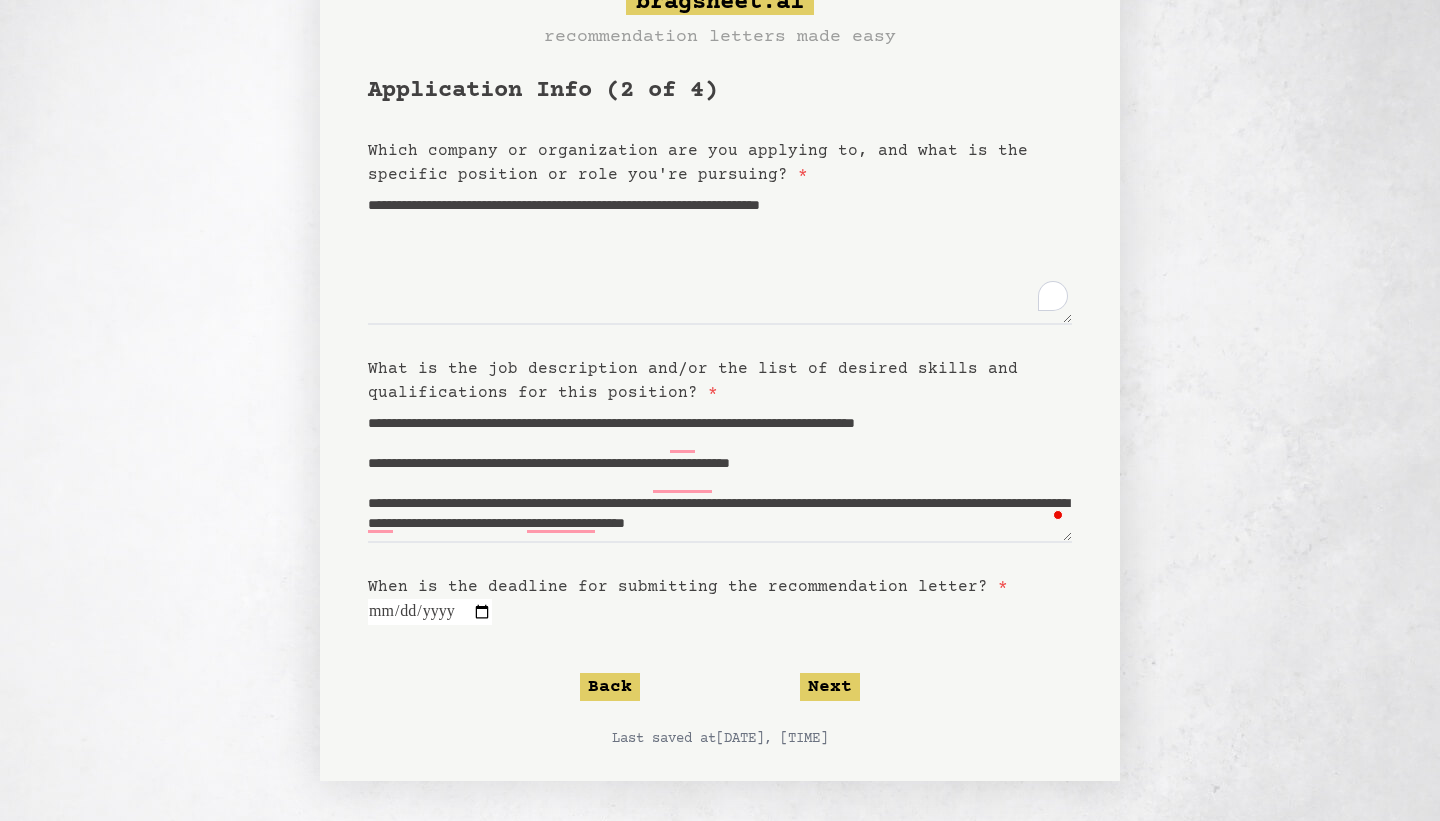click at bounding box center (430, 612) 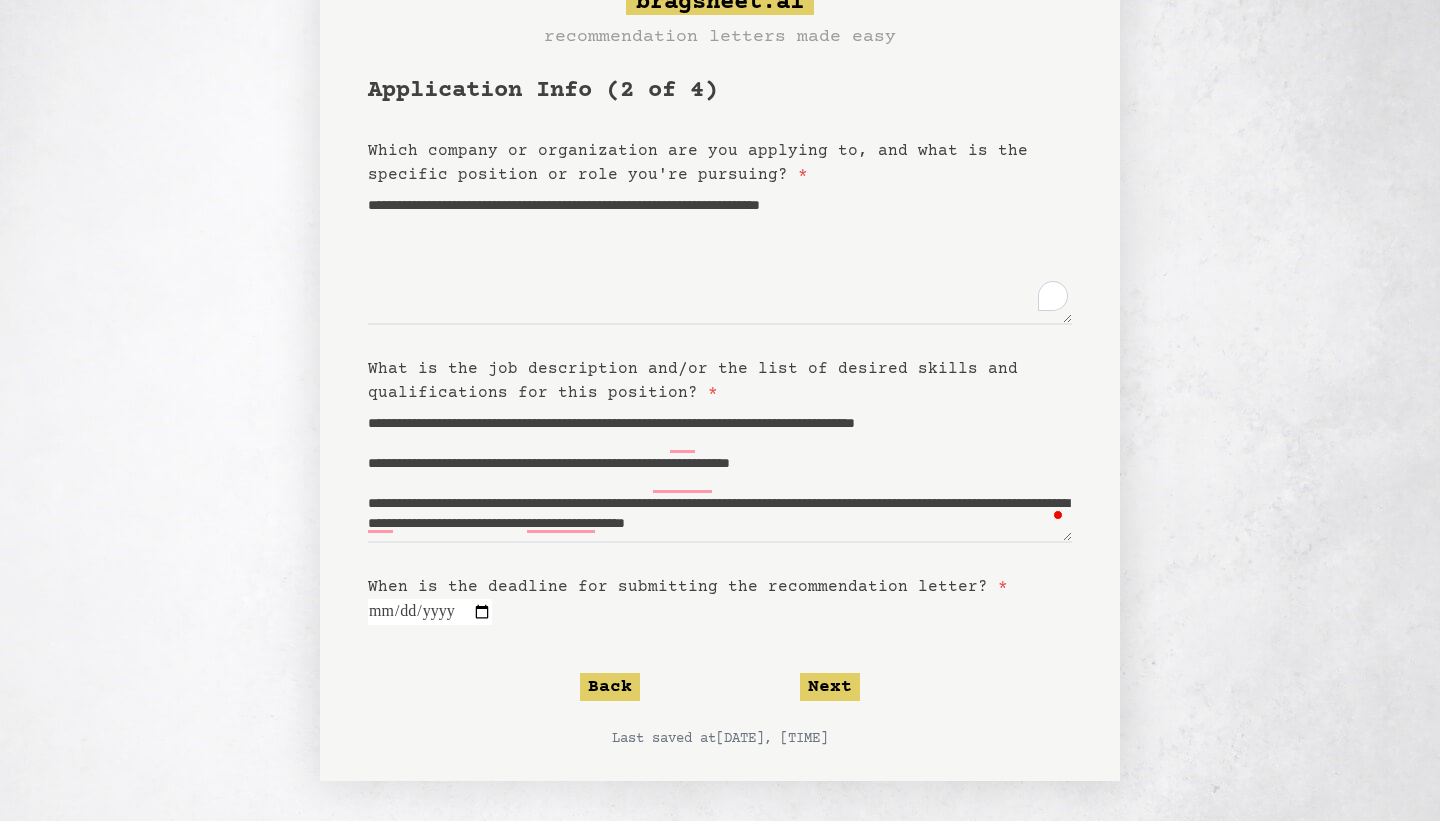 type on "**********" 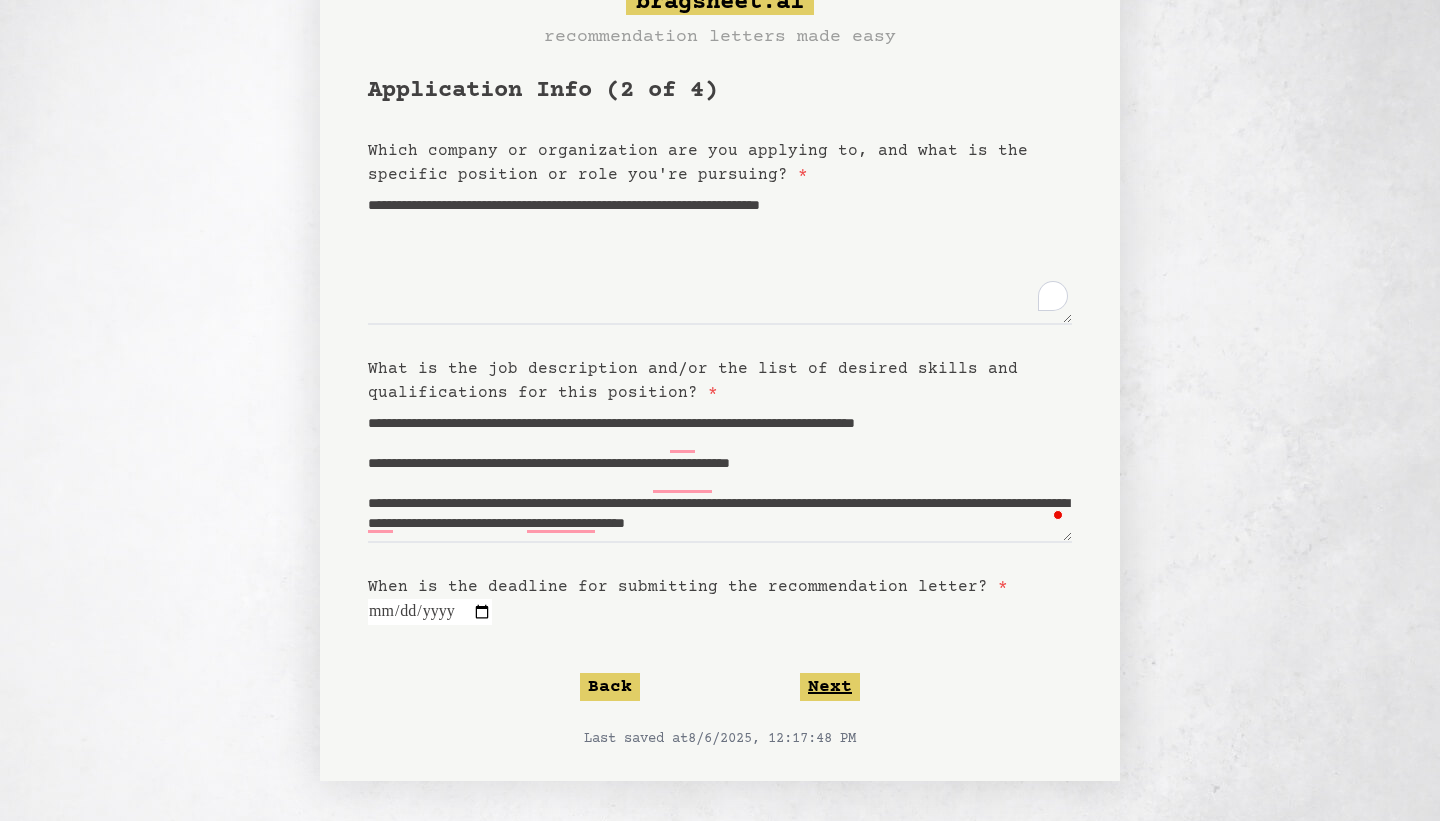 click on "Next" 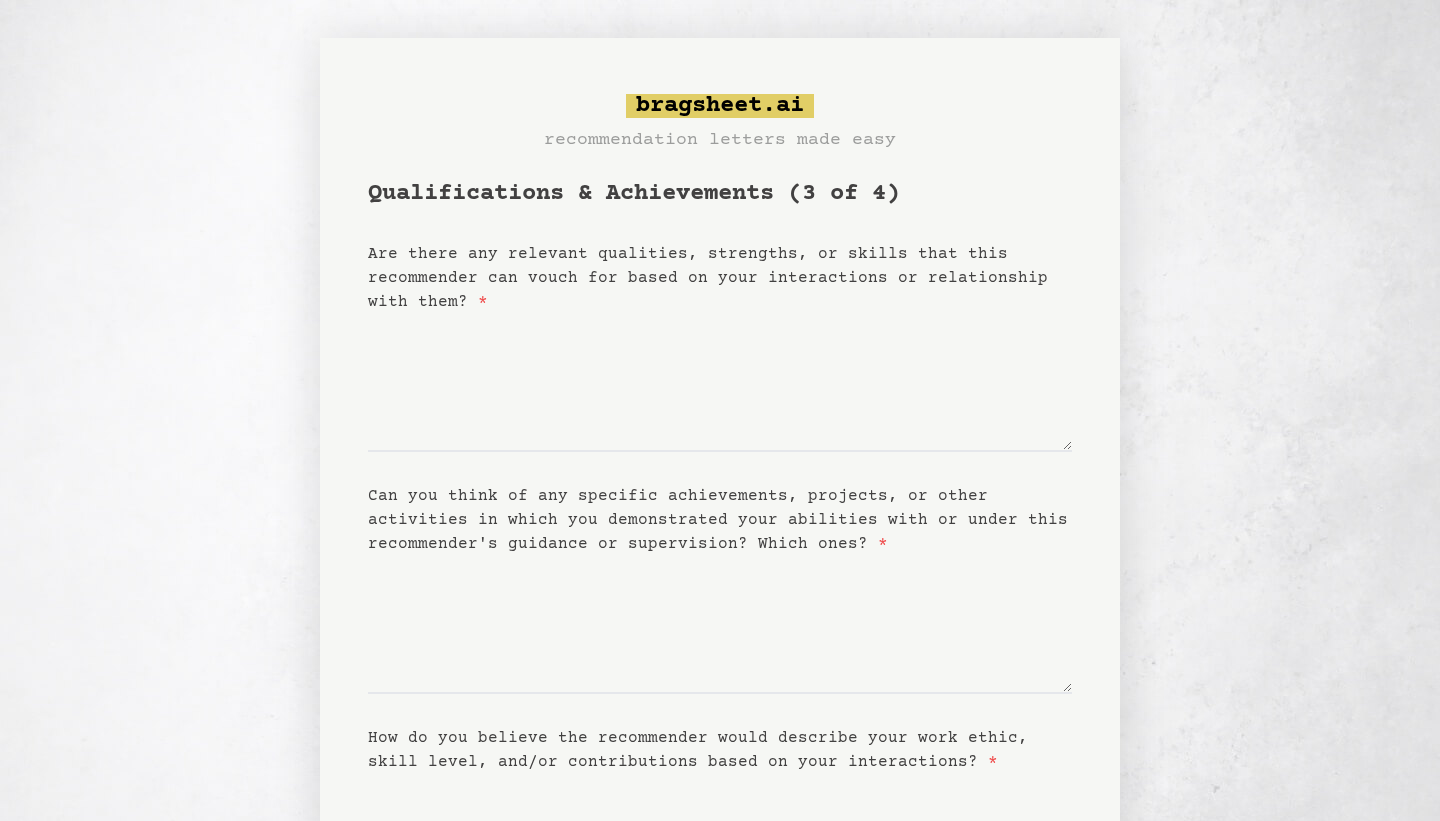 scroll, scrollTop: 0, scrollLeft: 0, axis: both 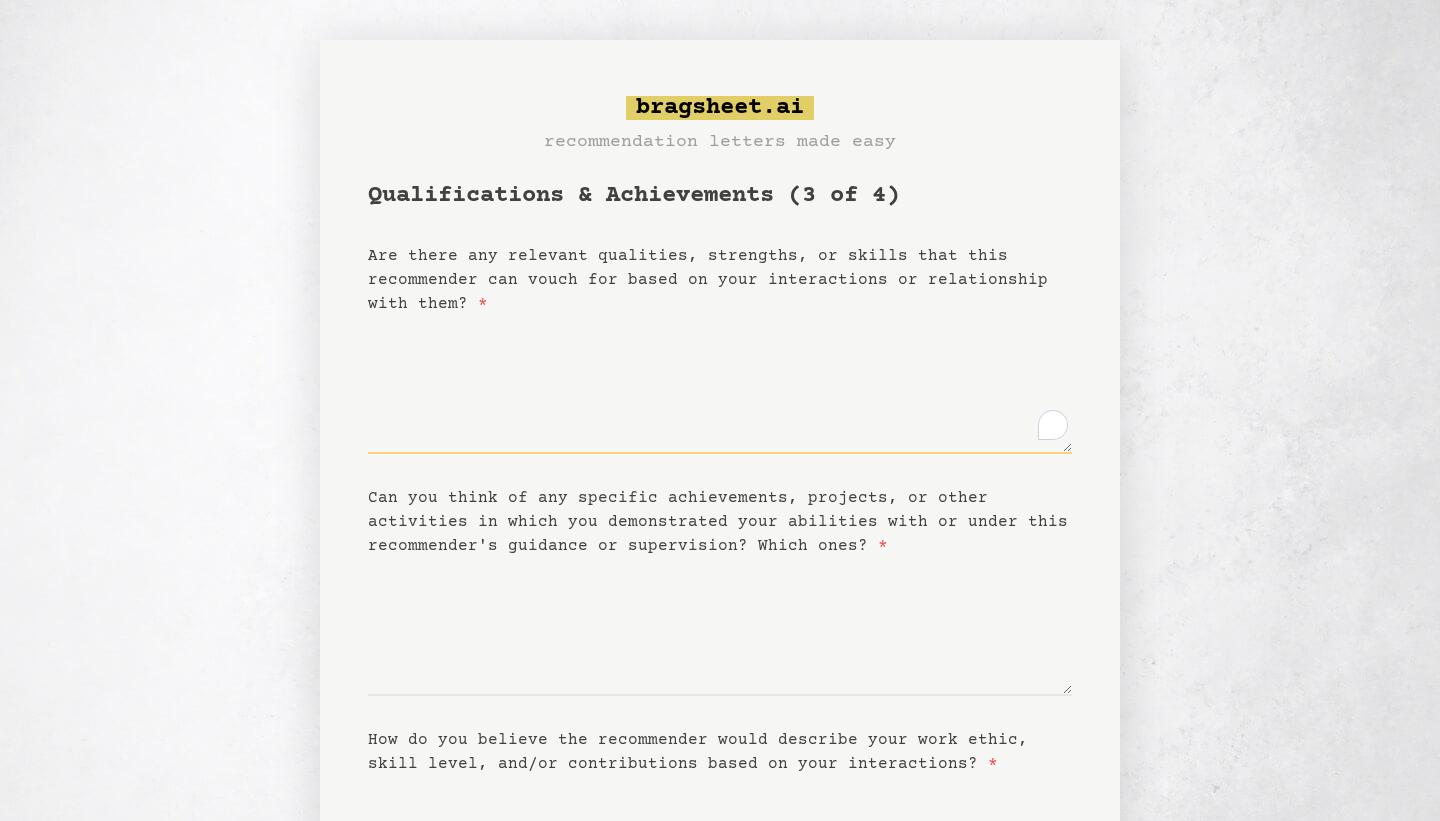 click on "Are there any relevant qualities, strengths, or skills that this
recommender can vouch for based on your interactions or
relationship with them?   *" at bounding box center (720, 385) 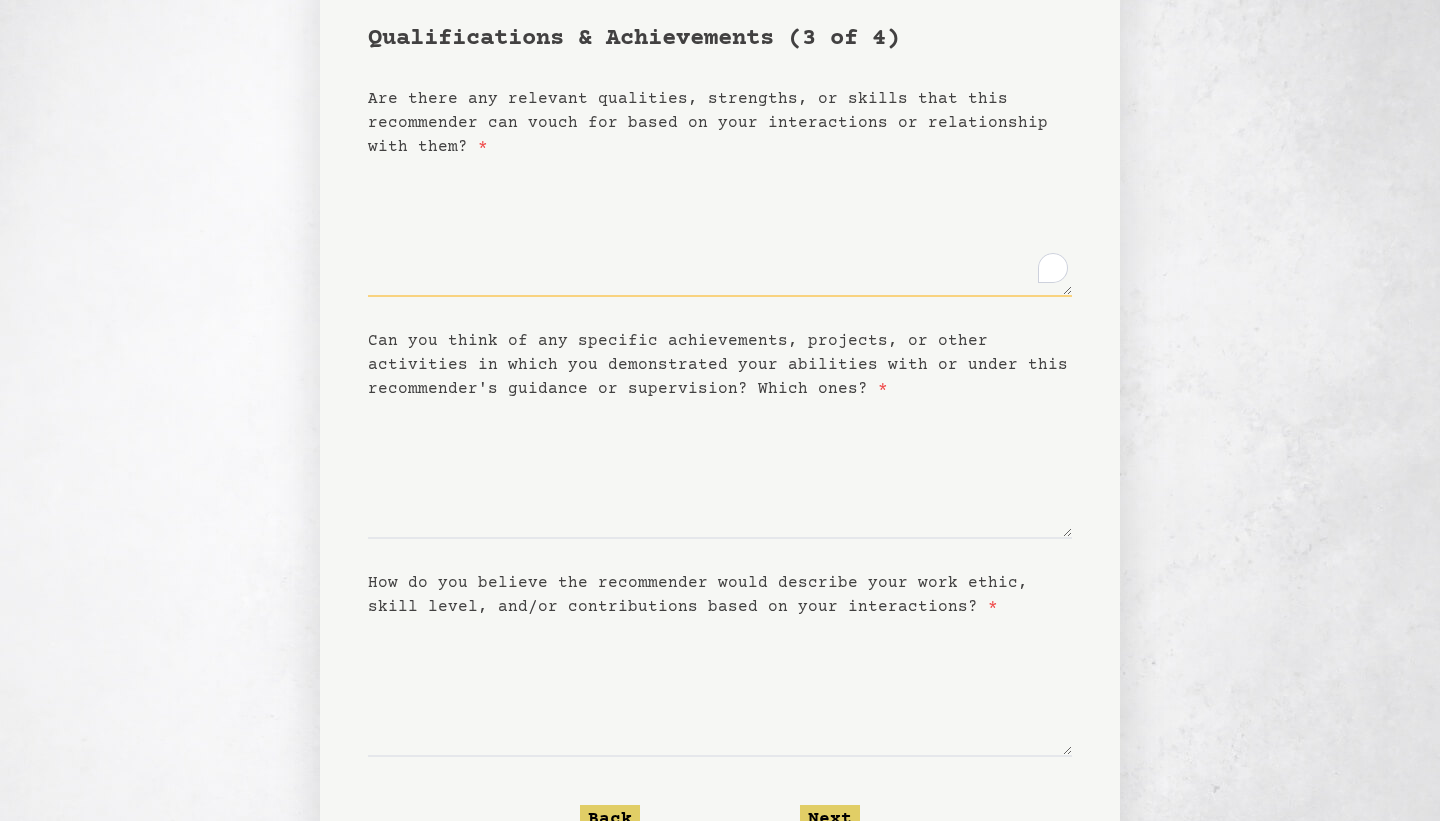 scroll, scrollTop: 130, scrollLeft: 0, axis: vertical 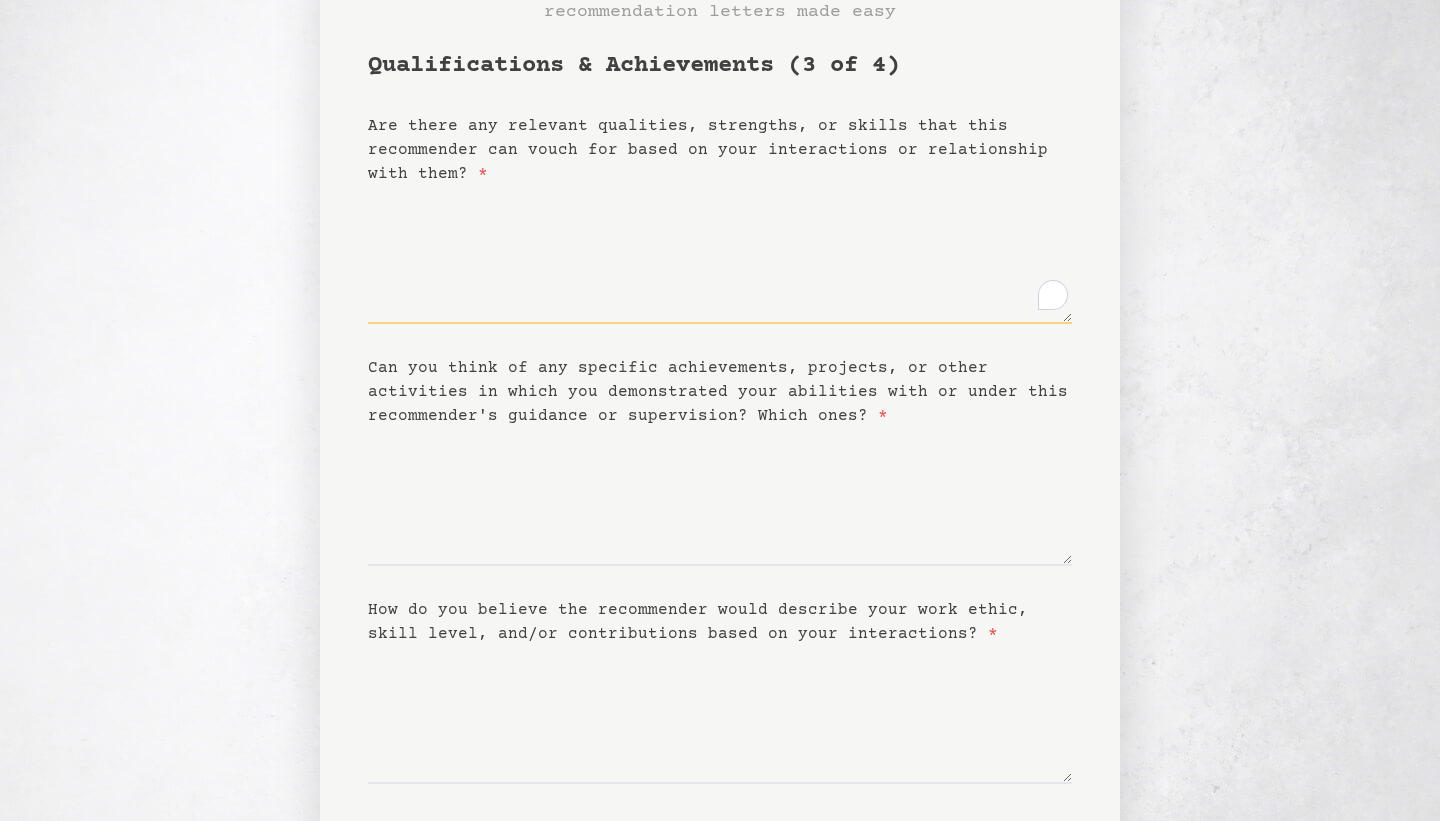 click on "Are there any relevant qualities, strengths, or skills that this
recommender can vouch for based on your interactions or
relationship with them?   *" at bounding box center (720, 255) 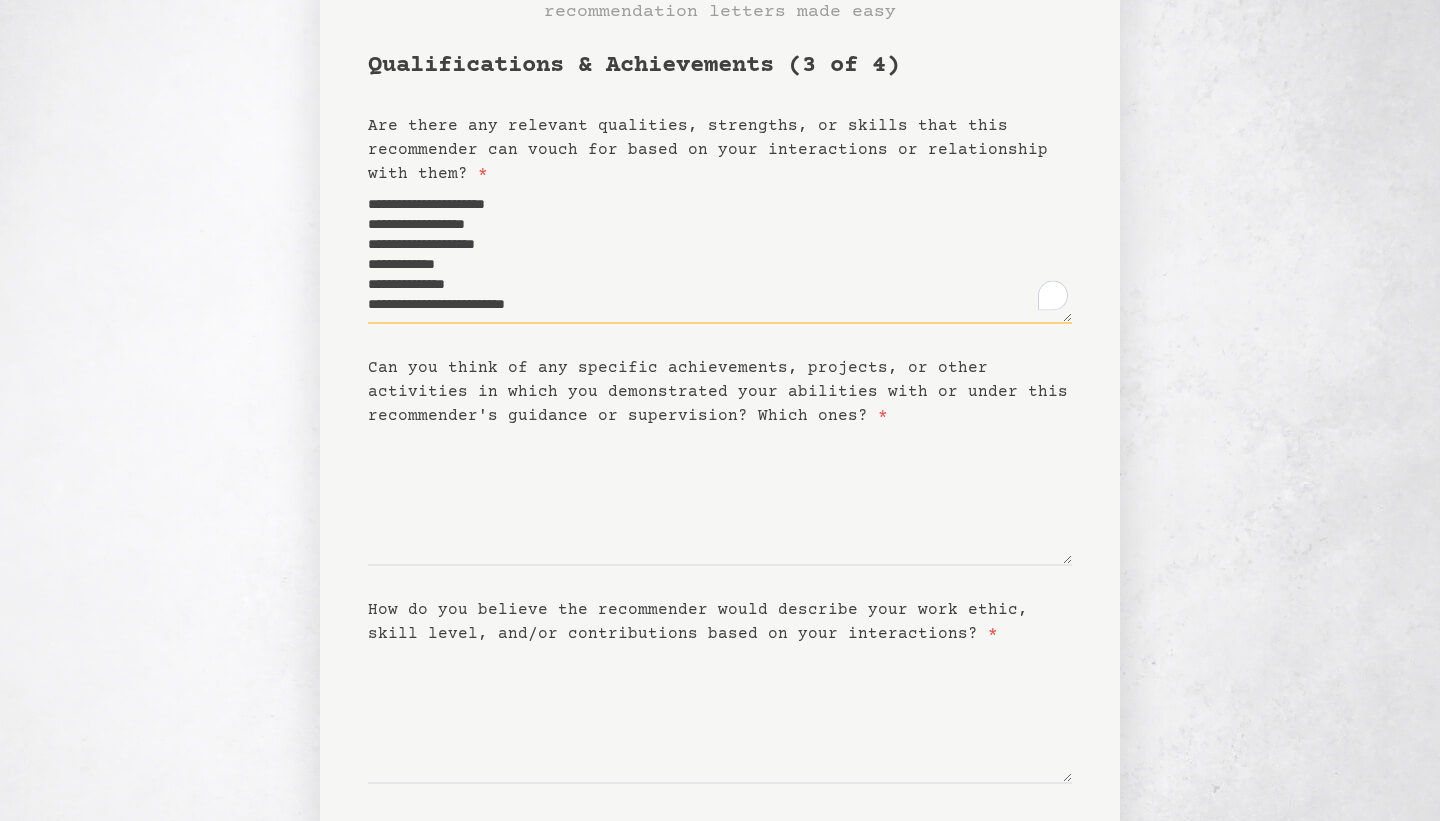 type on "**********" 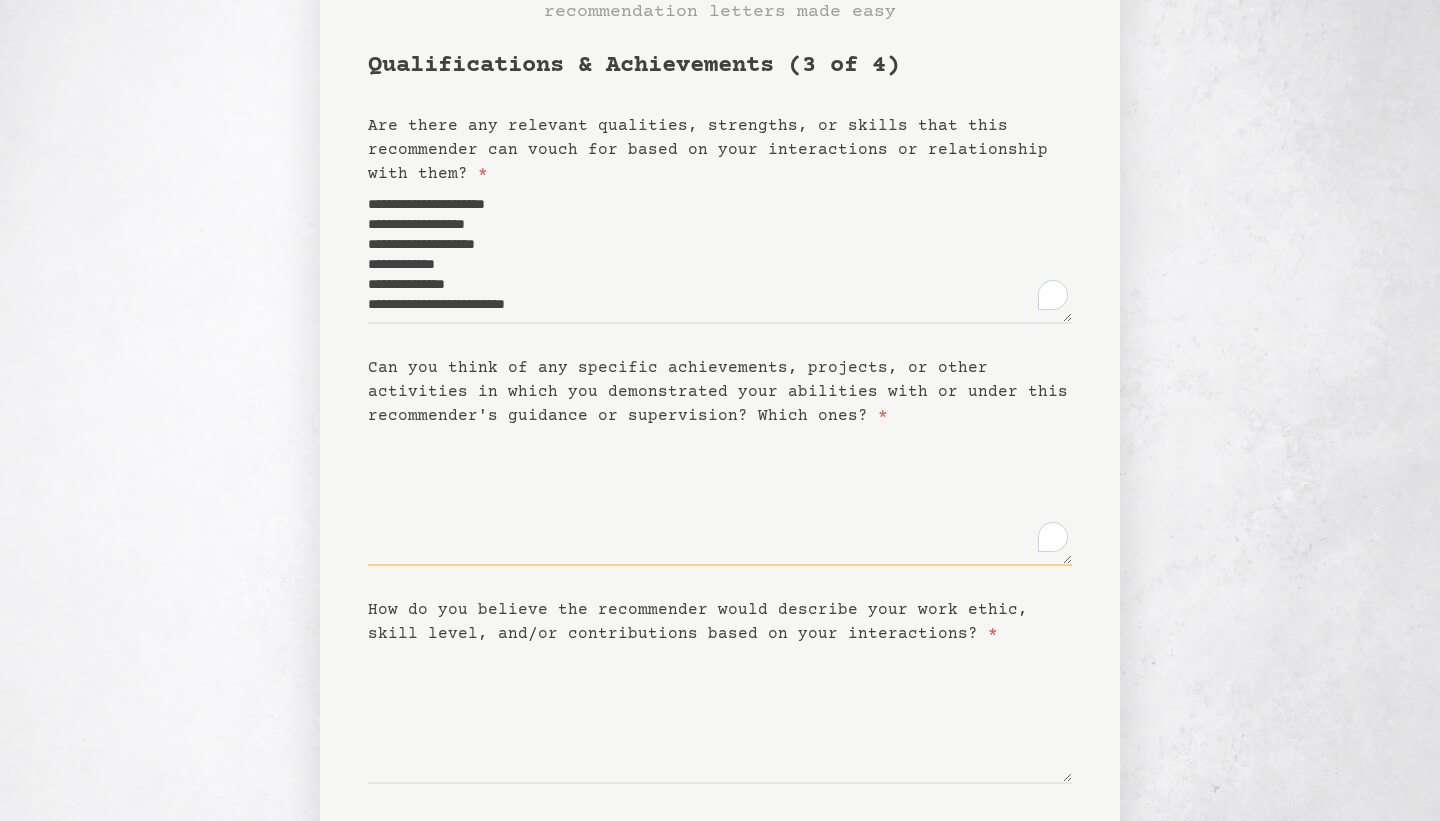 click on "Can you think of any specific achievements, projects, or other
activities in which you demonstrated your abilities with or
under this recommender's guidance or supervision? Which ones?   *" at bounding box center [720, 497] 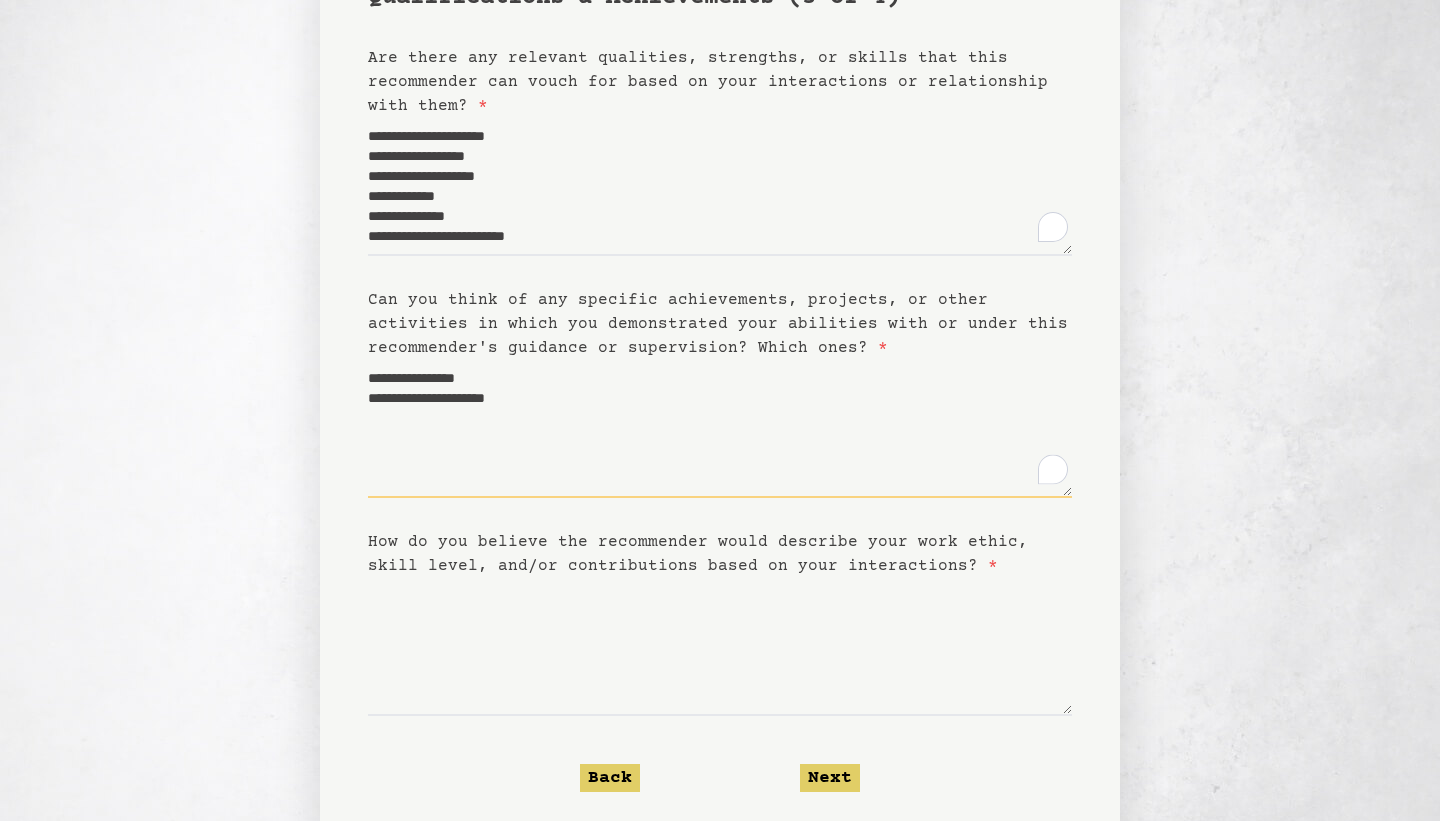 scroll, scrollTop: 199, scrollLeft: 0, axis: vertical 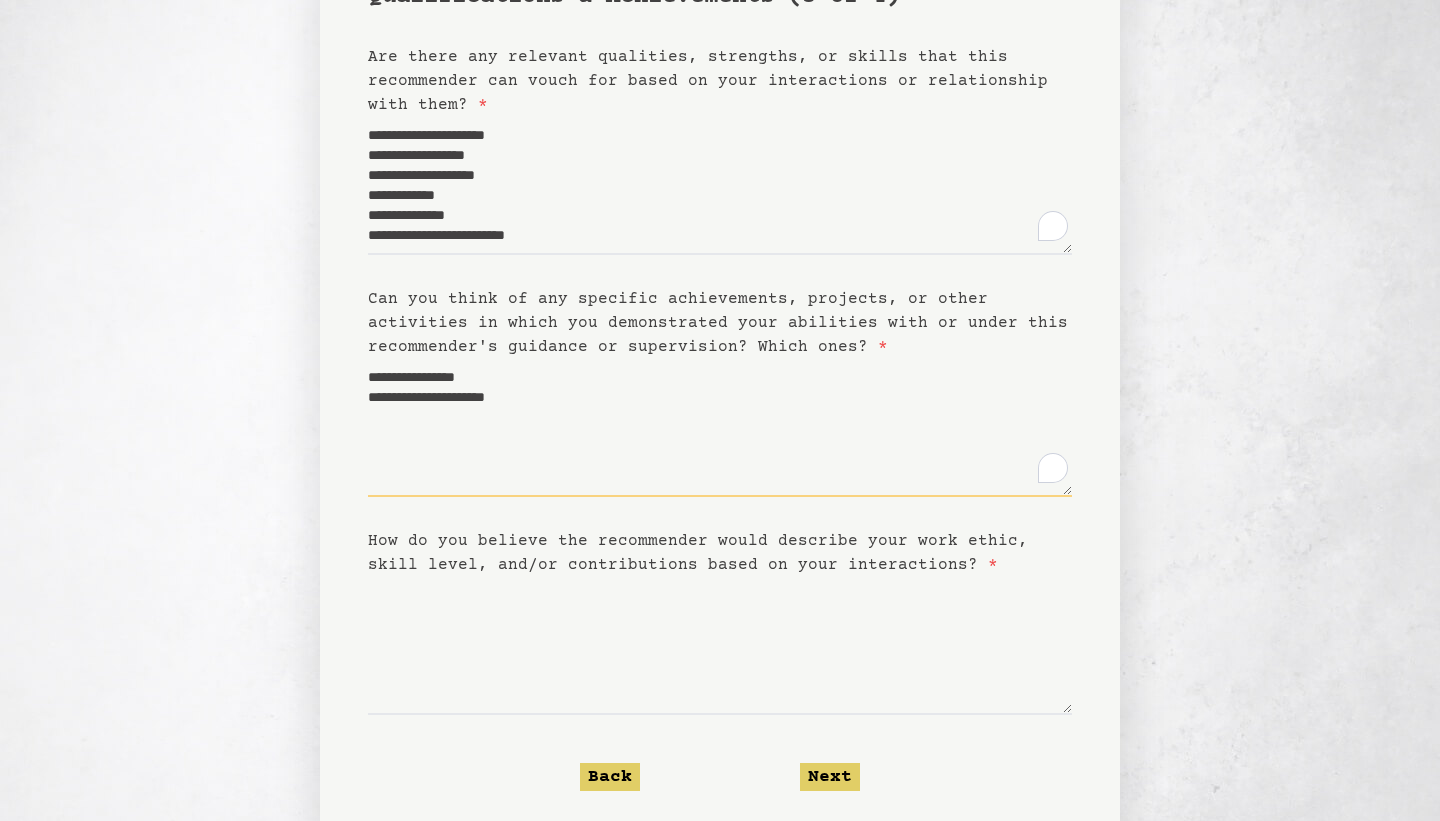 type on "**********" 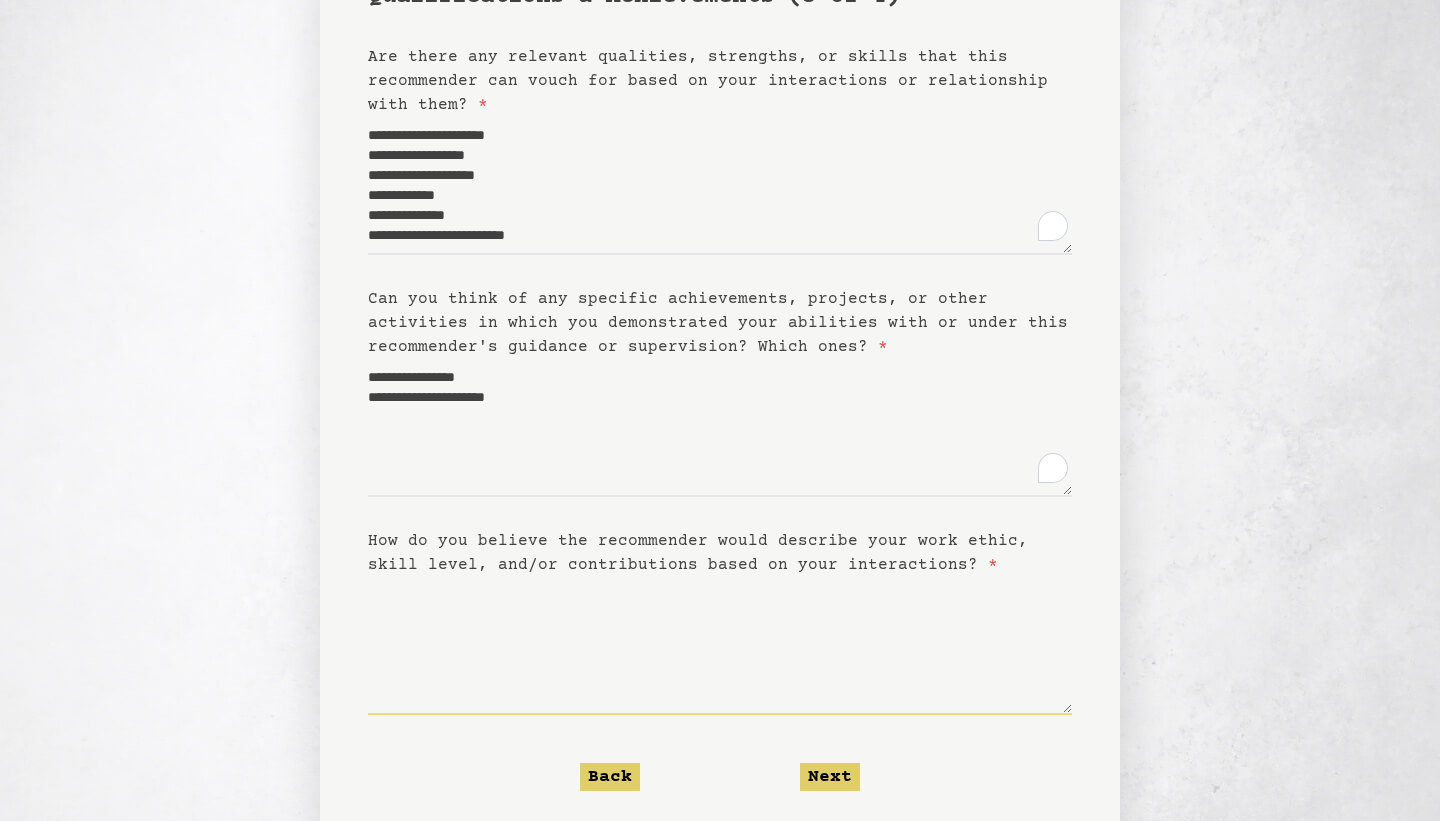 click on "How do you believe the recommender would describe your work
ethic, skill level, and/or contributions based on your
interactions?   *" at bounding box center (720, 646) 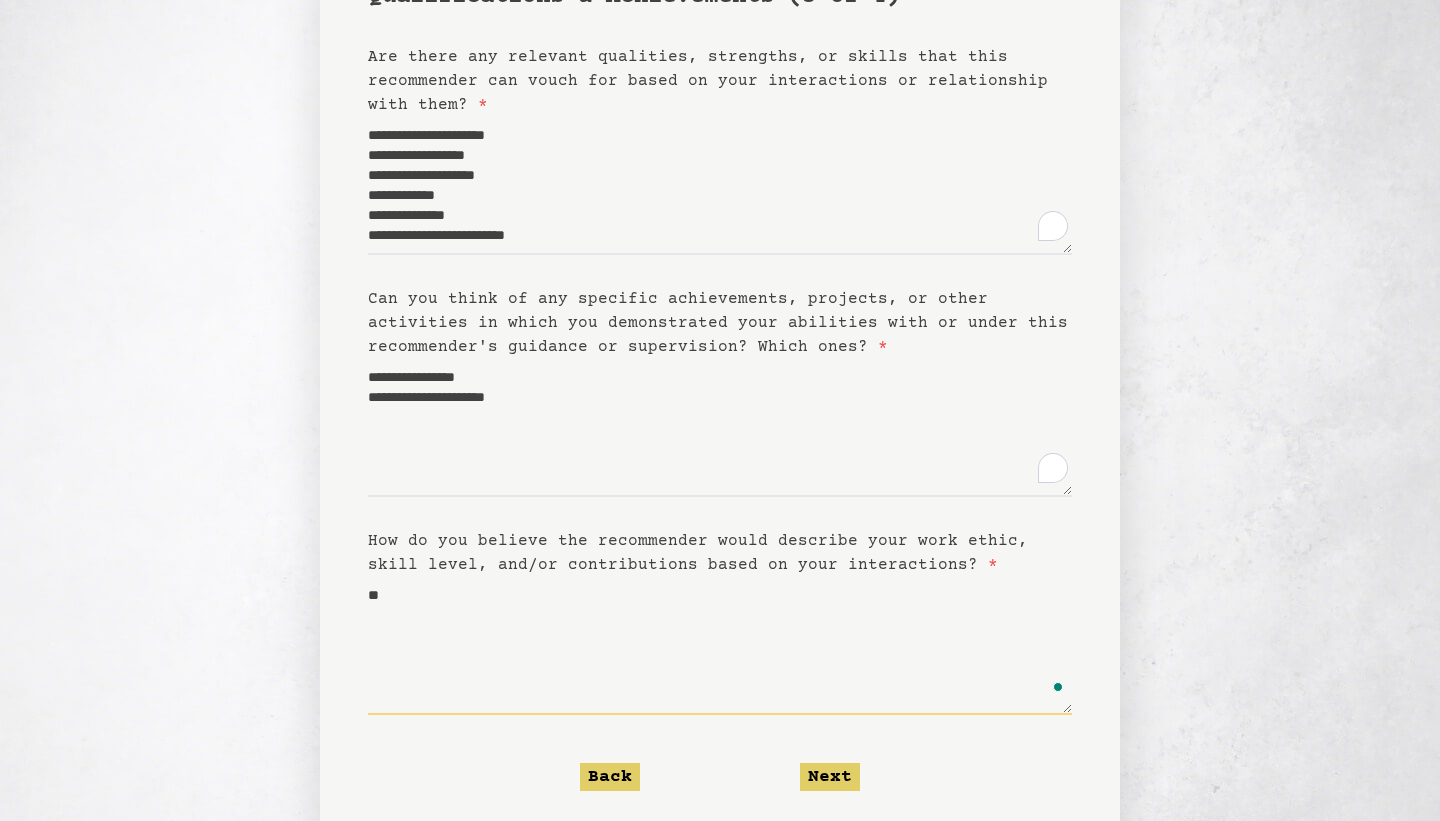 type on "*" 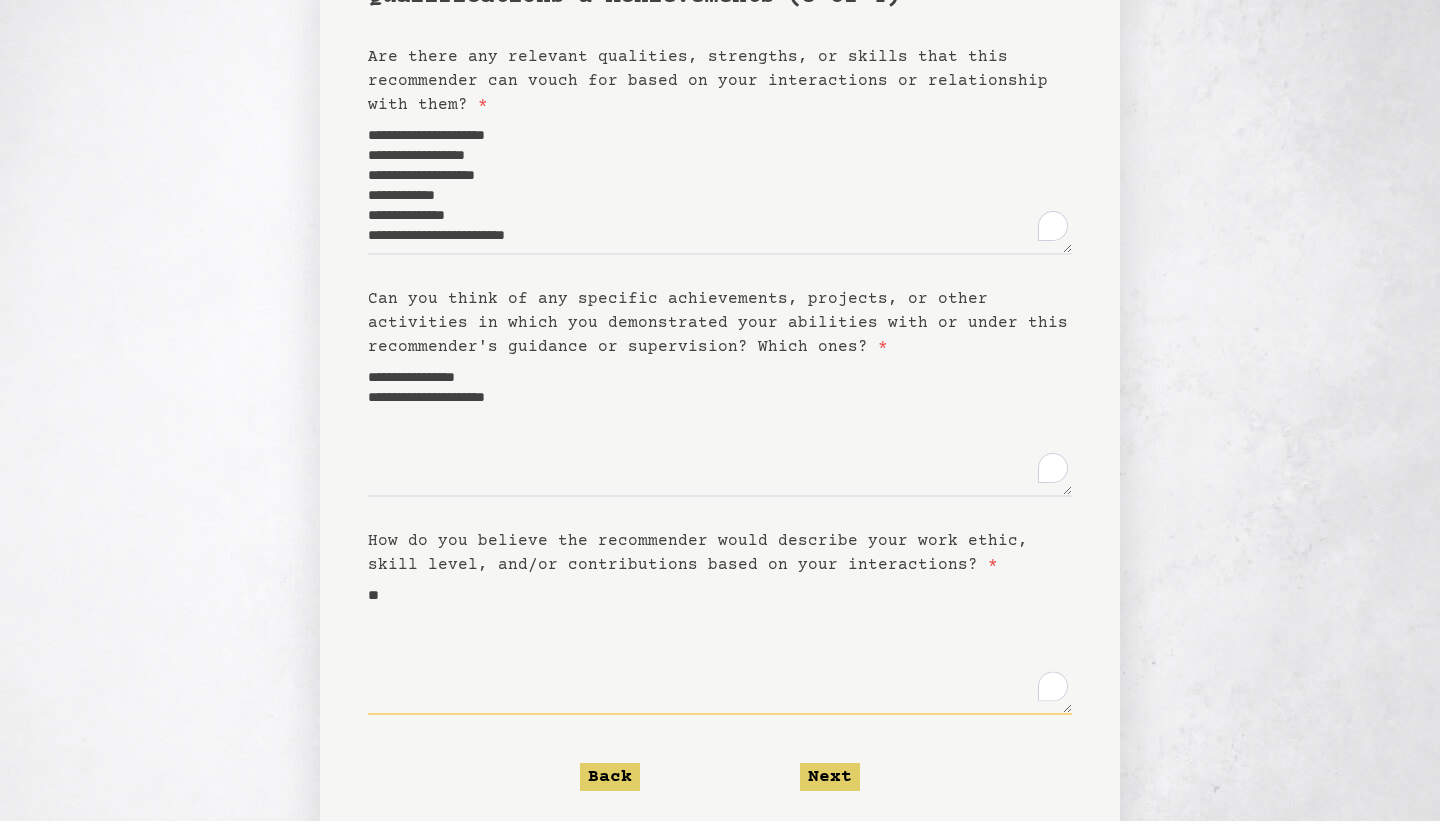 type on "*" 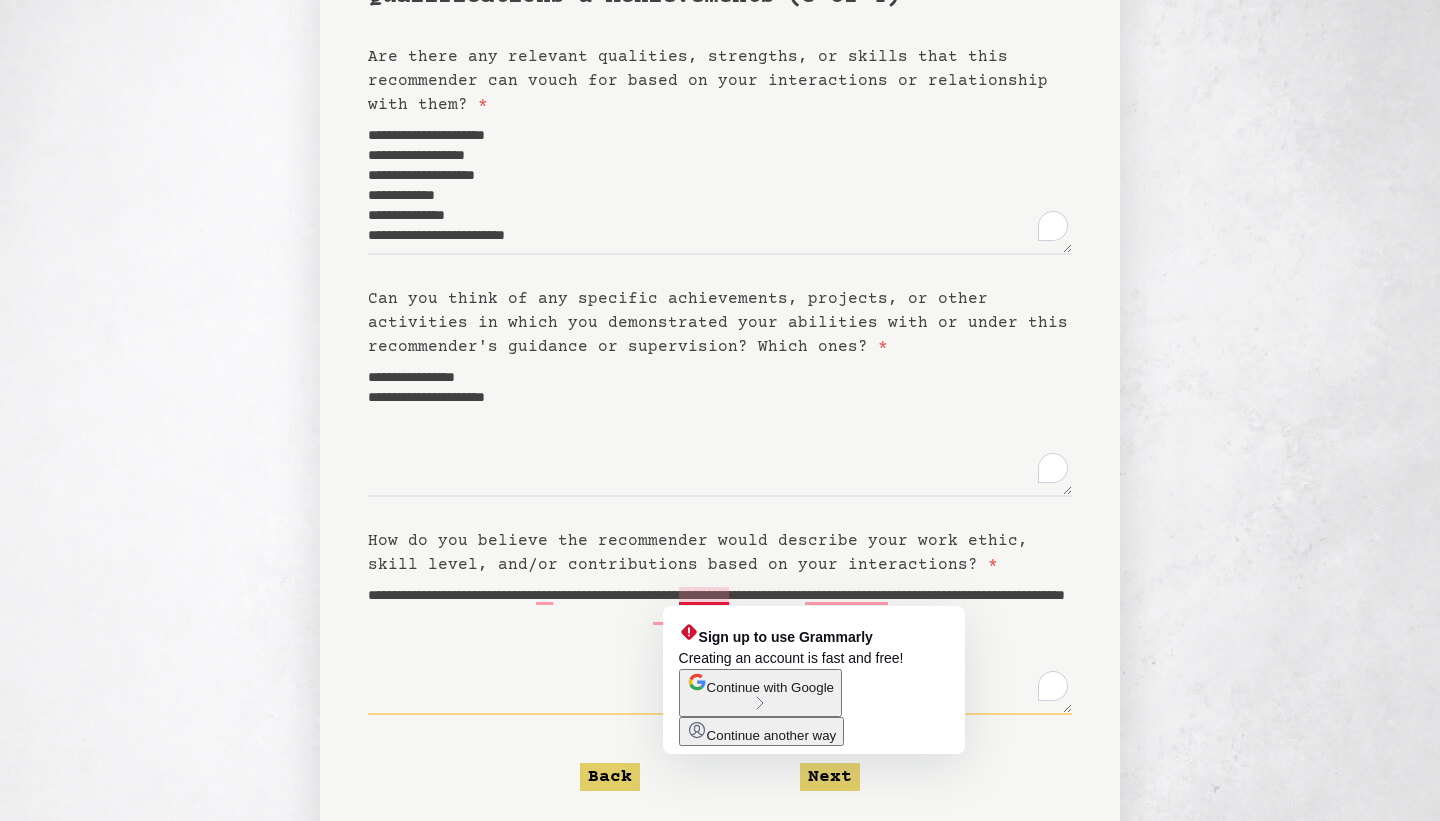 click on "**********" at bounding box center (720, 646) 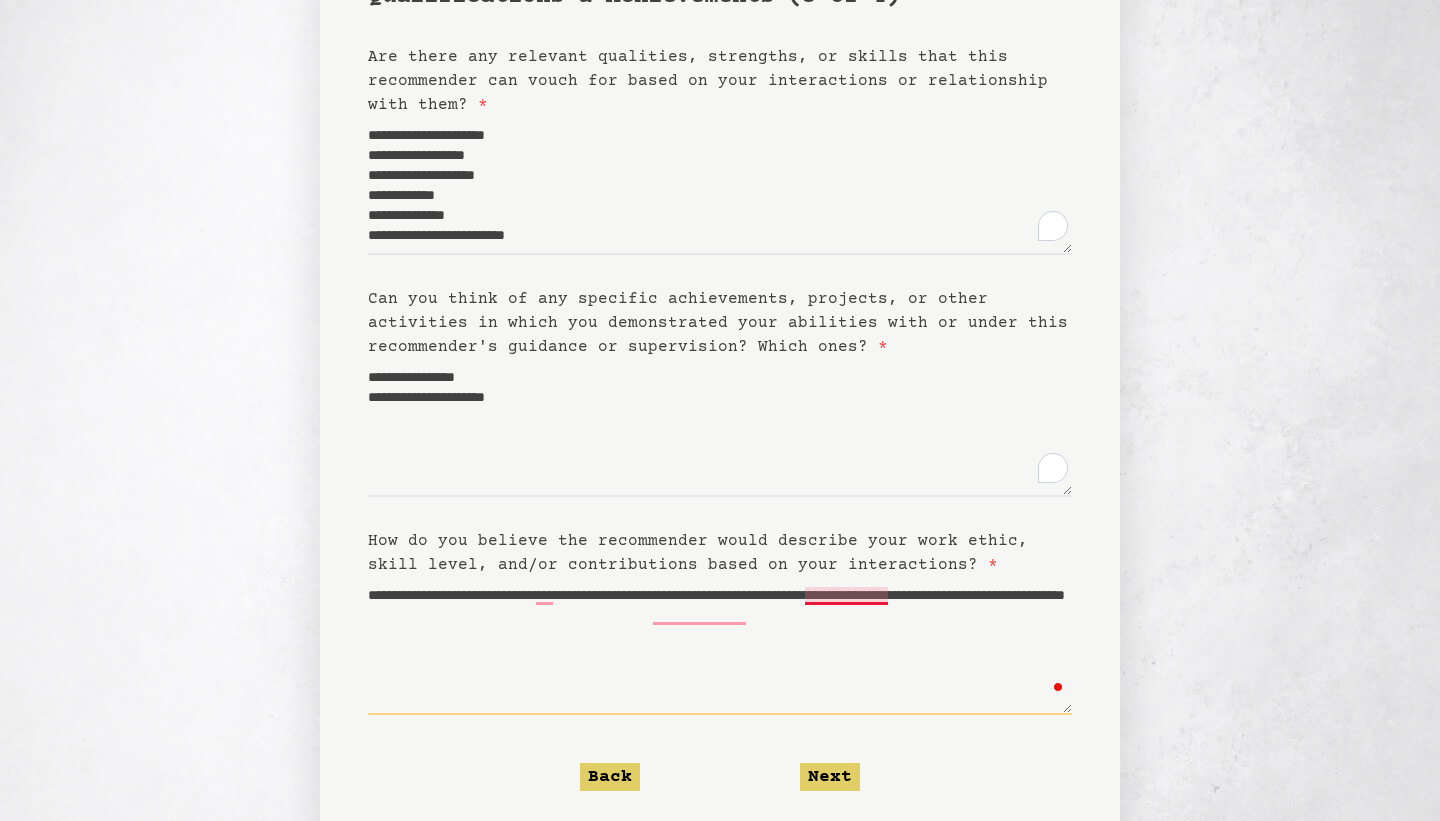 click on "**********" at bounding box center (720, 646) 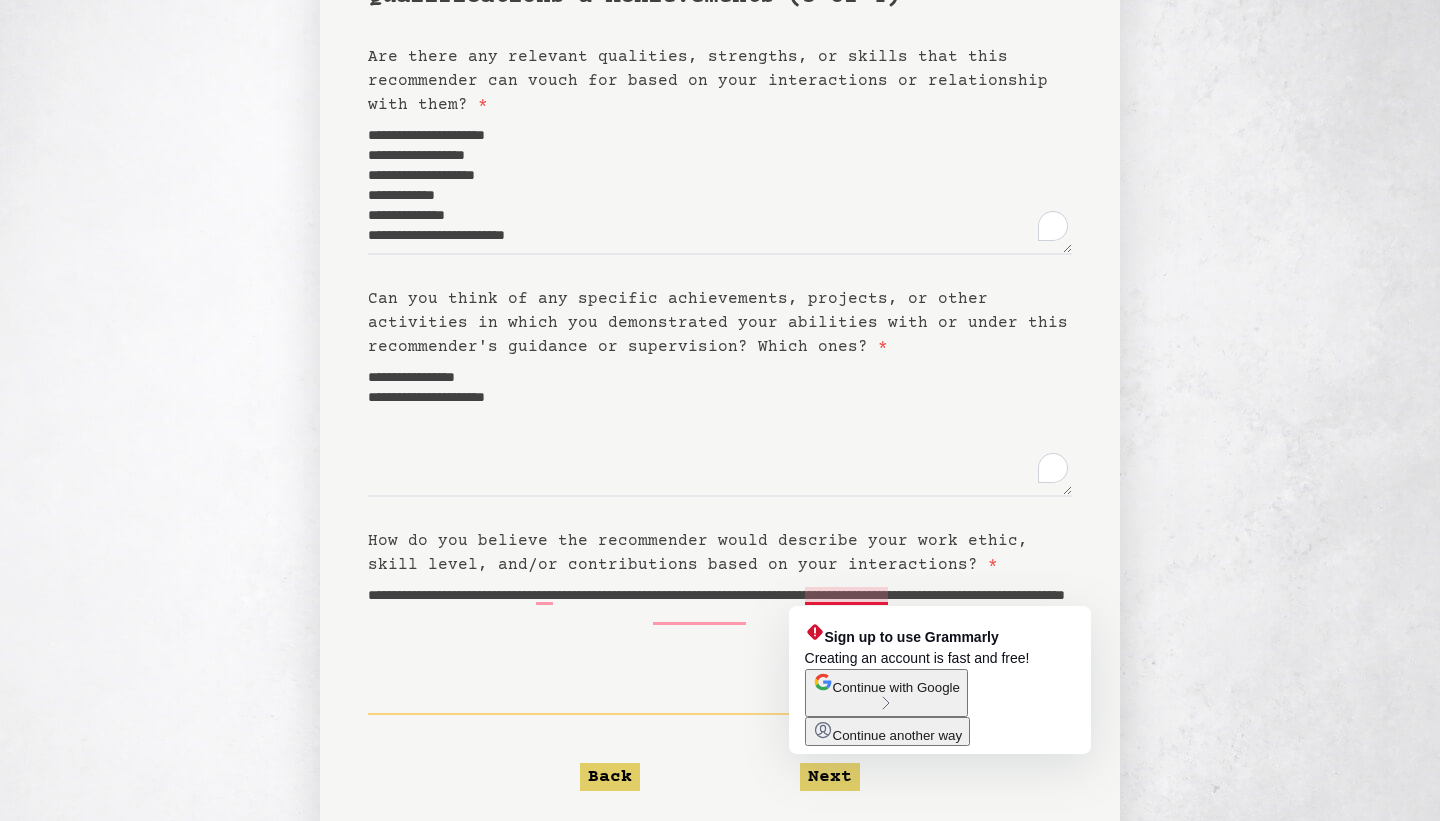 click on "**********" at bounding box center (720, 646) 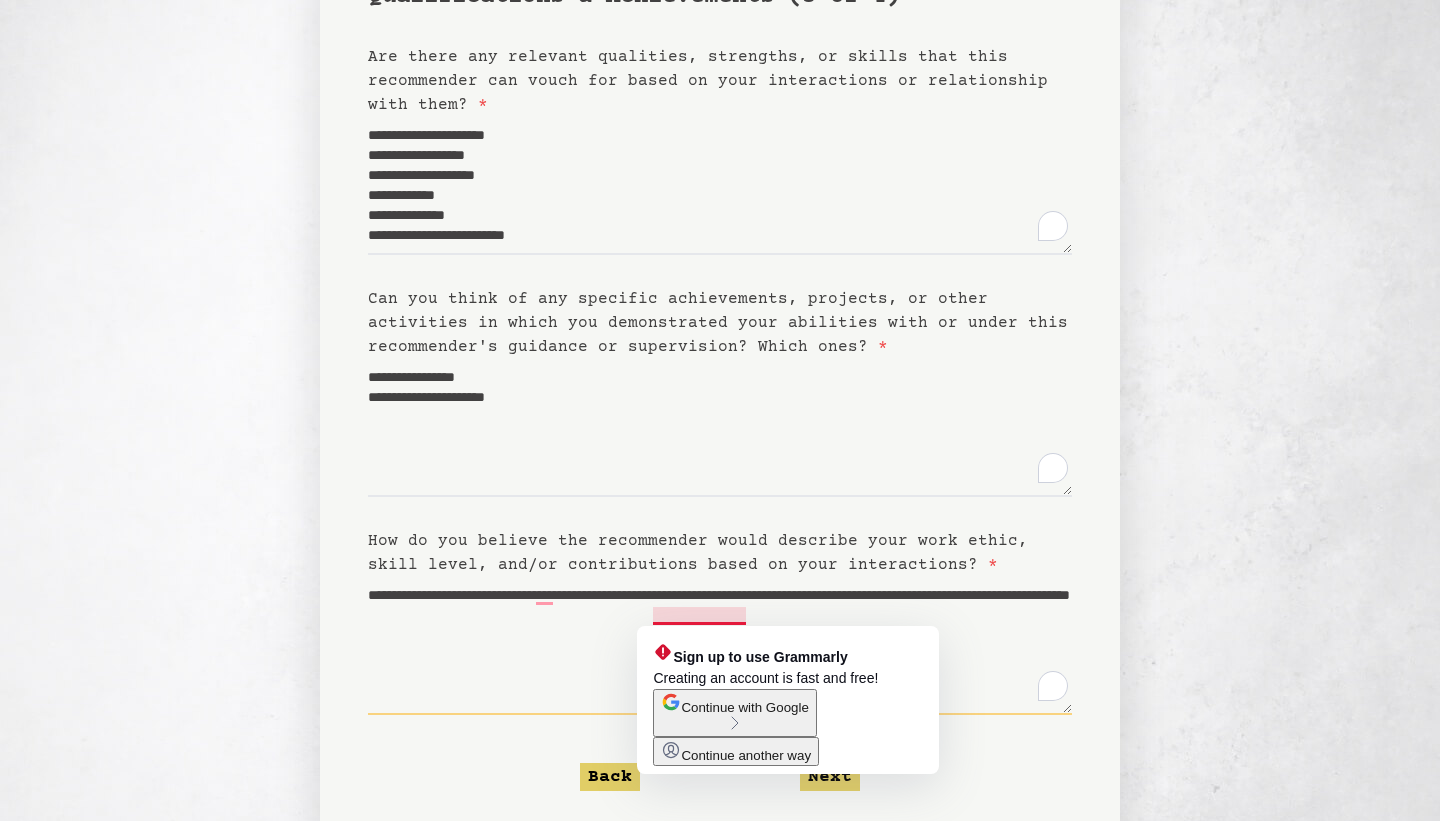 click on "**********" at bounding box center (720, 646) 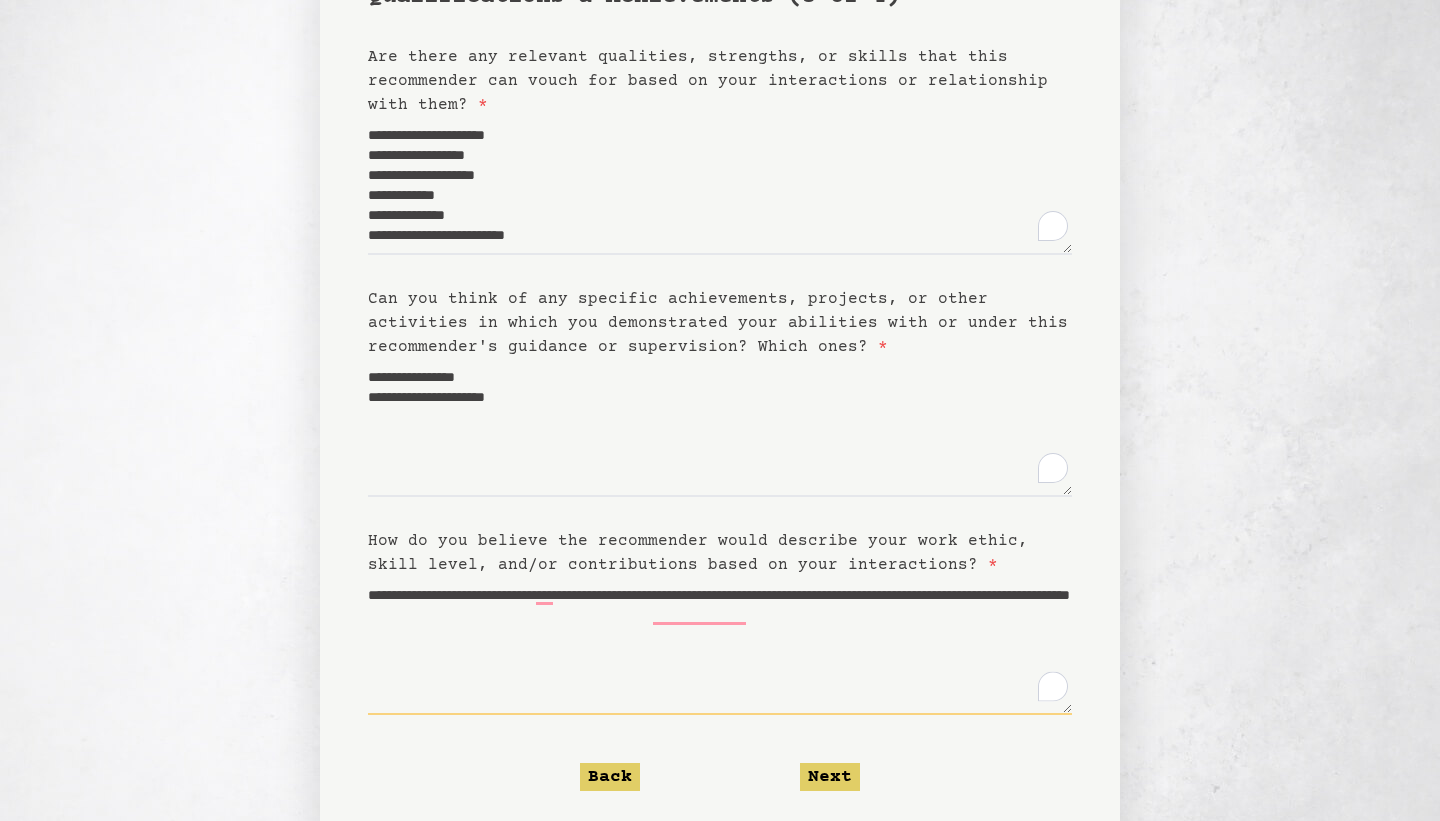 click on "**********" at bounding box center [720, 646] 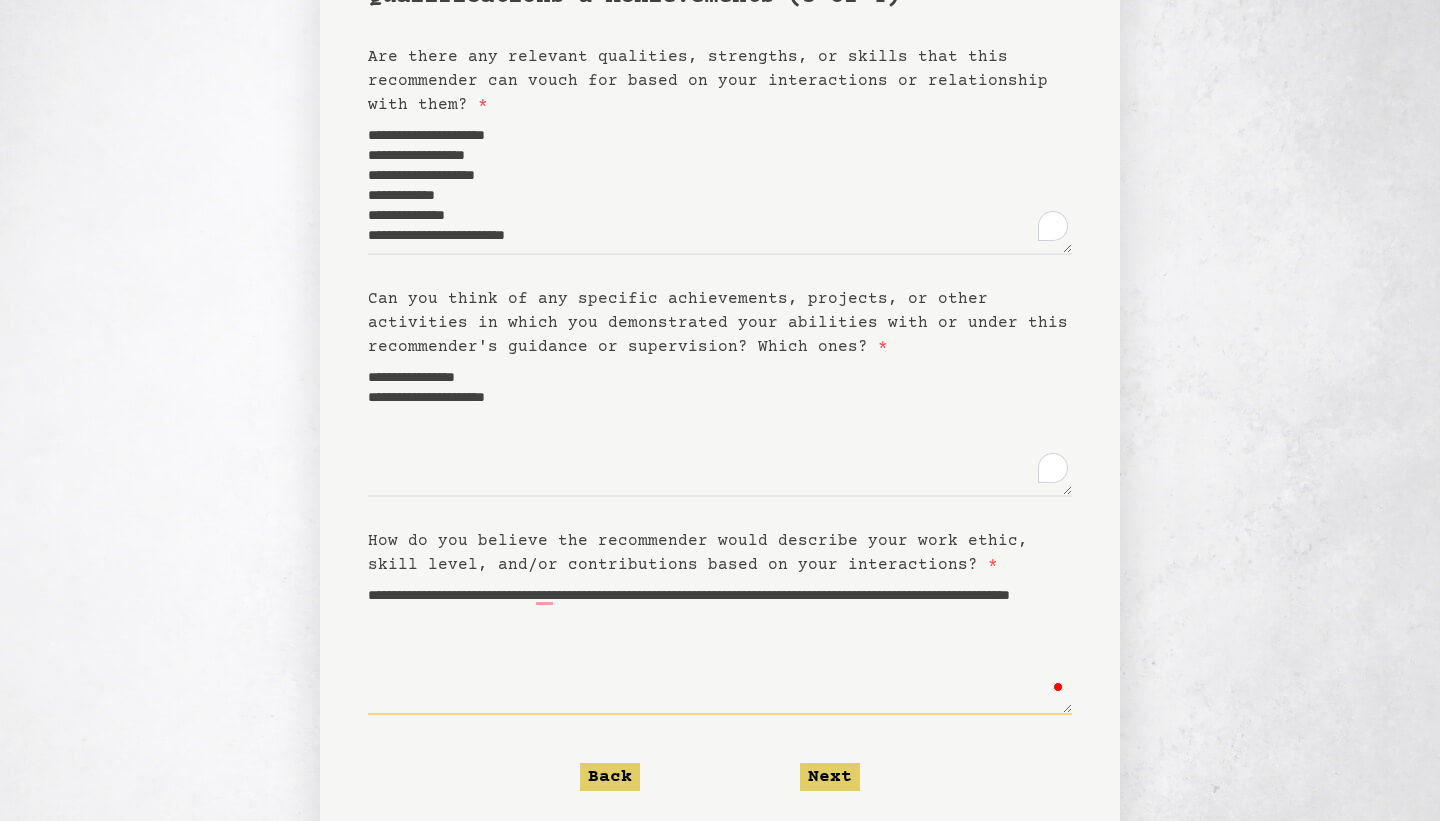 click on "**********" at bounding box center (720, 646) 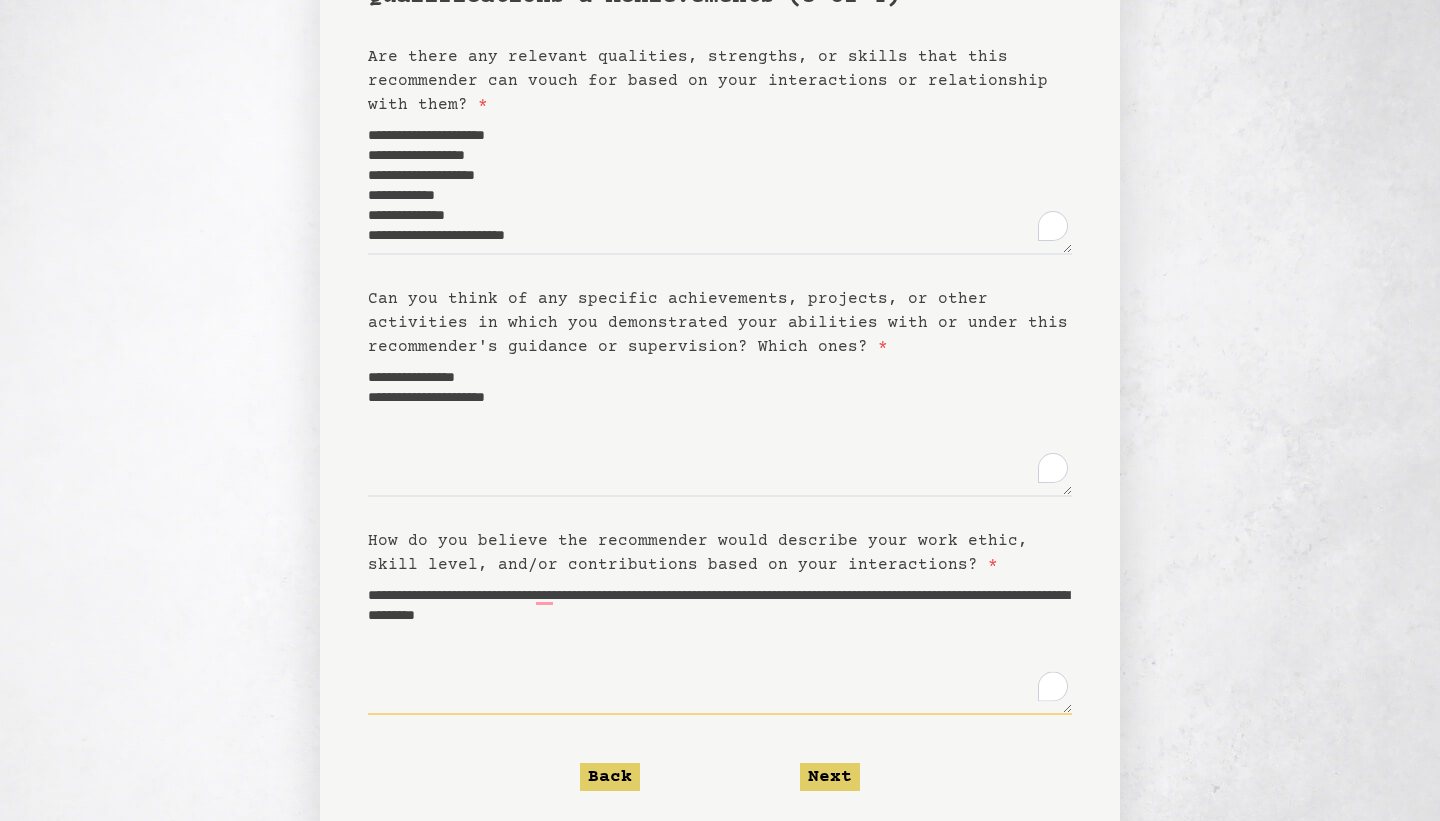 click on "**********" at bounding box center (720, 646) 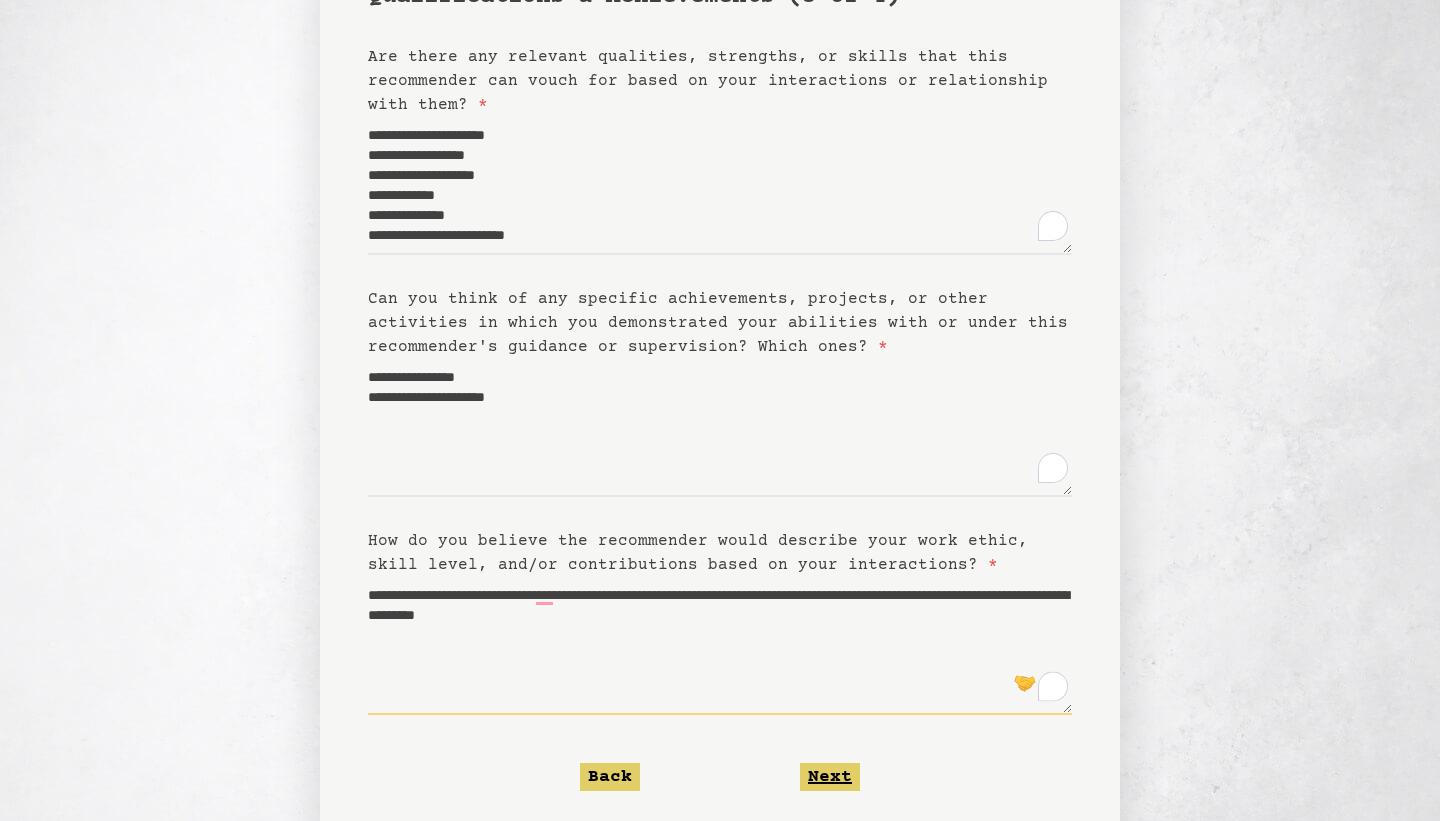 type on "**********" 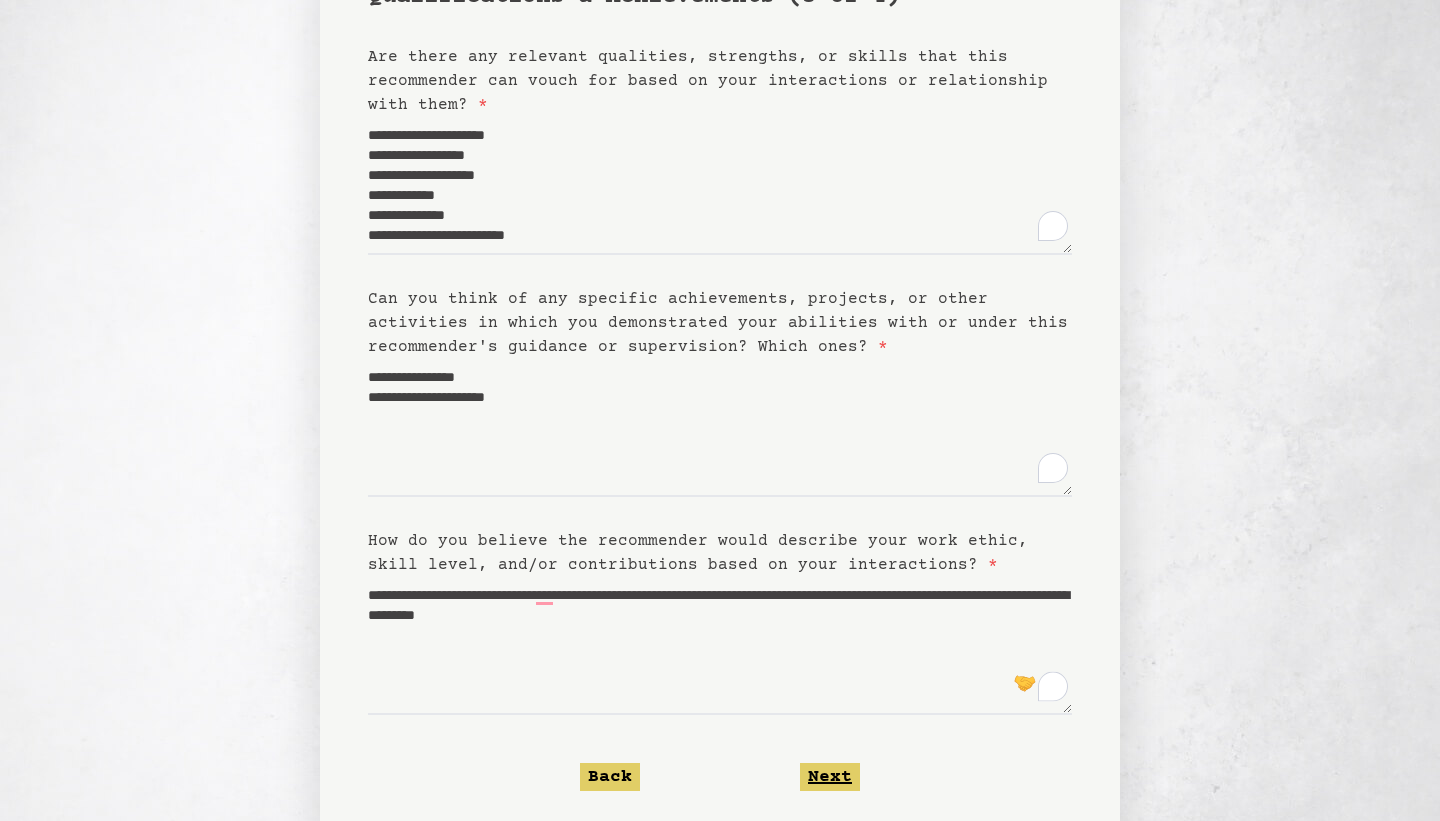 click on "Next" 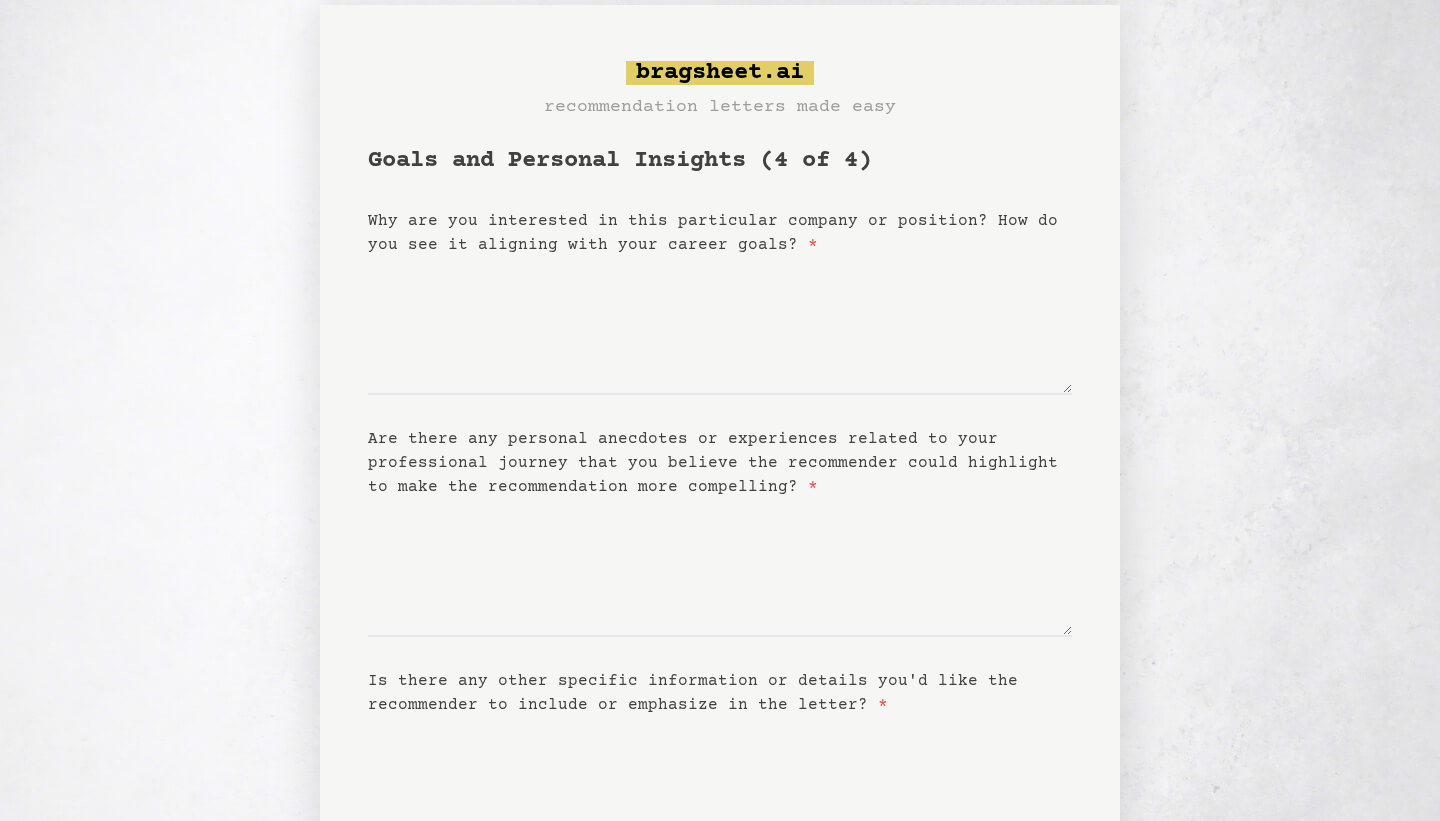 scroll, scrollTop: 37, scrollLeft: 0, axis: vertical 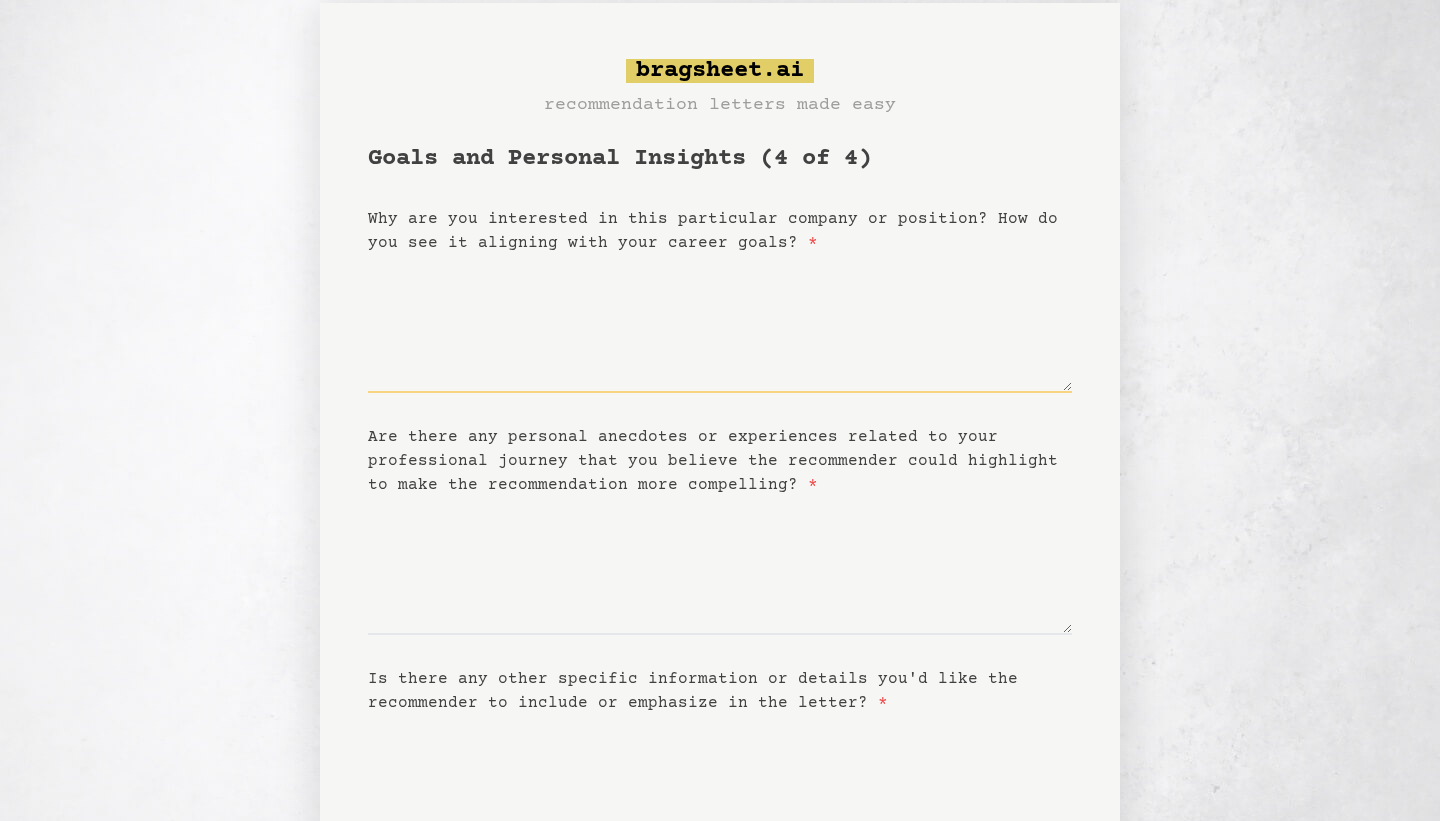 click on "Why are you interested in this particular company or position?
How do you see it aligning with your career goals?   *" at bounding box center (720, 324) 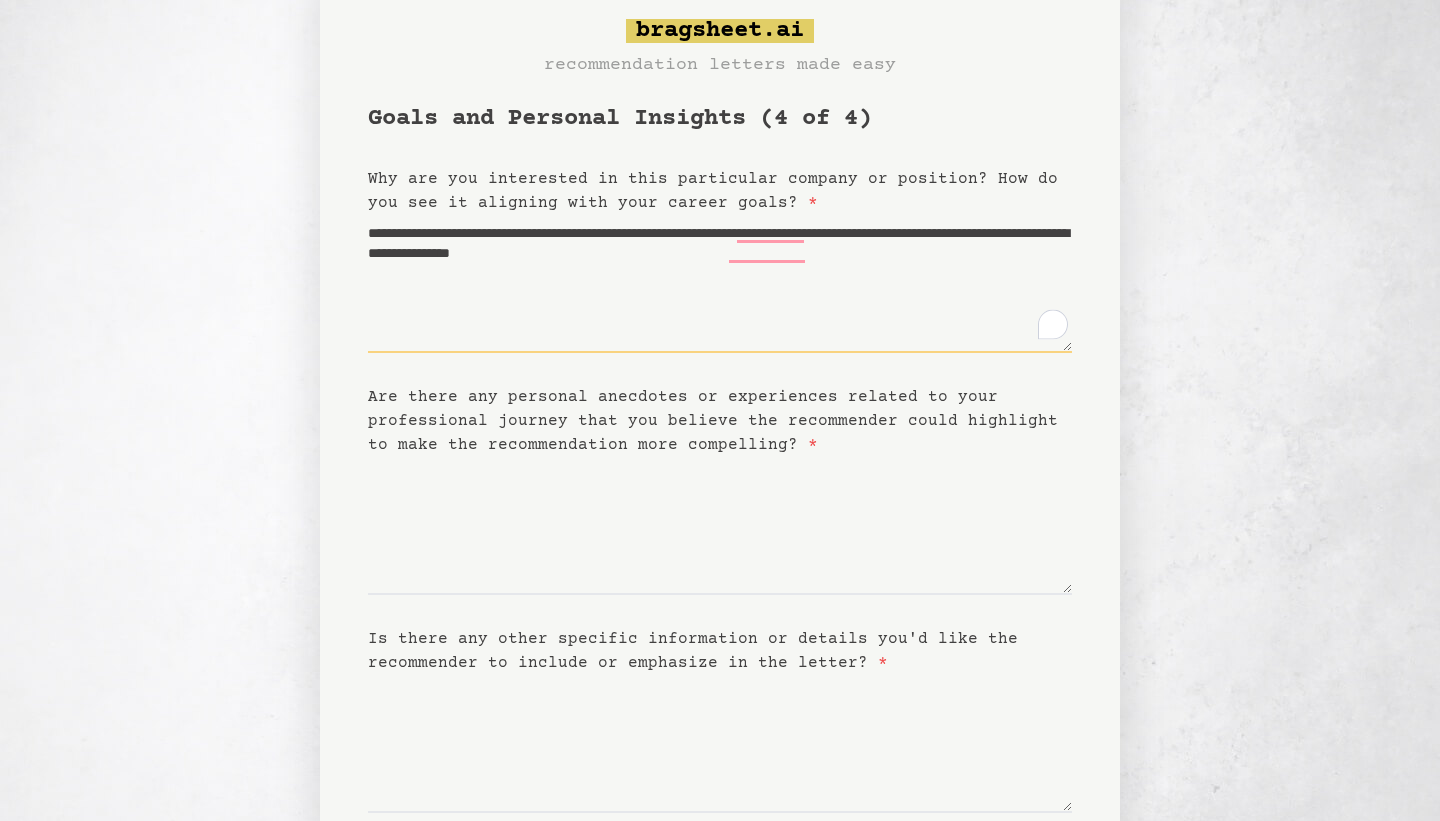 scroll, scrollTop: 86, scrollLeft: 0, axis: vertical 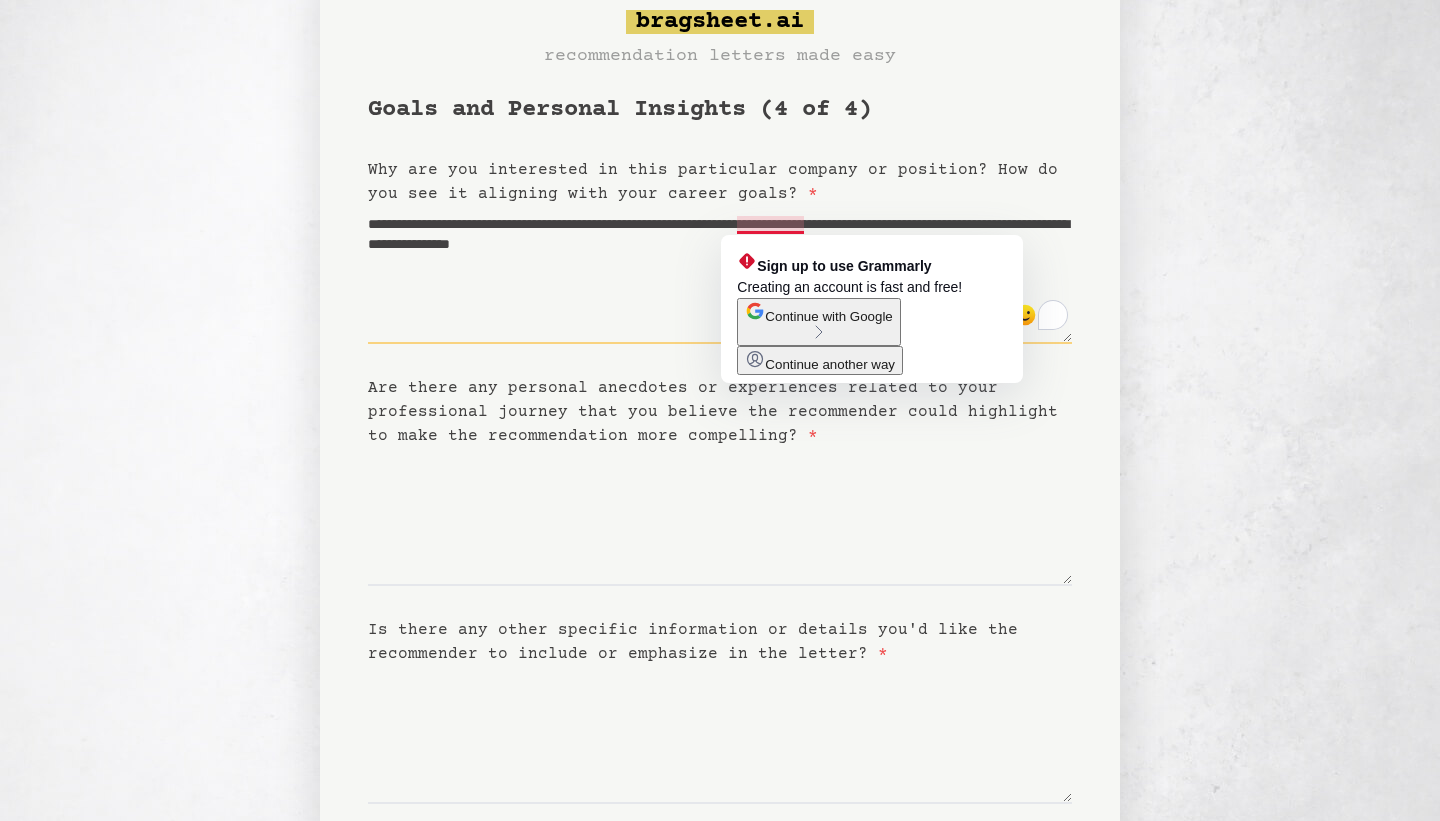click on "**********" at bounding box center [720, 275] 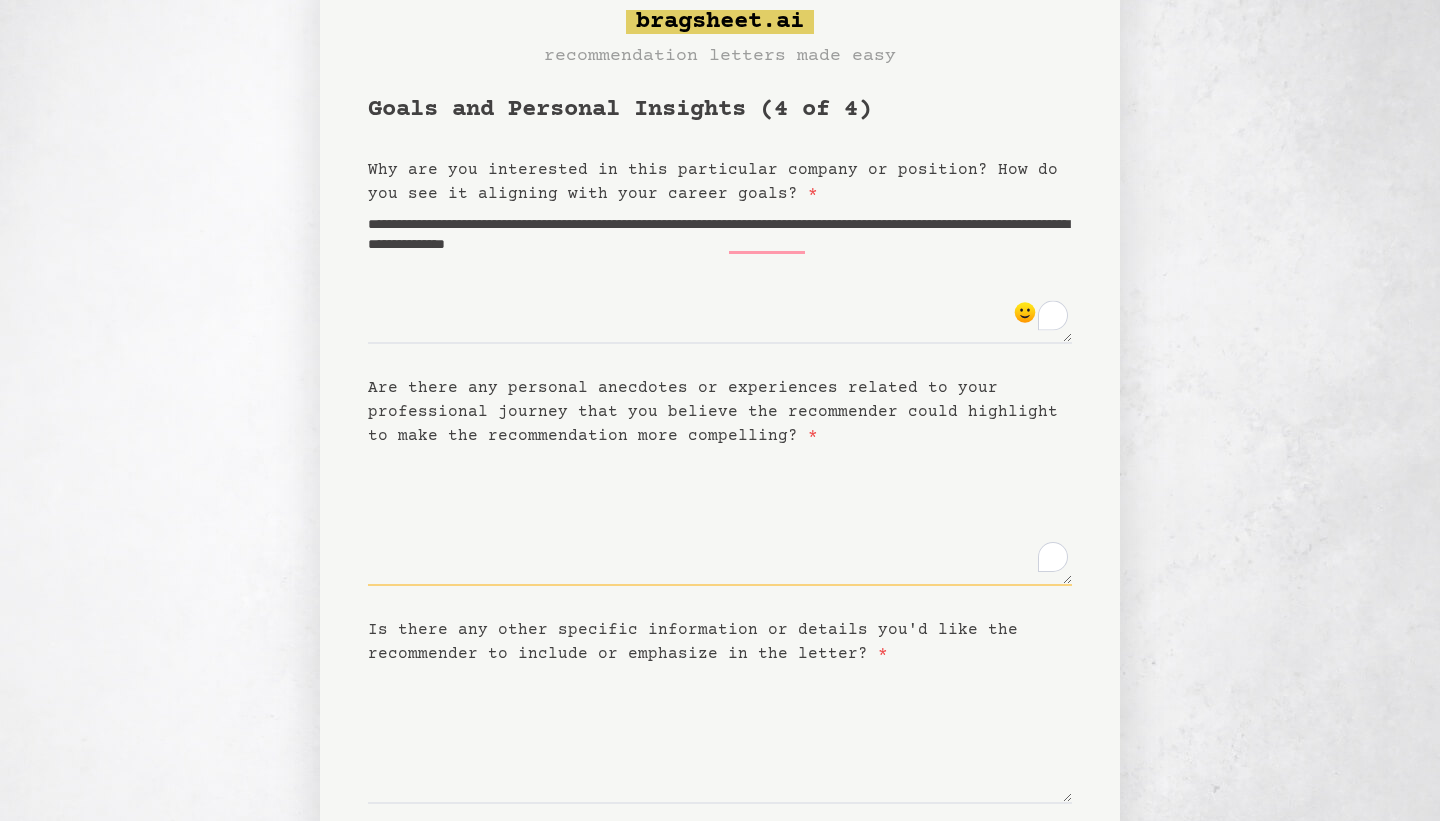 click on "Are there any personal anecdotes or experiences related to your
professional journey that you believe the recommender could
highlight to make the recommendation more compelling?   *" at bounding box center [720, 517] 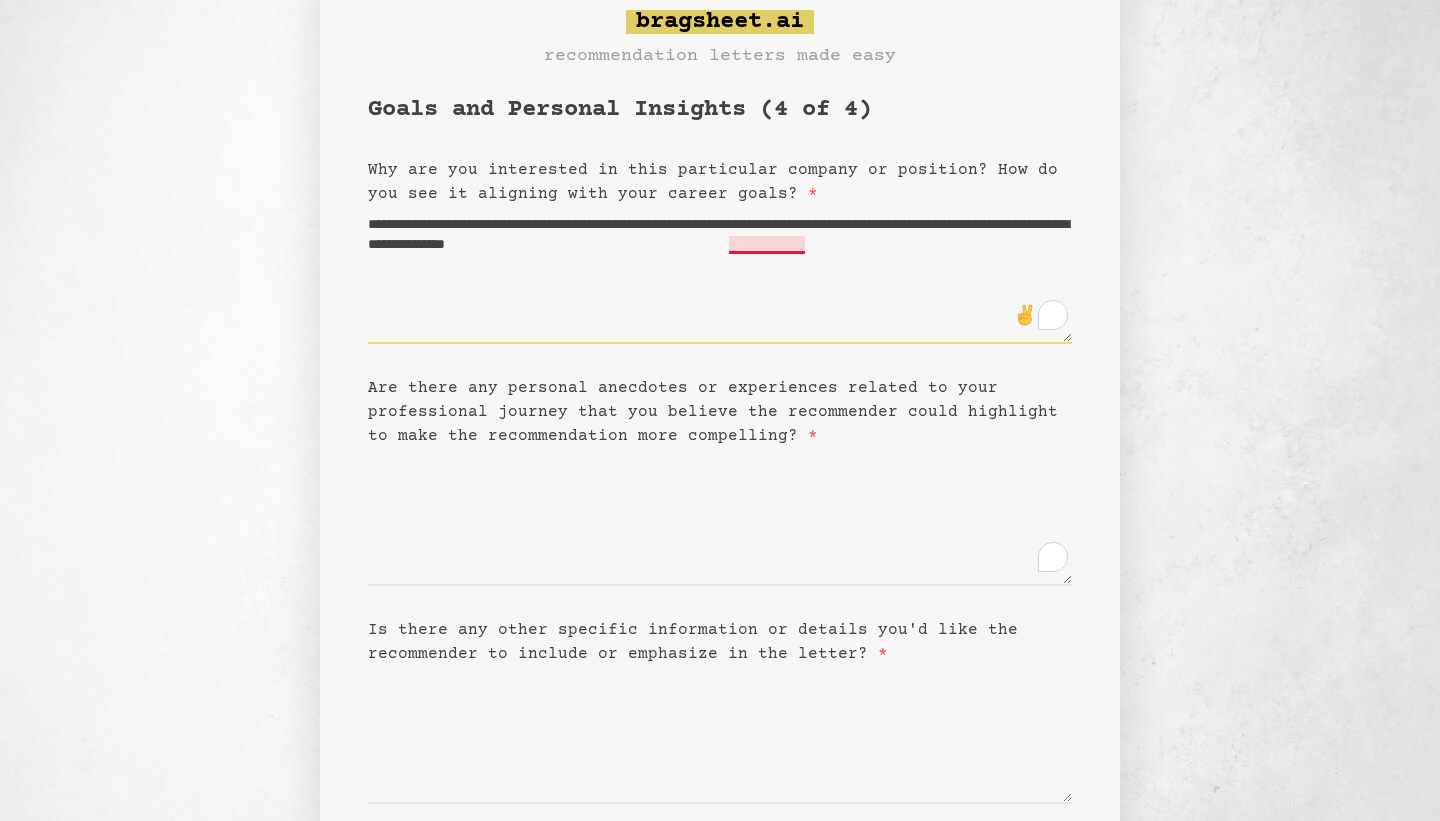 click on "**********" at bounding box center [720, 275] 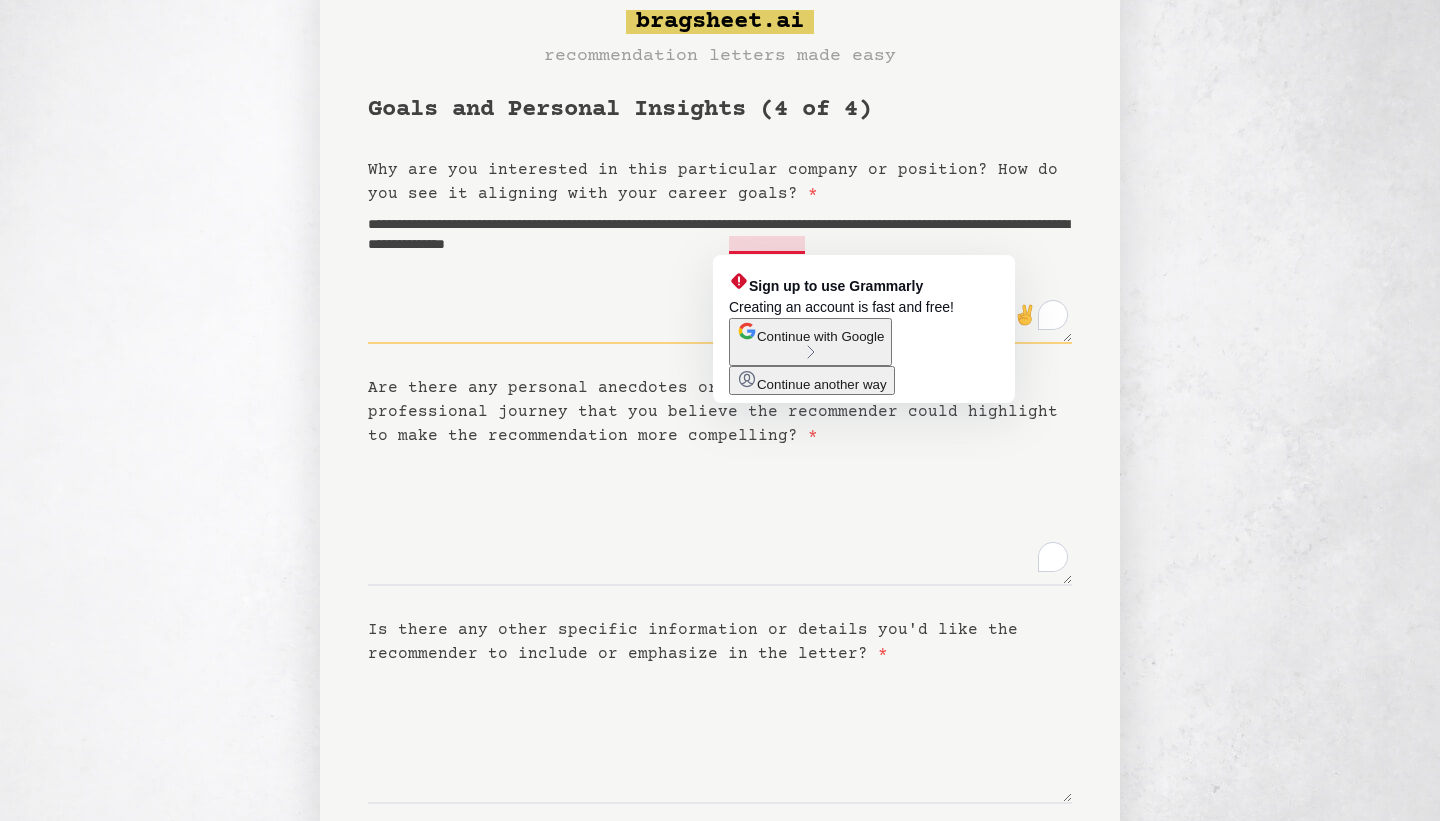 click on "**********" at bounding box center [720, 275] 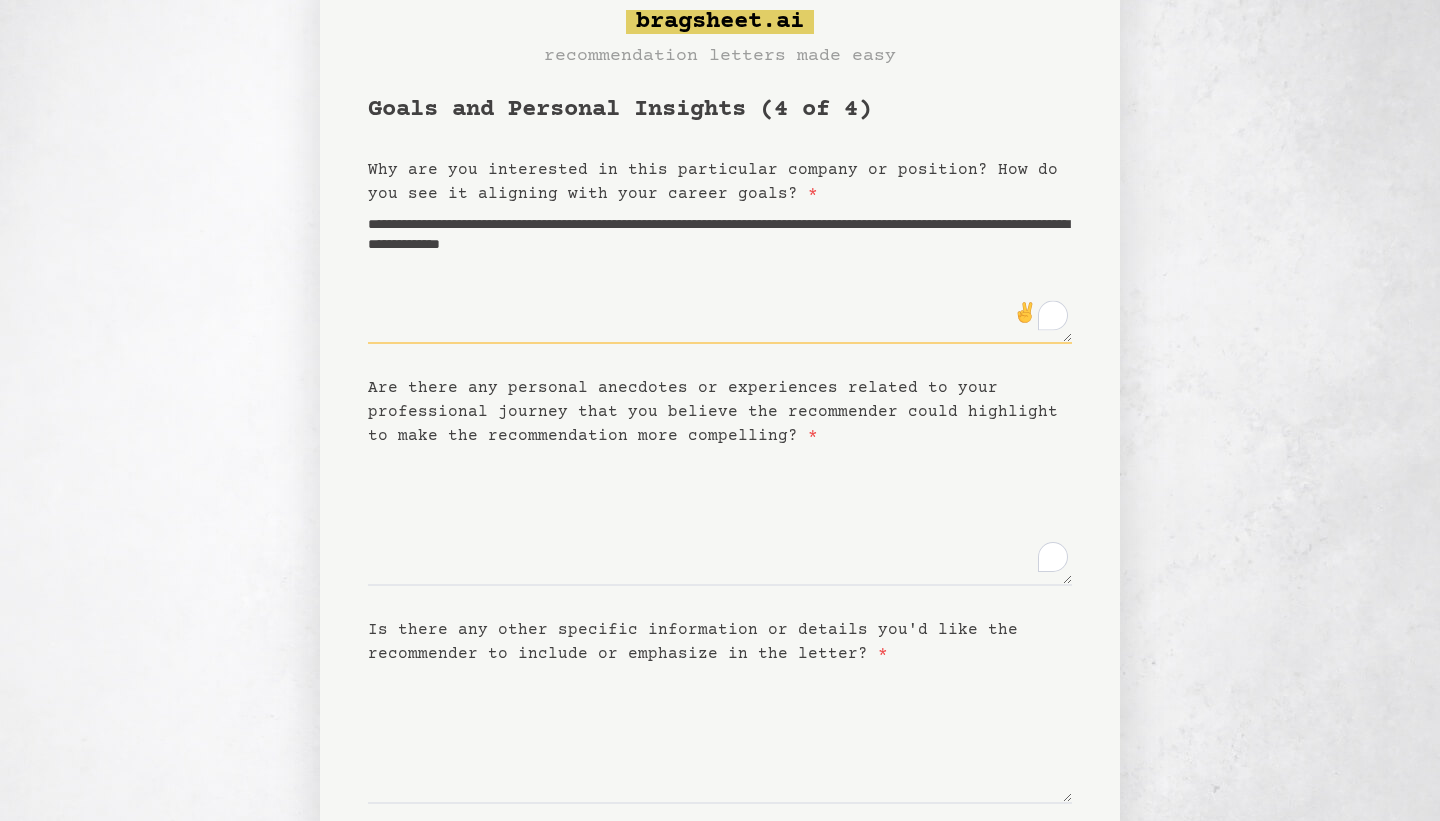type on "**********" 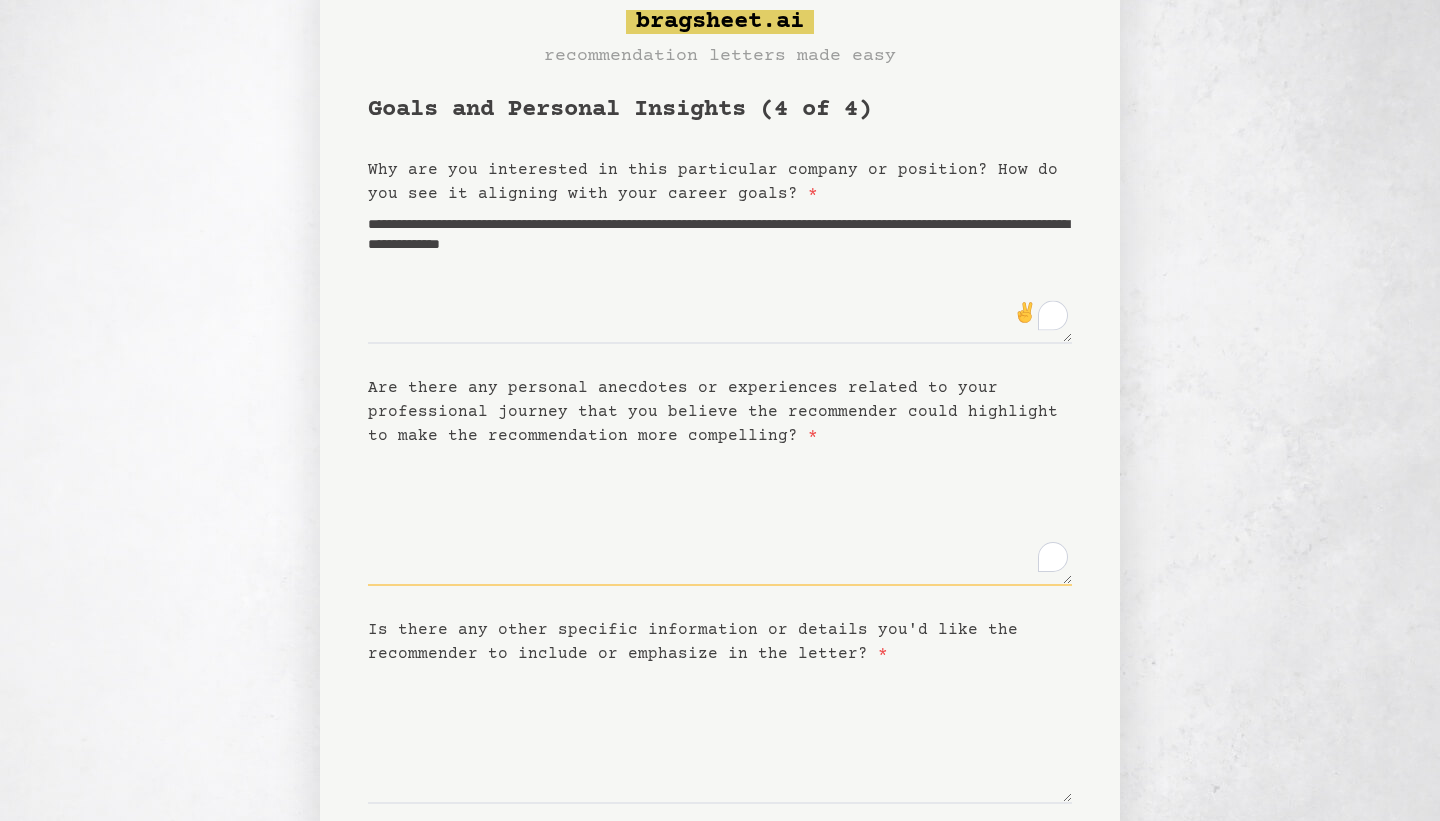 click on "Are there any personal anecdotes or experiences related to your
professional journey that you believe the recommender could
highlight to make the recommendation more compelling?   *" at bounding box center [720, 517] 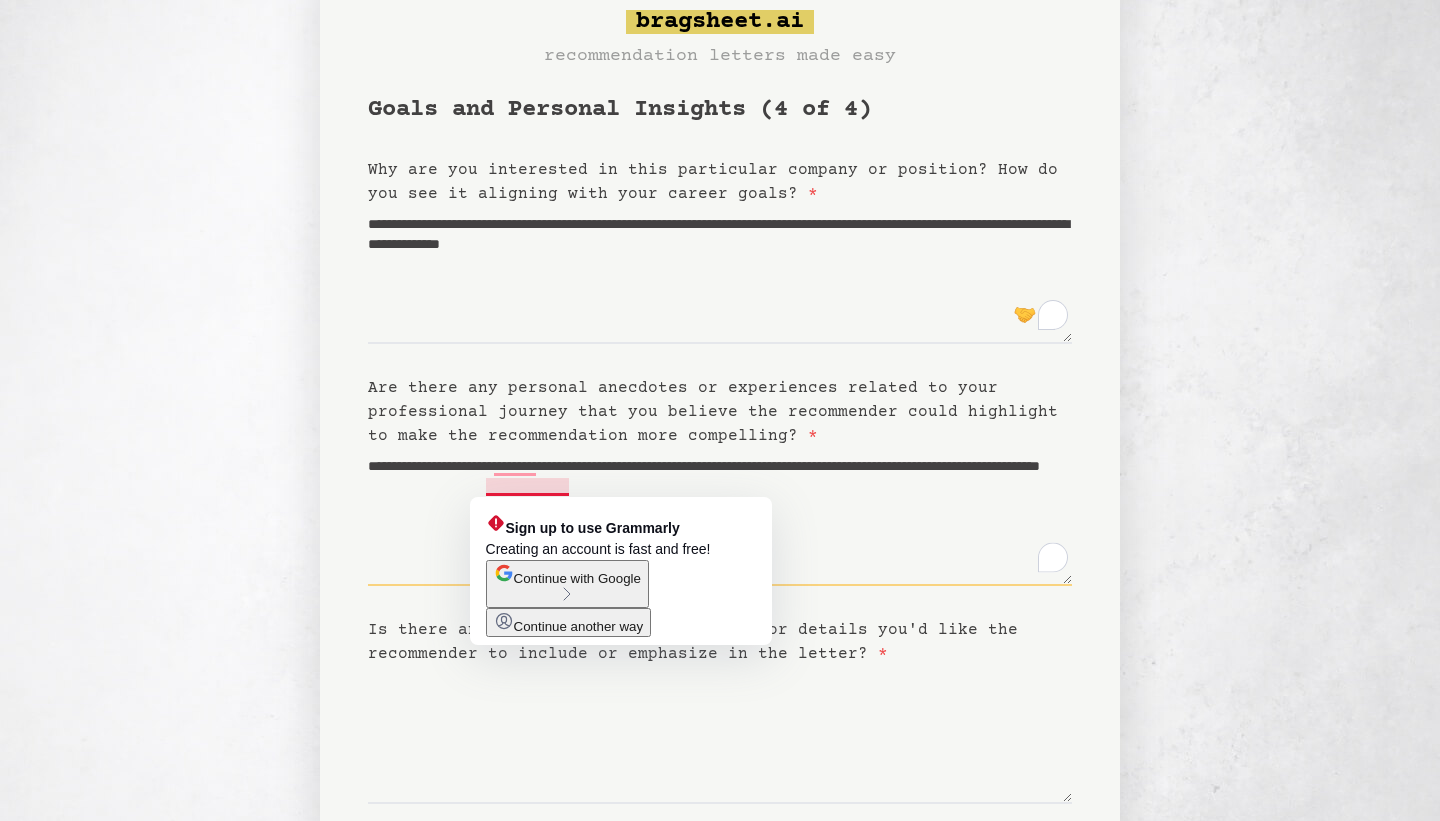 click on "**********" at bounding box center (720, 517) 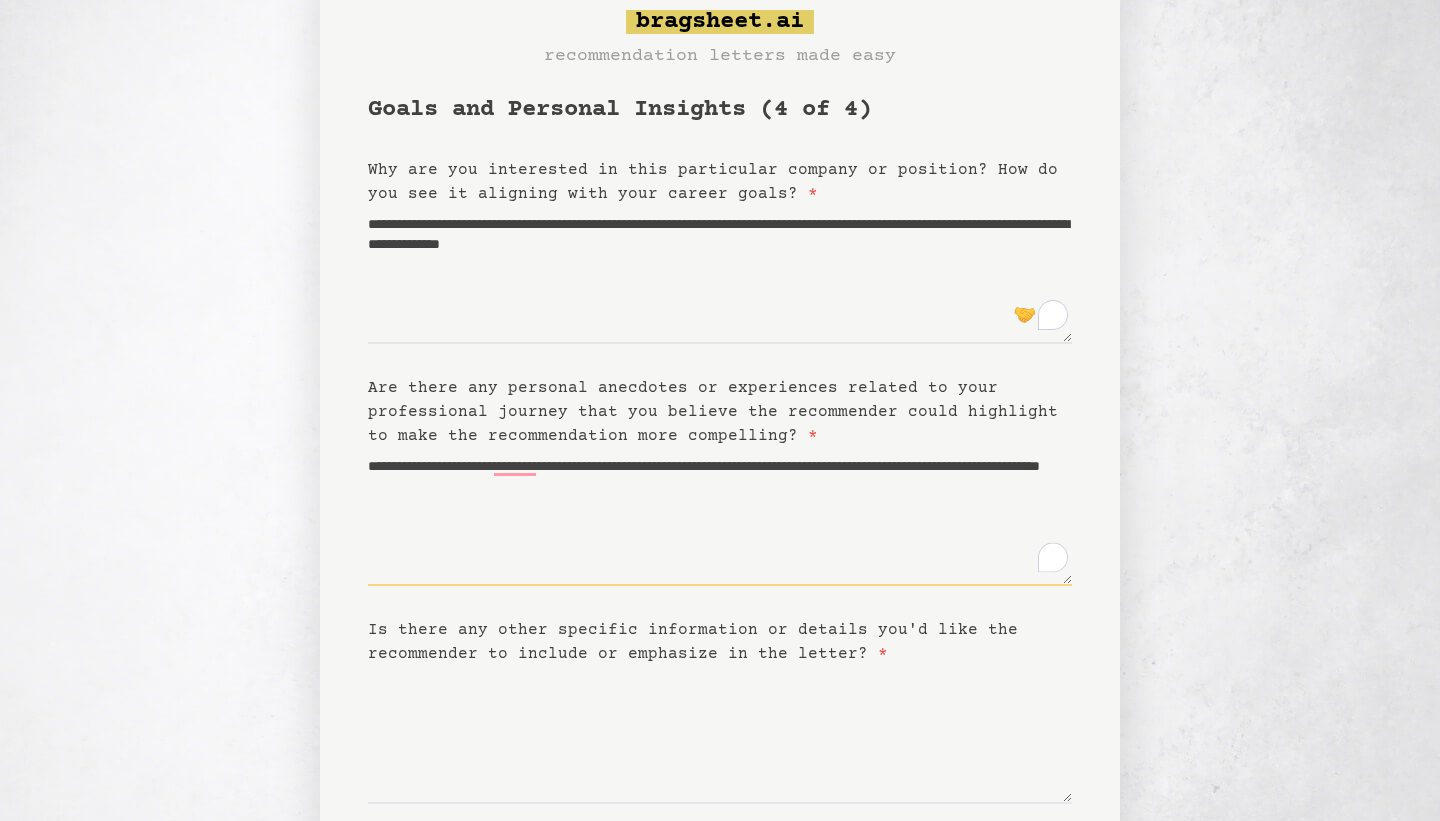 click on "**********" at bounding box center (720, 517) 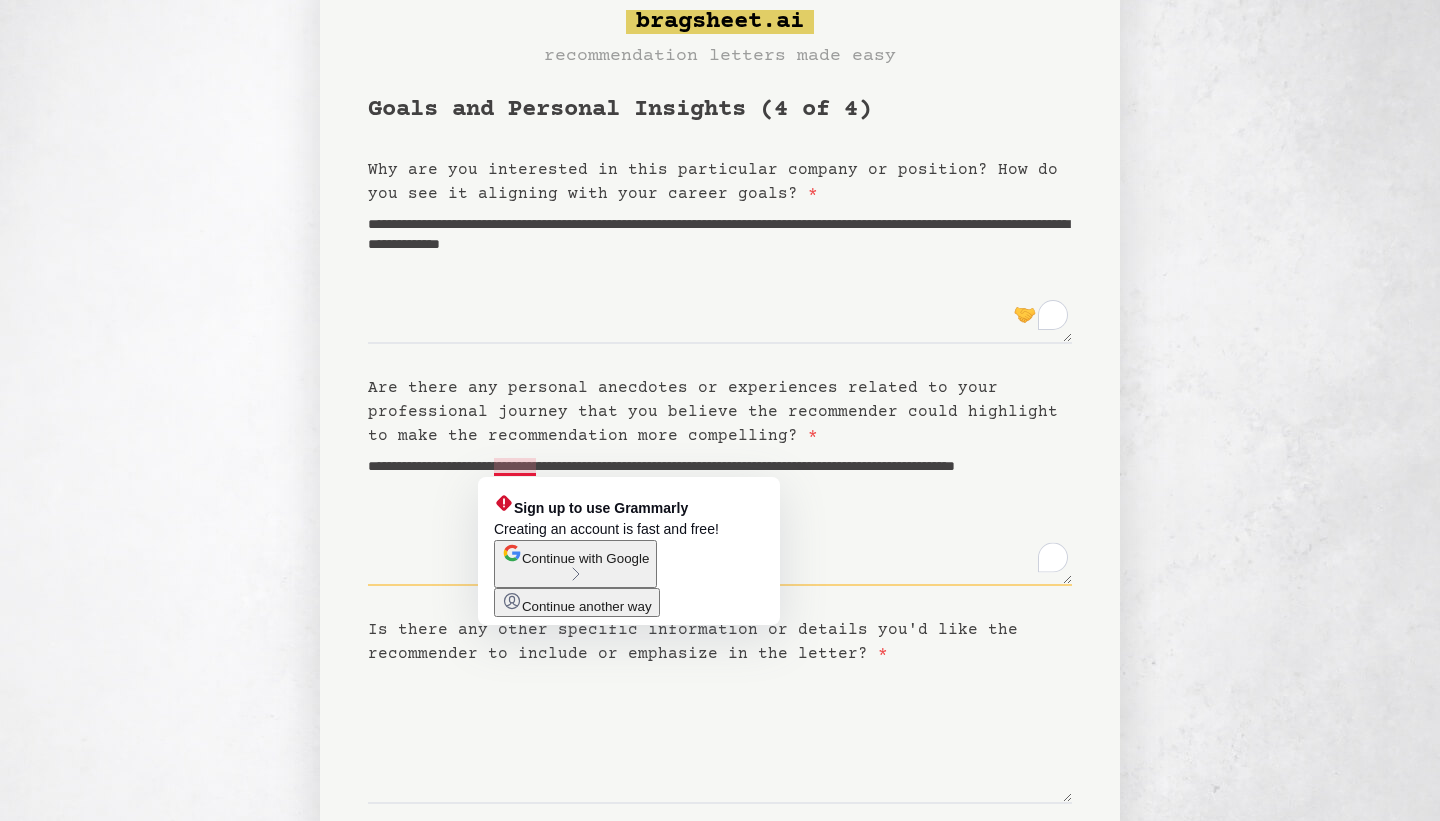 click on "**********" at bounding box center [720, 517] 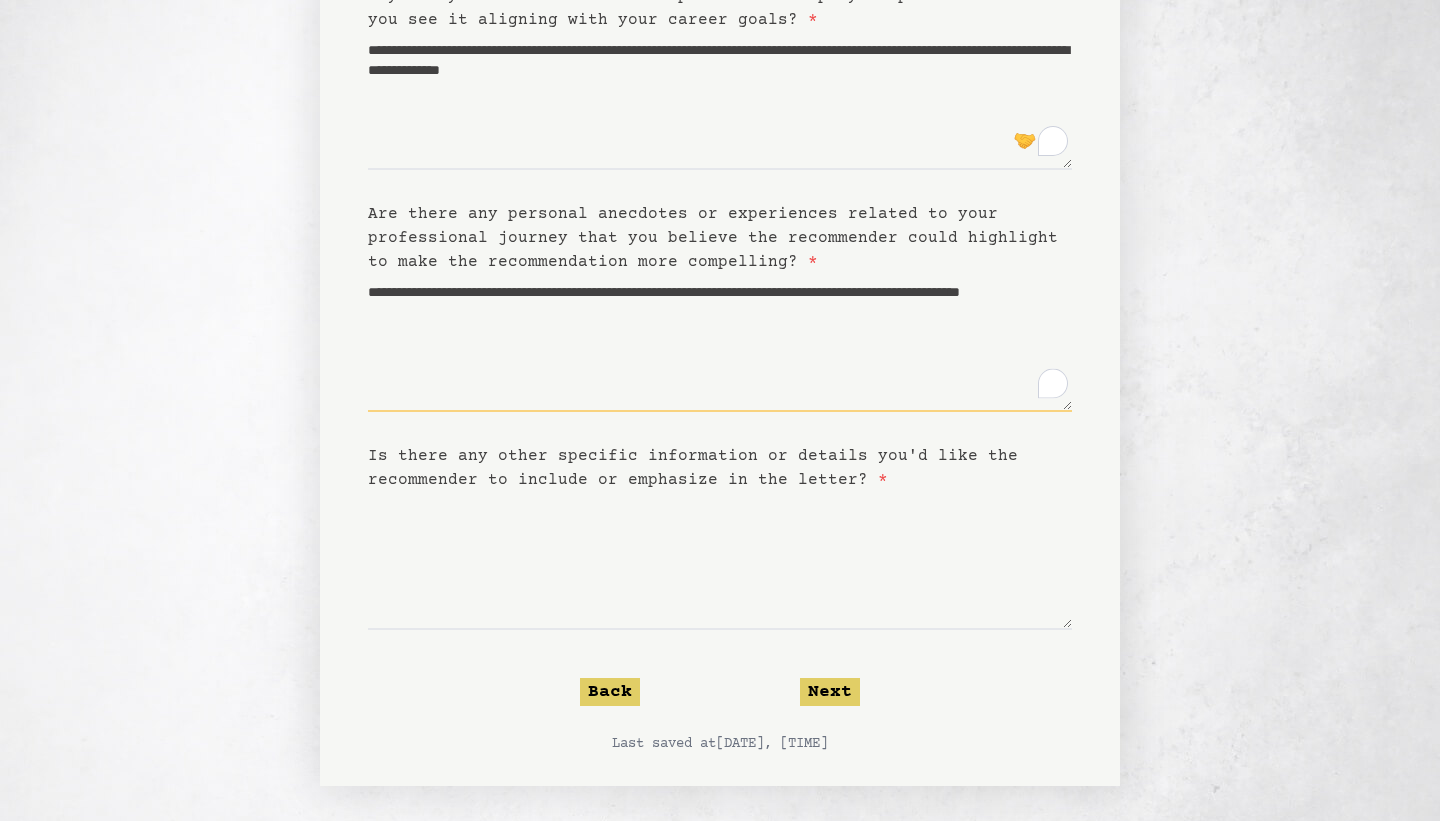 scroll, scrollTop: 261, scrollLeft: 0, axis: vertical 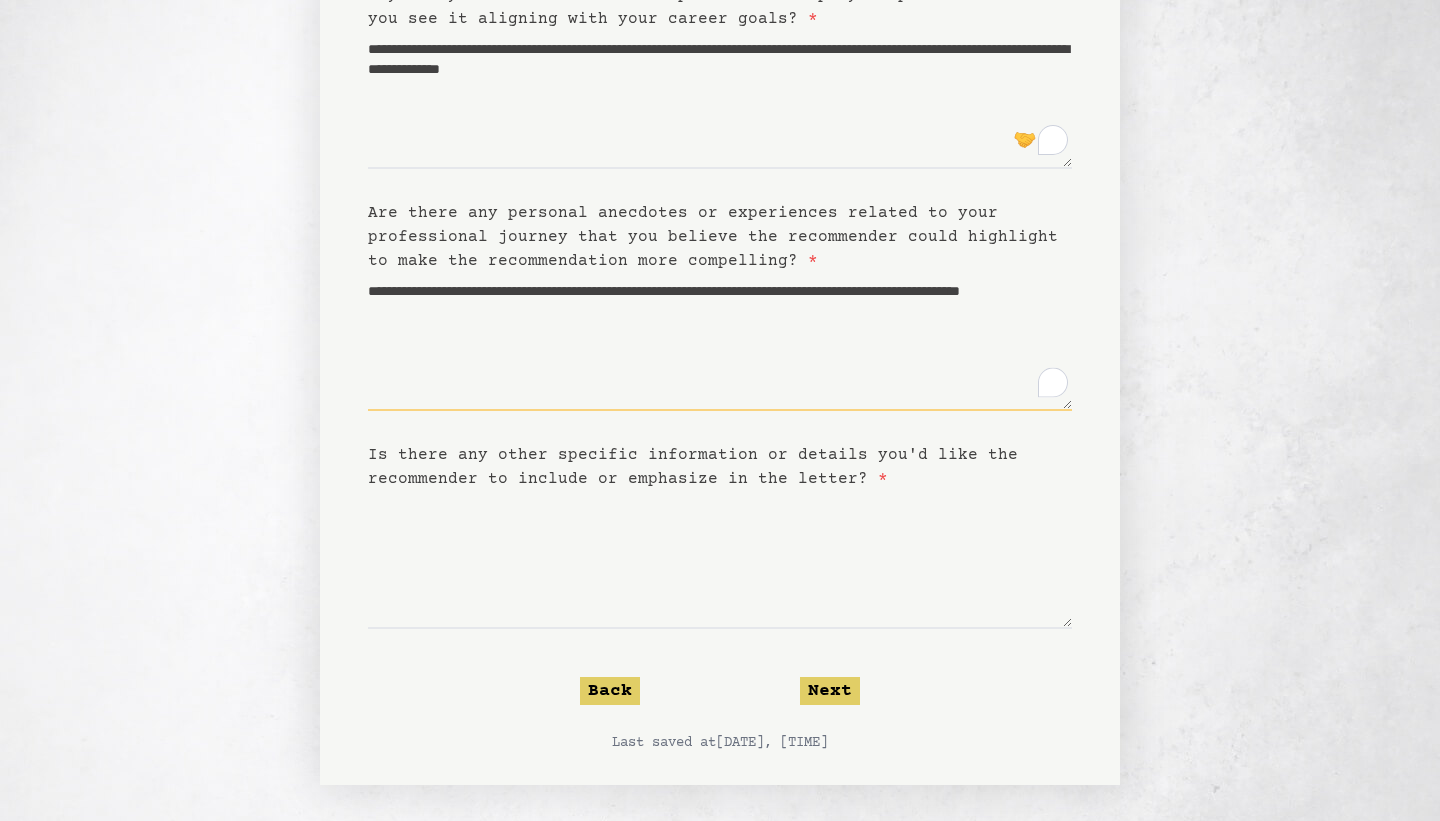 type 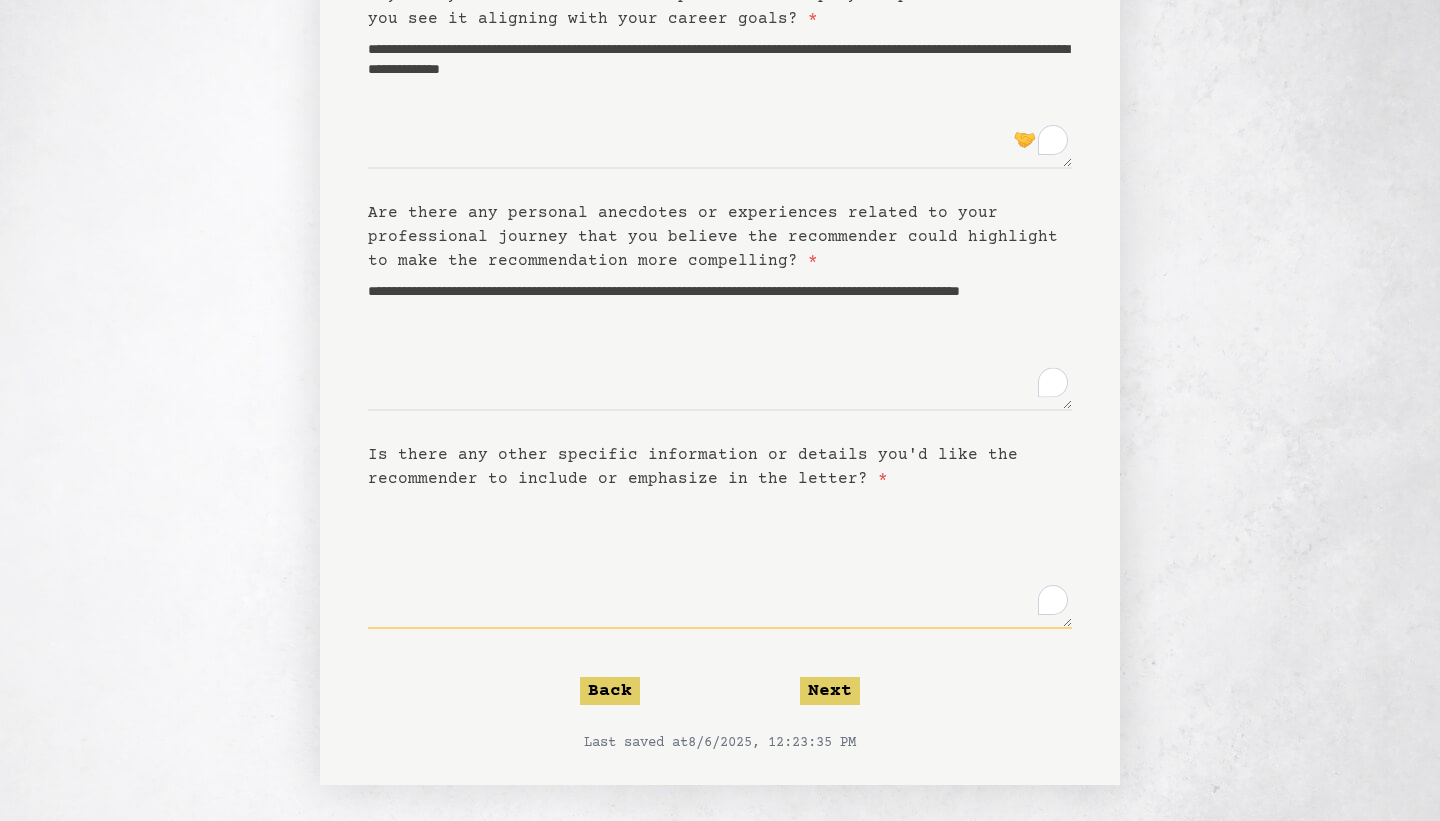click on "Is there any other specific information or details you'd like
the recommender to include or emphasize in the letter?   *" at bounding box center (720, 560) 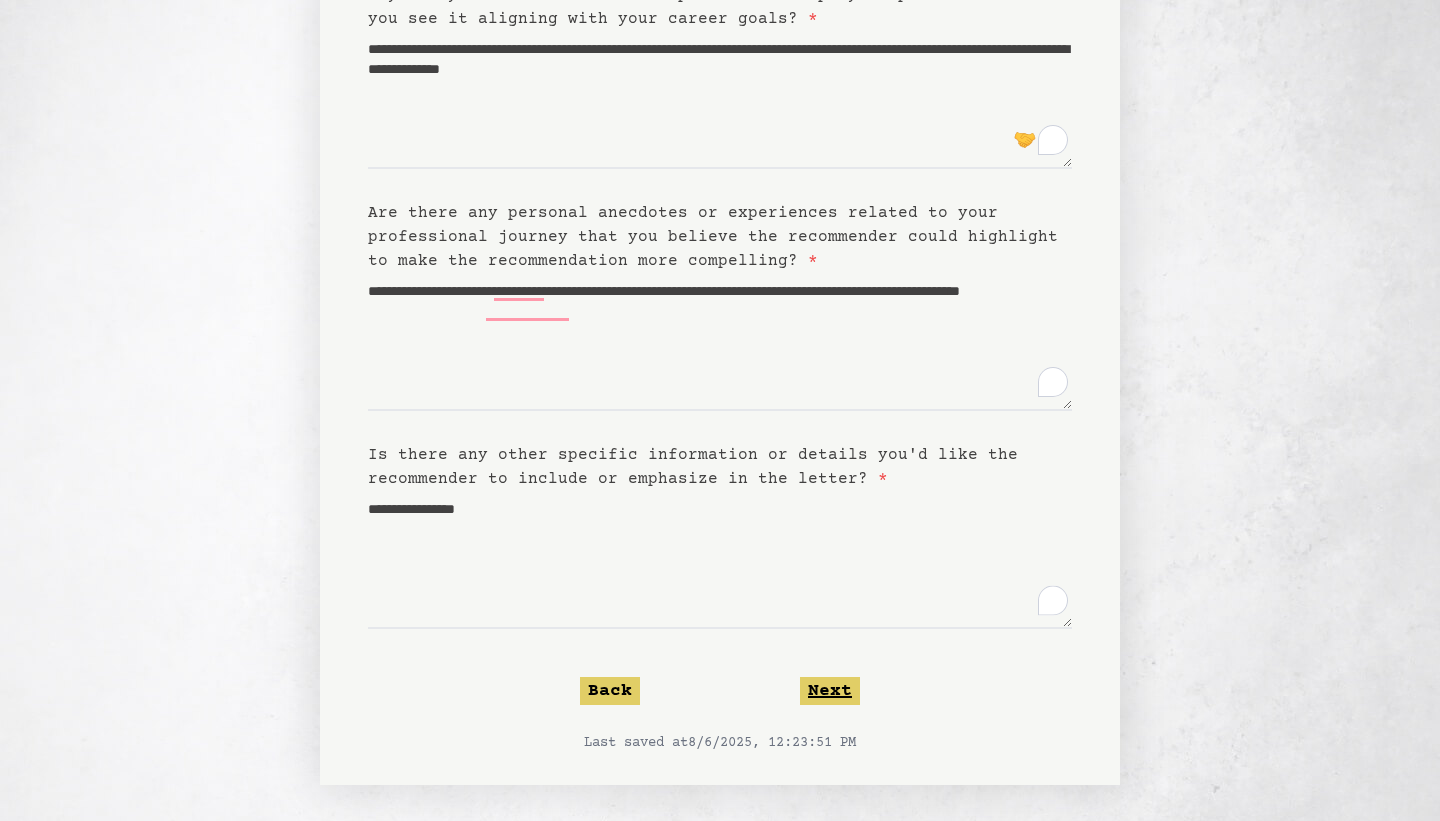 click on "Next" 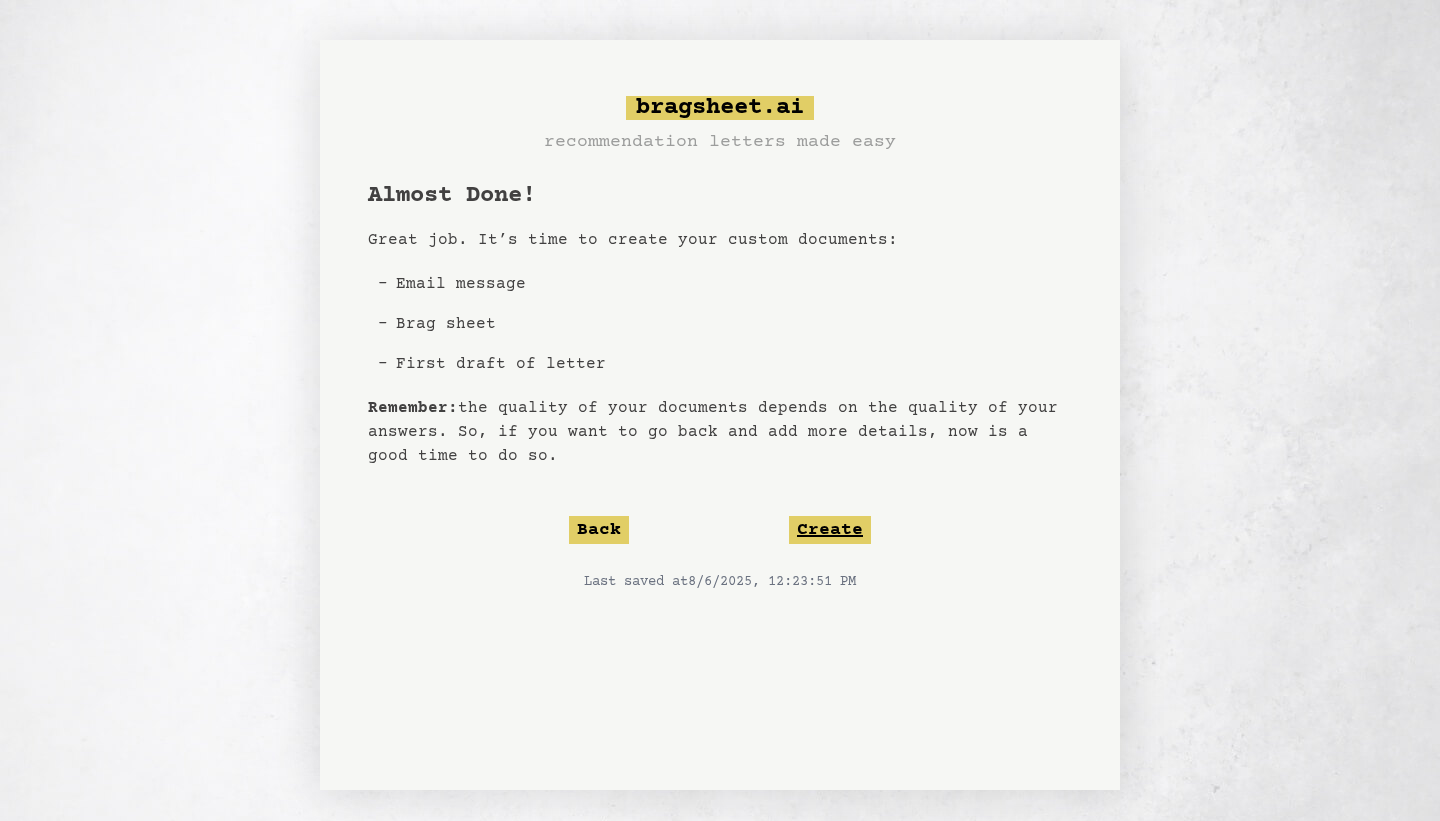 click on "Create" 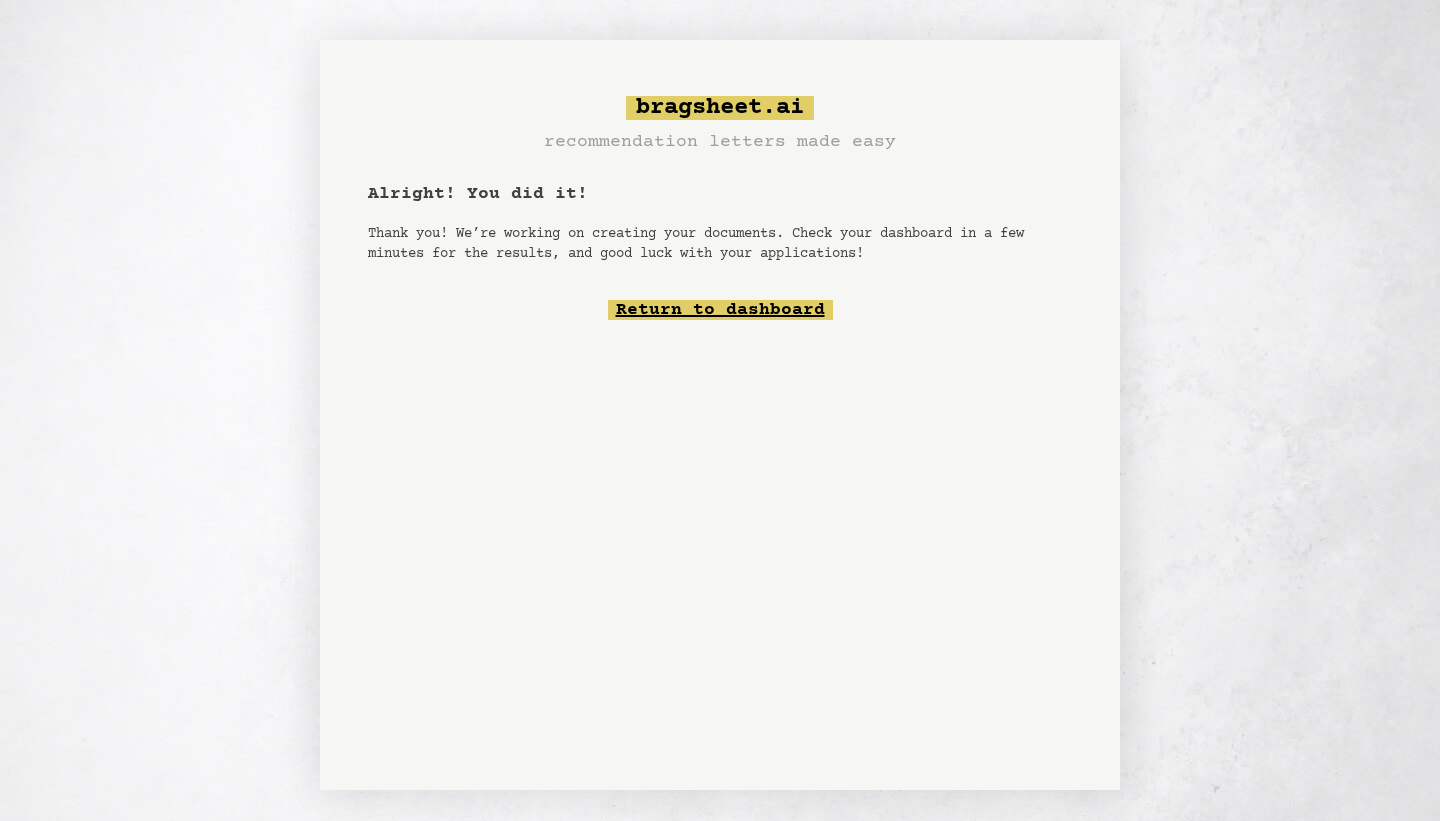 click on "Return to dashboard" at bounding box center [720, 310] 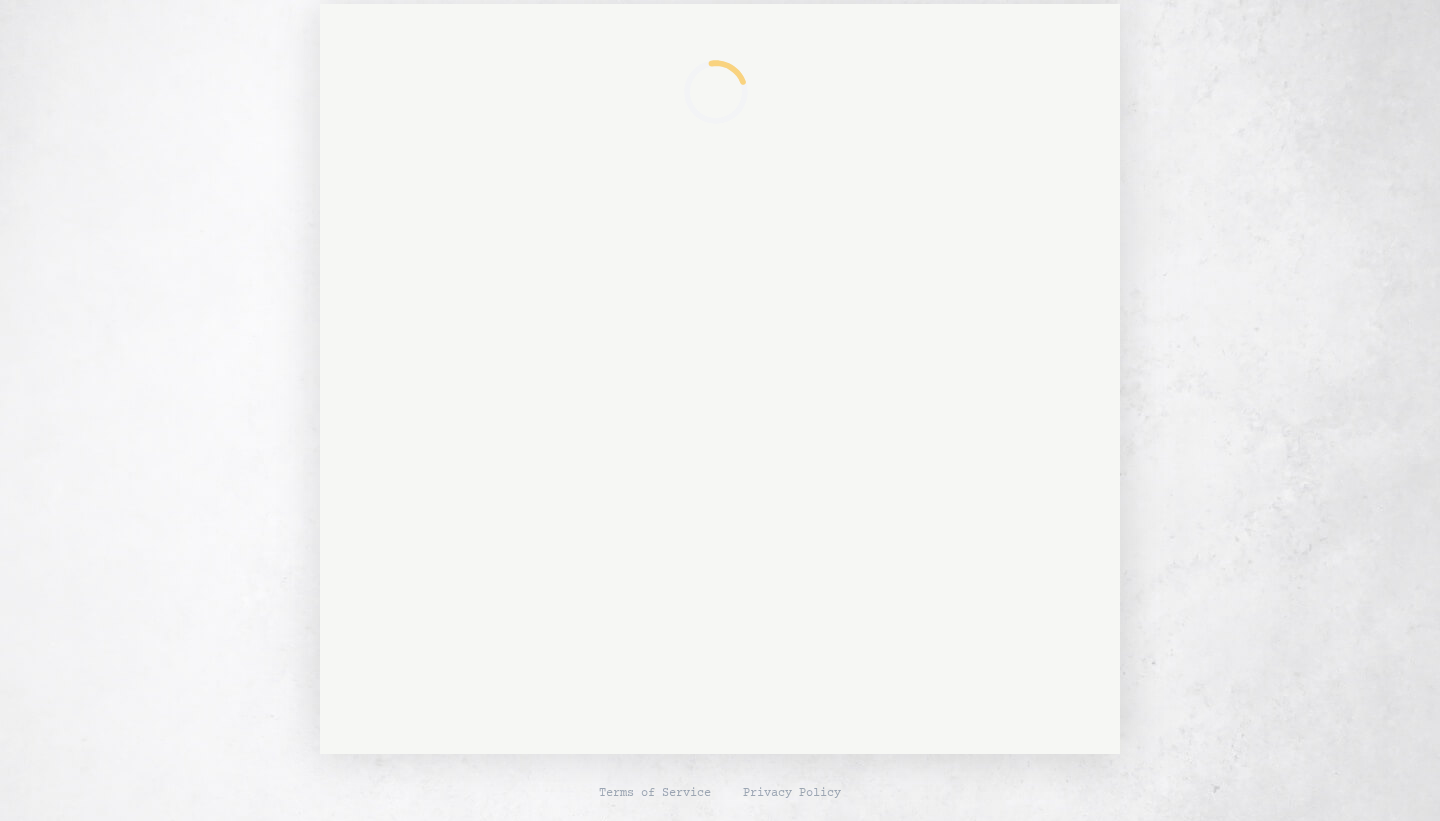 scroll, scrollTop: 0, scrollLeft: 0, axis: both 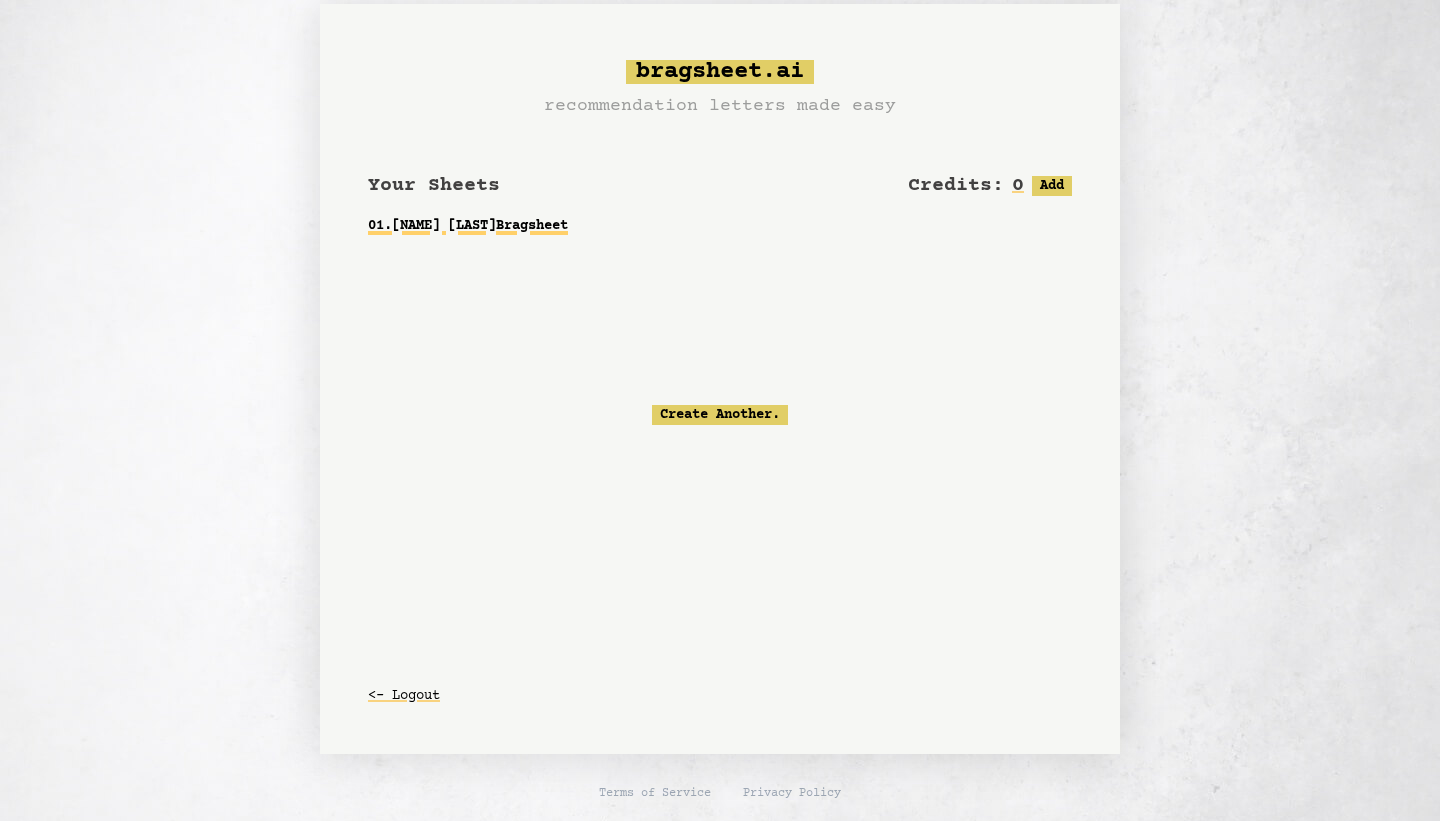 click on "01 .  Andie Venegas
Bragsheet" at bounding box center (720, 226) 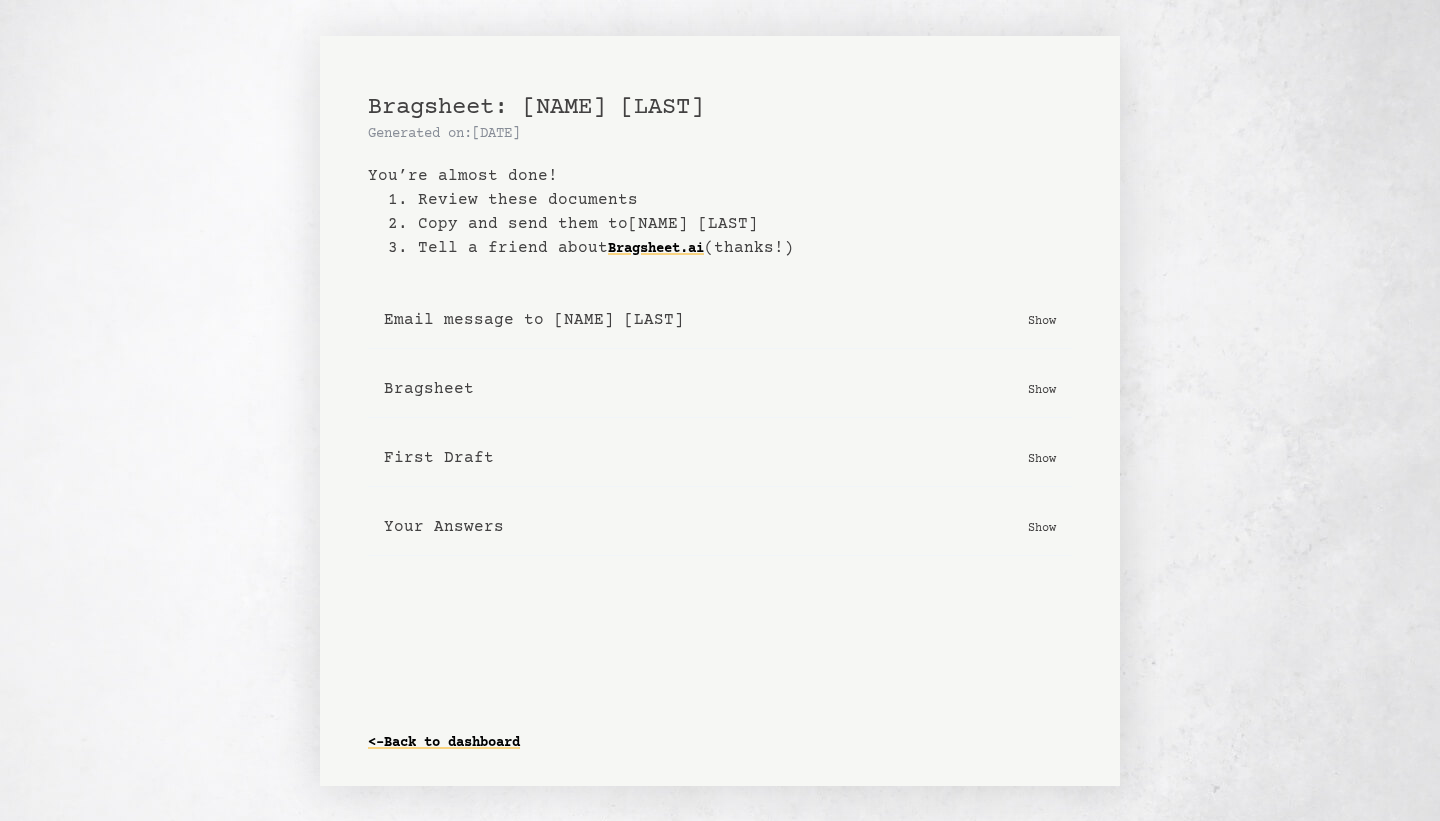 click on "Show" at bounding box center (1042, 458) 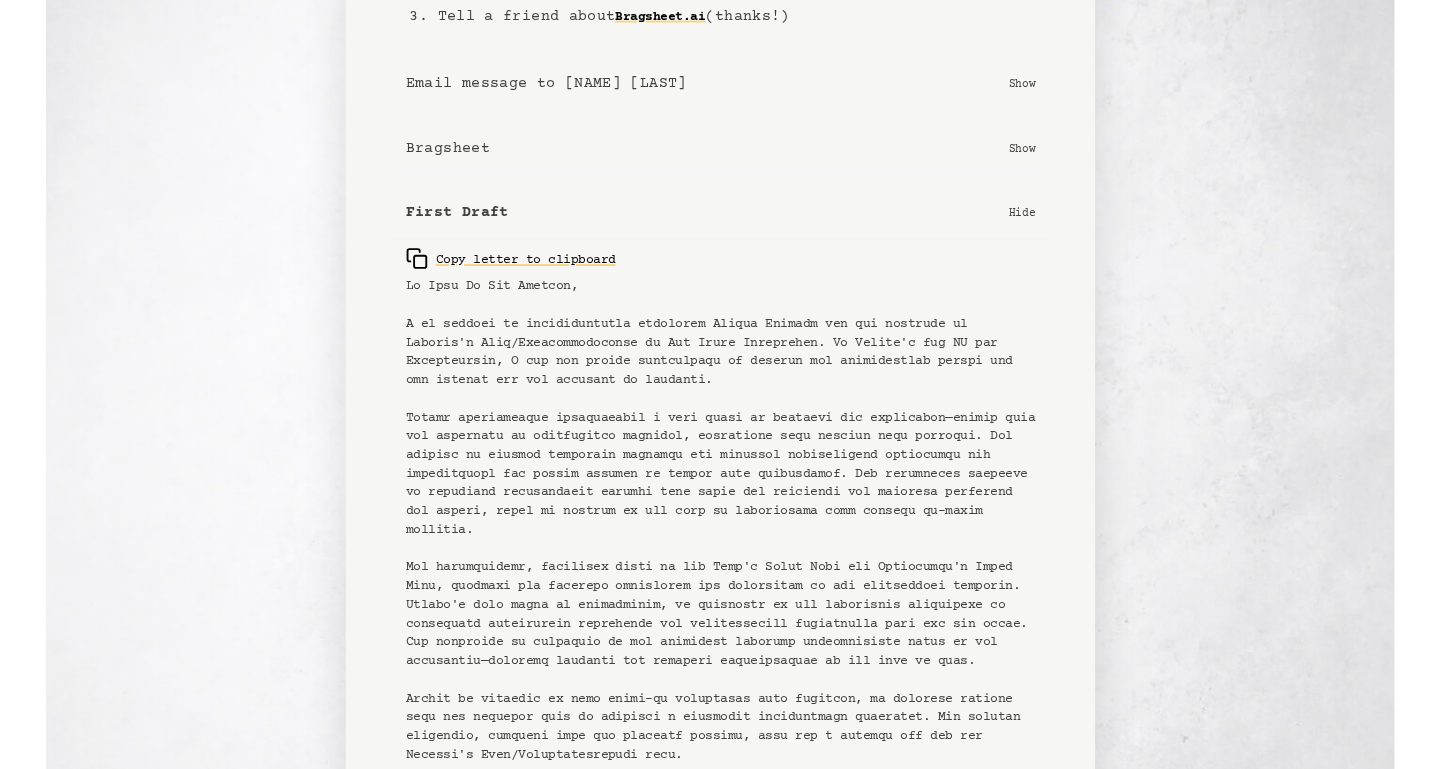 scroll, scrollTop: 102, scrollLeft: 0, axis: vertical 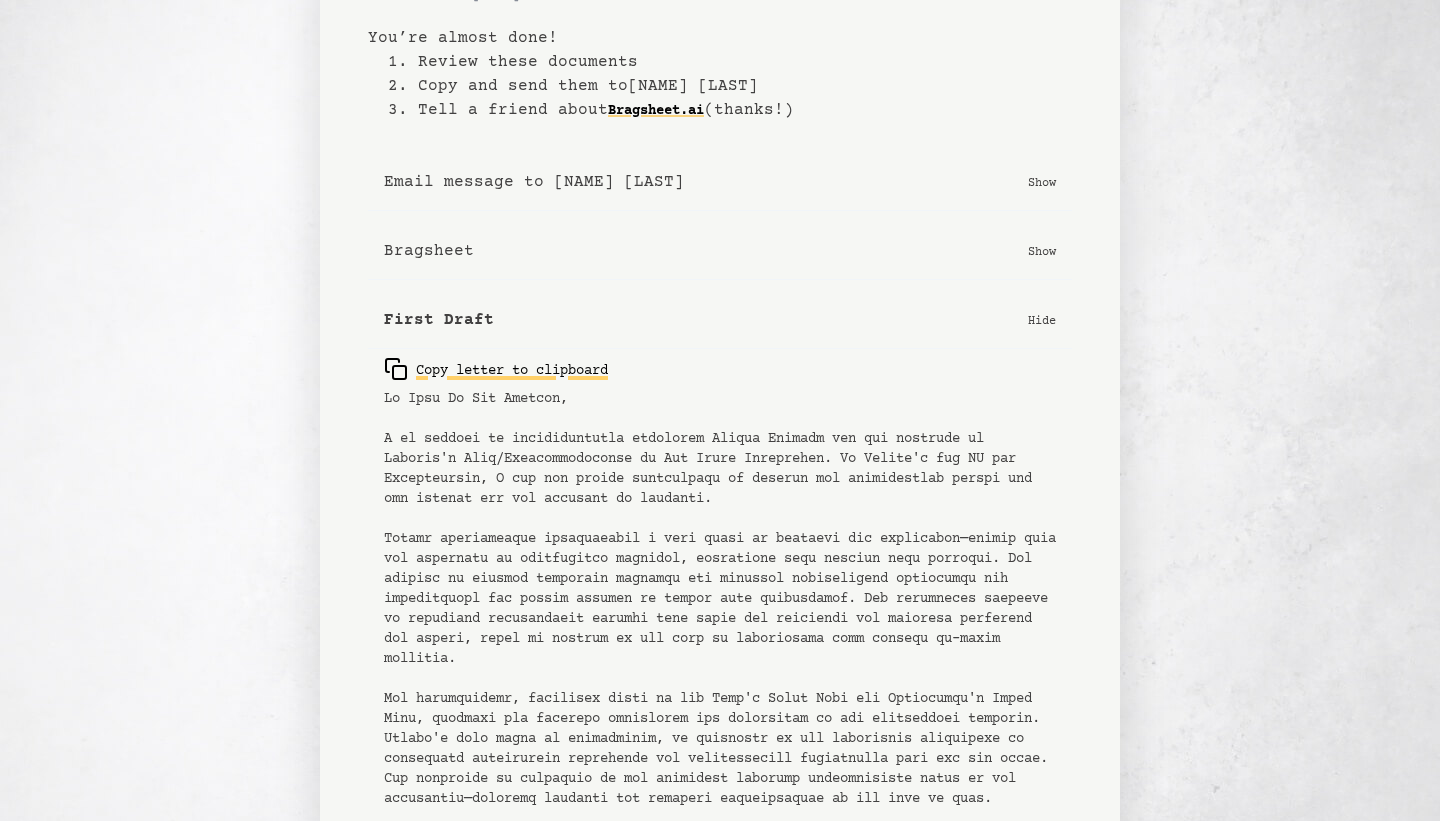 click on "Copy letter to clipboard" at bounding box center [496, 369] 